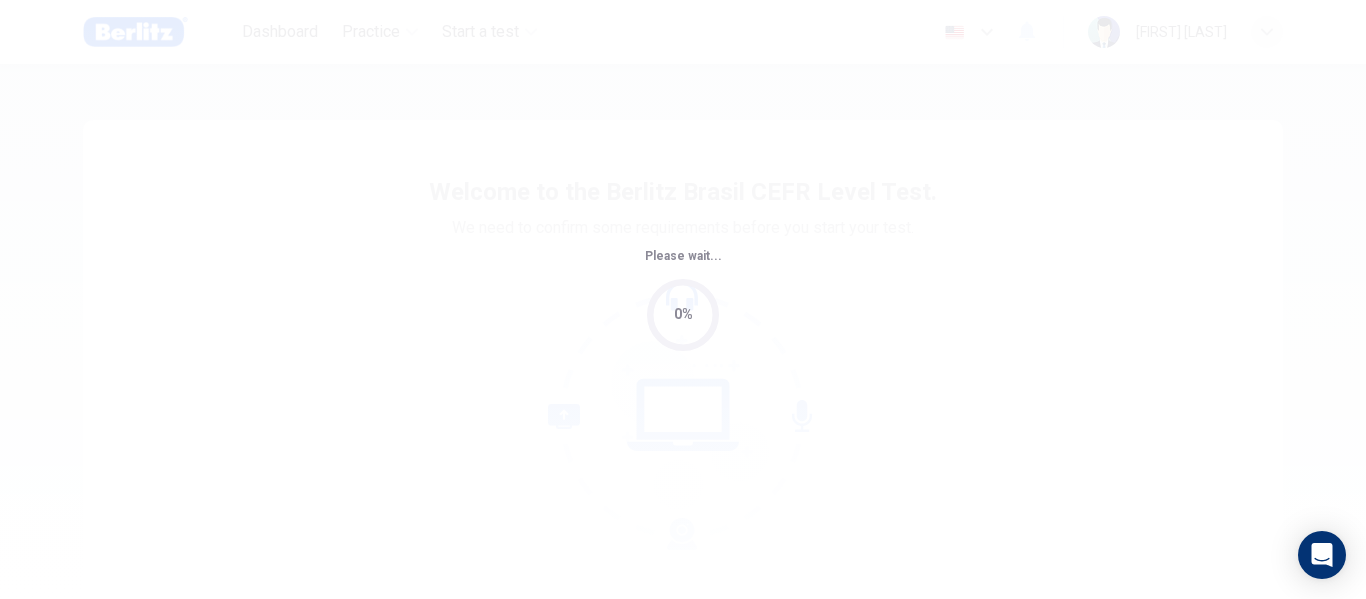 scroll, scrollTop: 0, scrollLeft: 0, axis: both 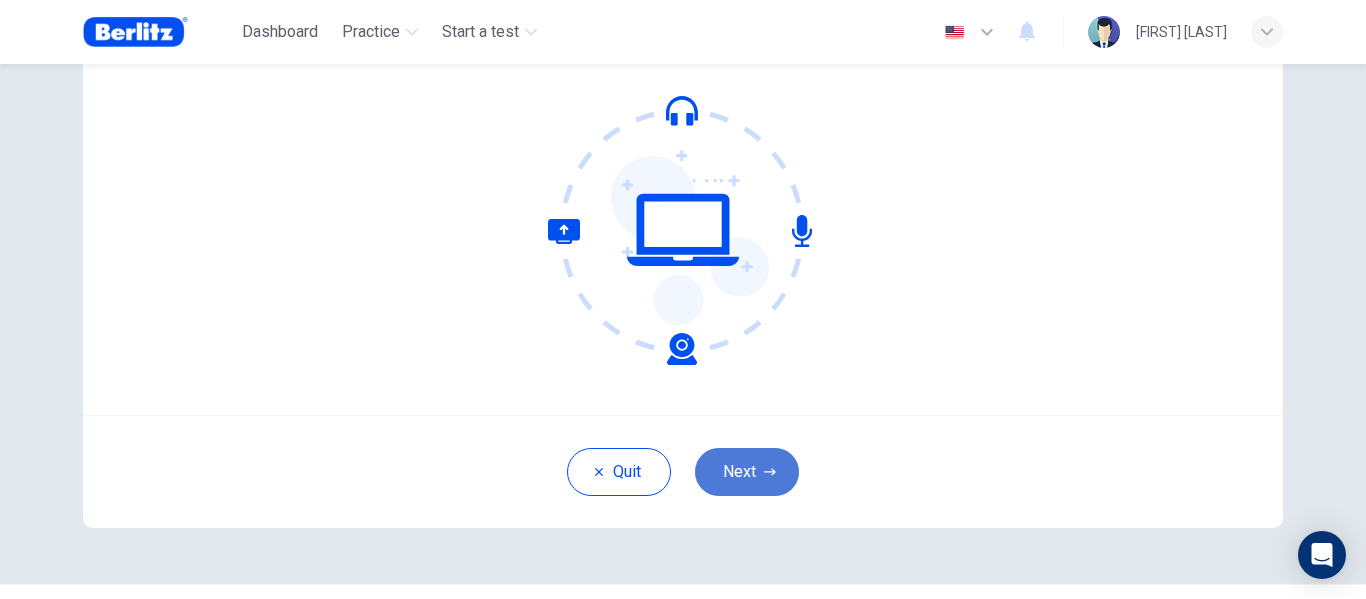 click at bounding box center (770, 472) 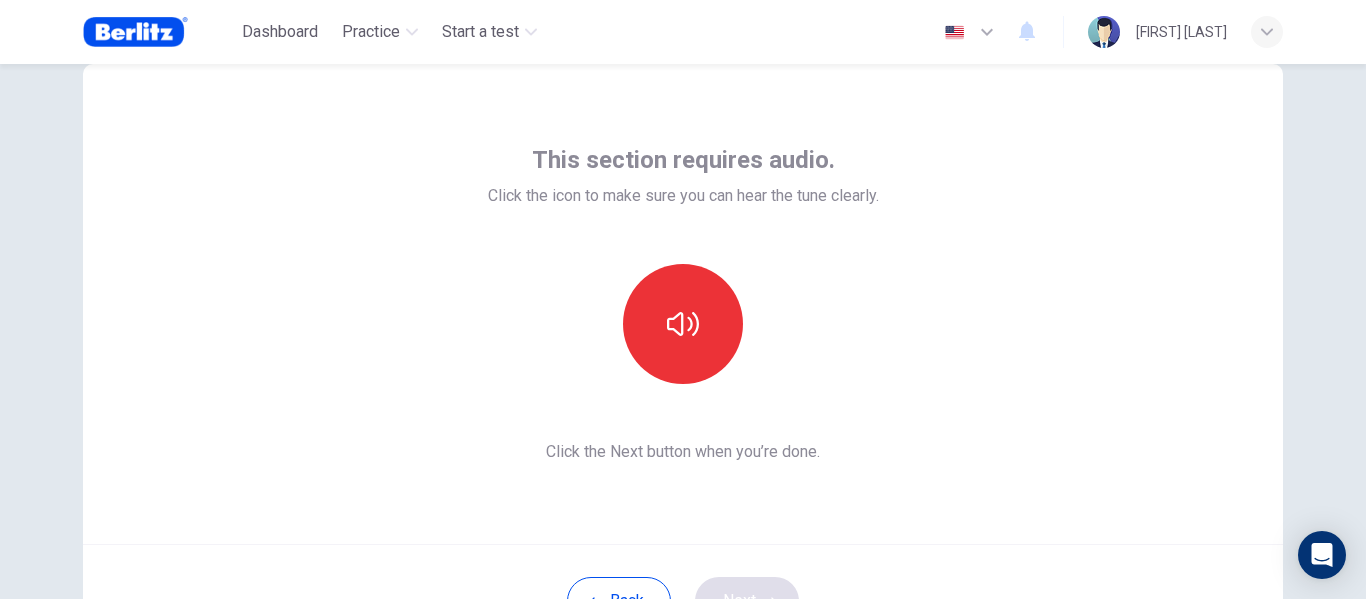 scroll, scrollTop: 55, scrollLeft: 0, axis: vertical 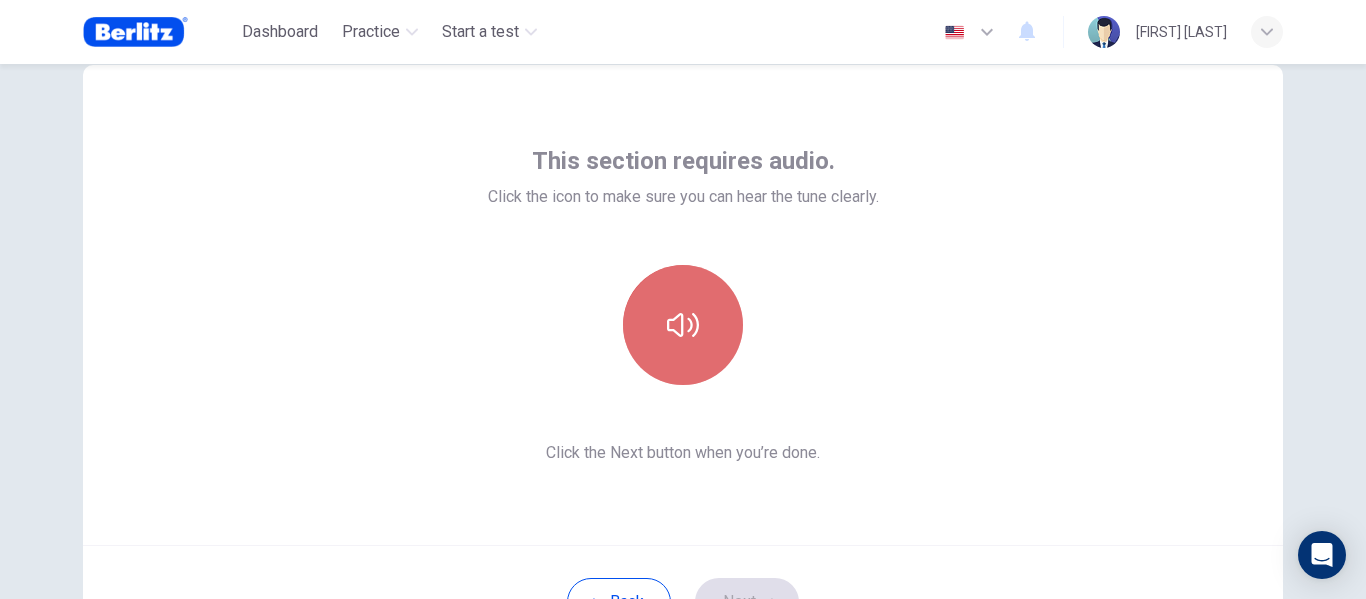 click at bounding box center [683, 325] 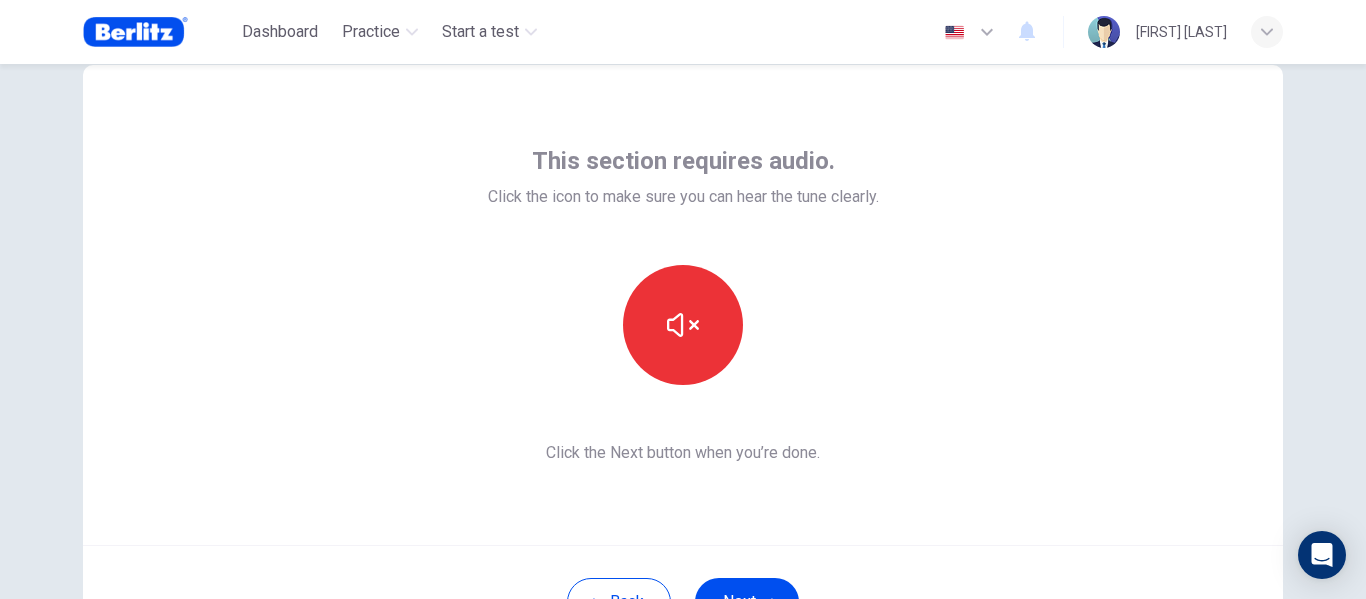 scroll, scrollTop: 163, scrollLeft: 0, axis: vertical 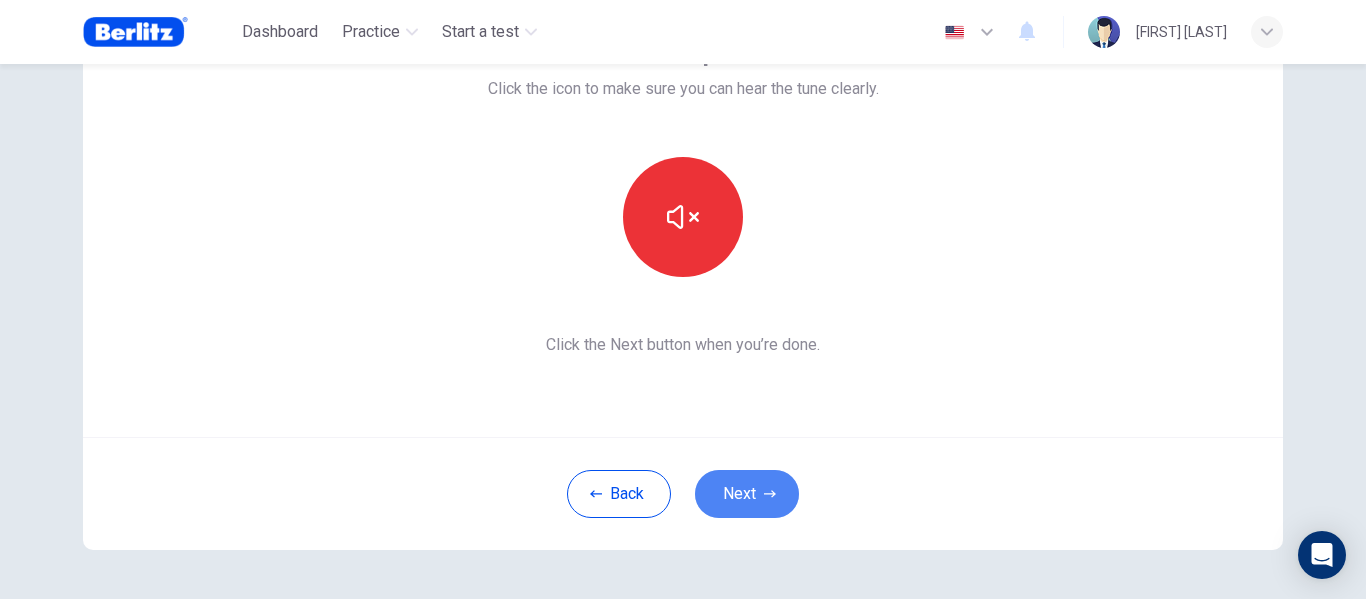 click on "Next" at bounding box center (747, 494) 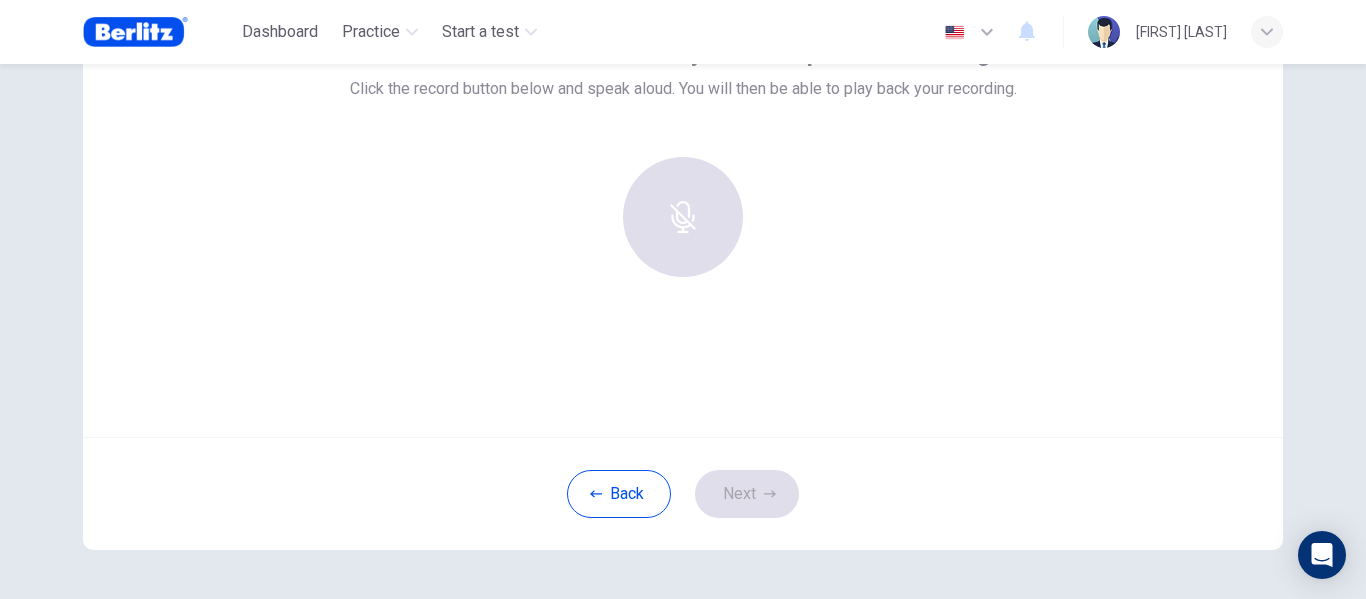 scroll, scrollTop: 59, scrollLeft: 0, axis: vertical 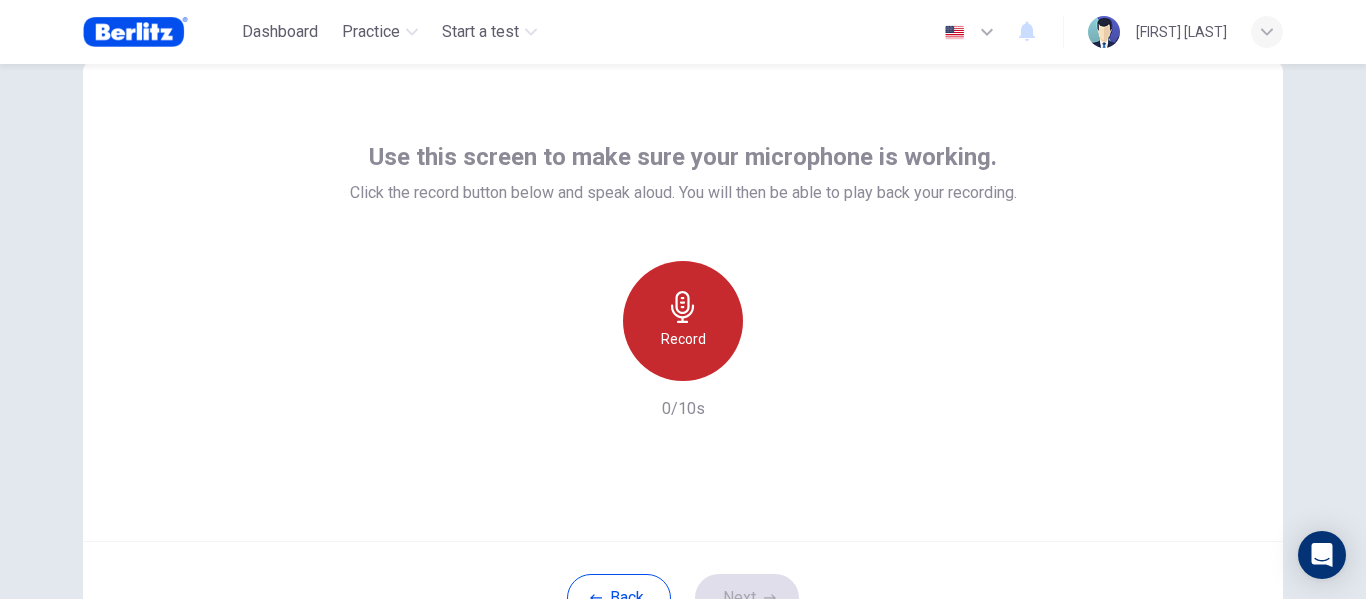 click at bounding box center [683, 307] 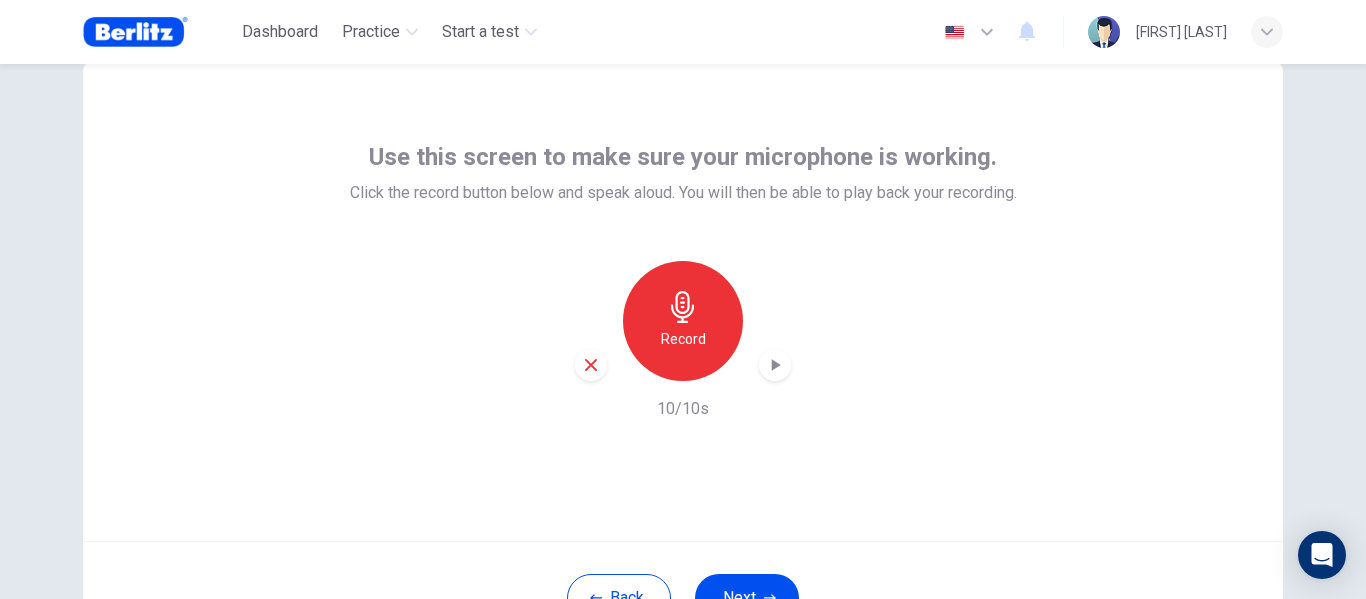 scroll, scrollTop: 88, scrollLeft: 0, axis: vertical 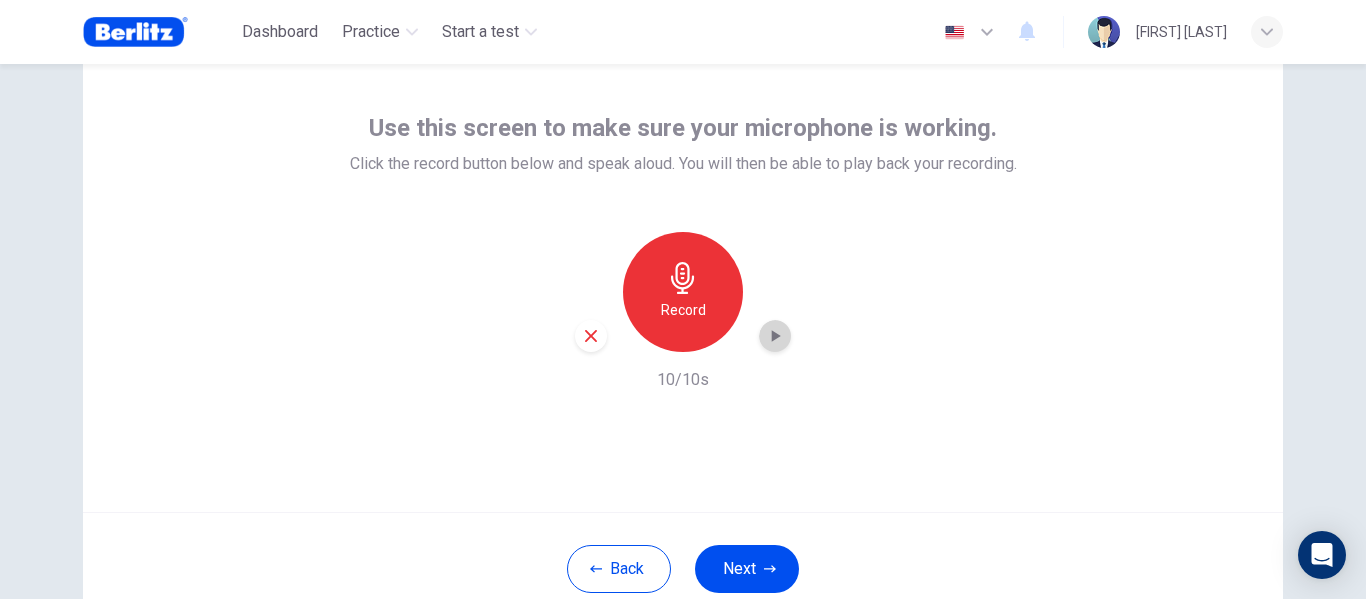 click at bounding box center (775, 336) 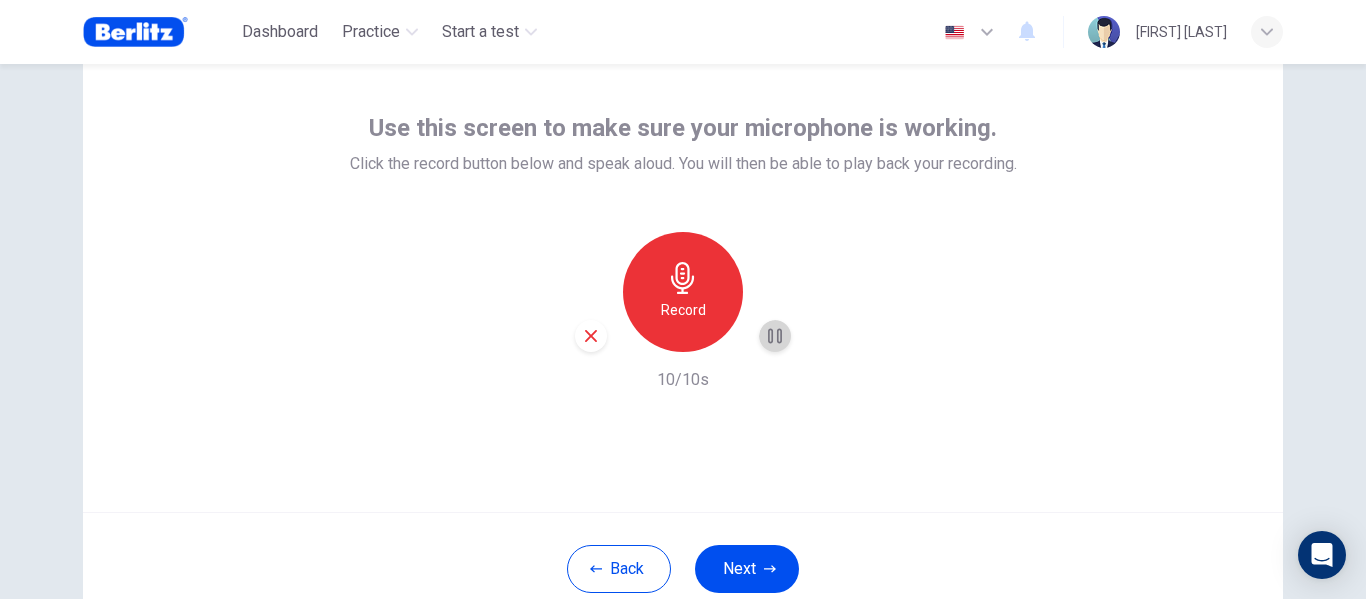 click at bounding box center [775, 336] 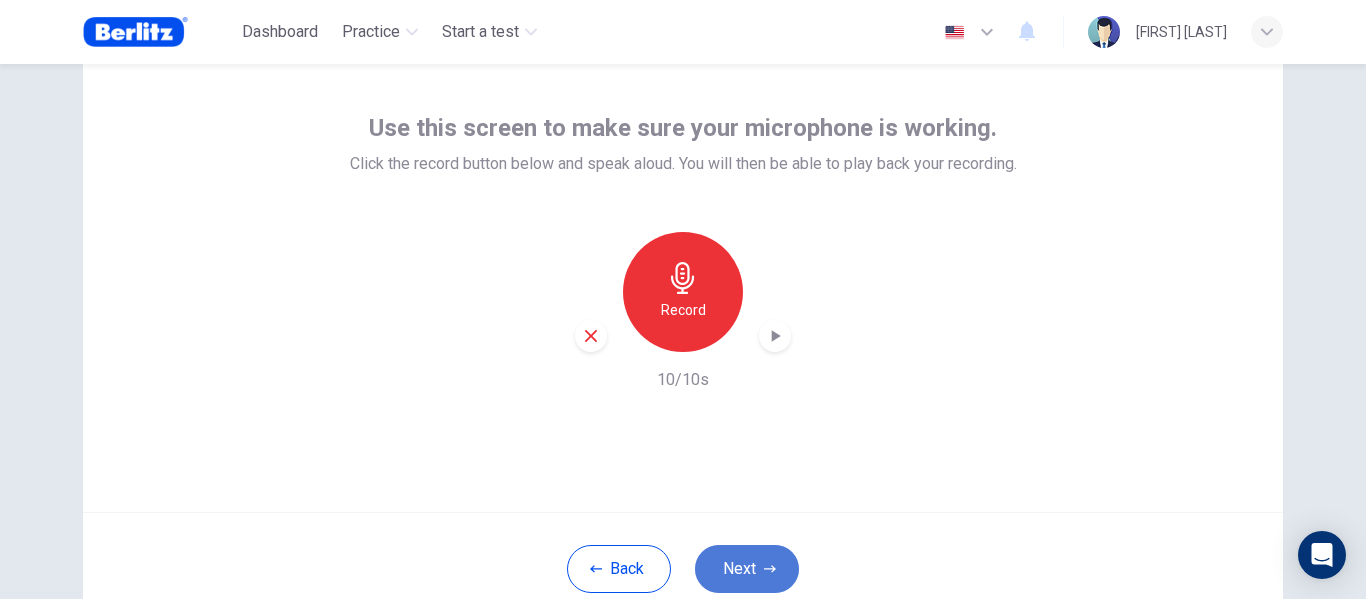 click on "Next" at bounding box center [747, 569] 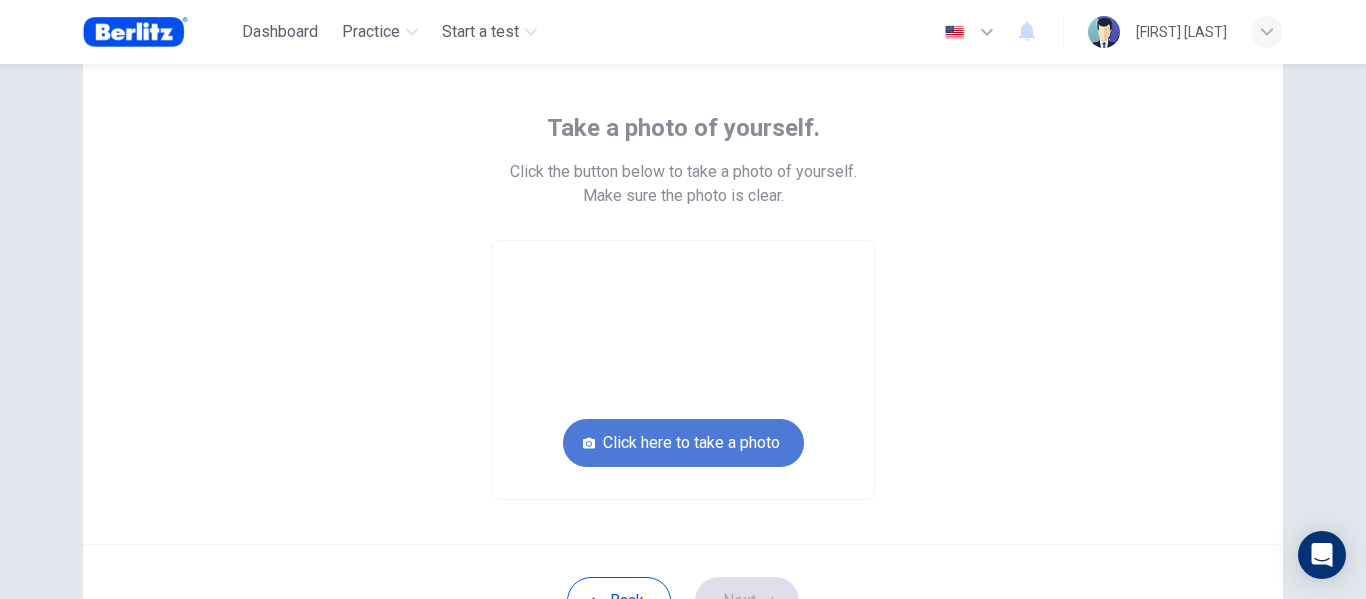click on "Click here to take a photo" at bounding box center (683, 443) 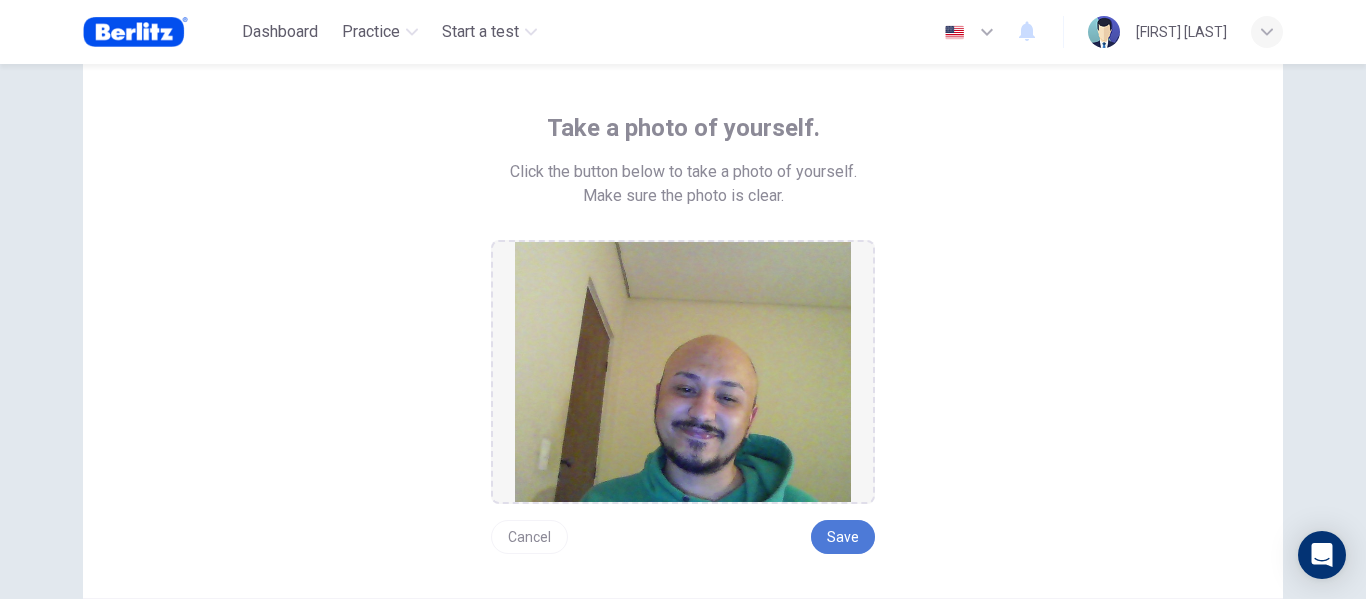 click on "Save" at bounding box center (843, 537) 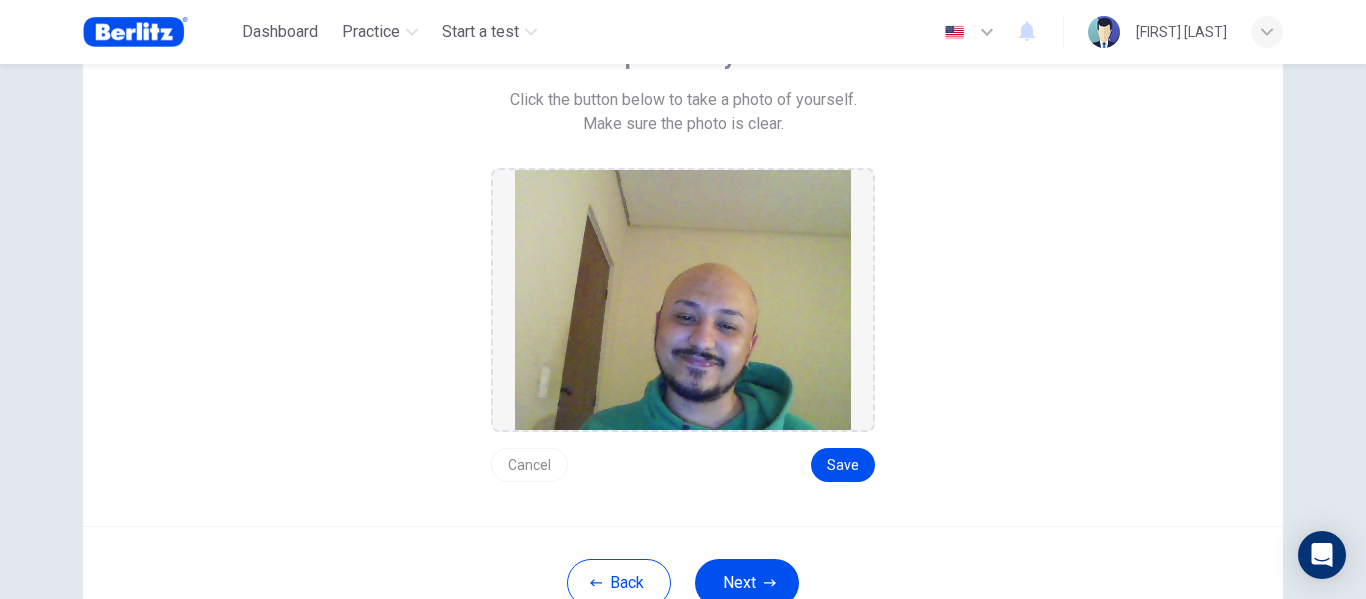 scroll, scrollTop: 164, scrollLeft: 0, axis: vertical 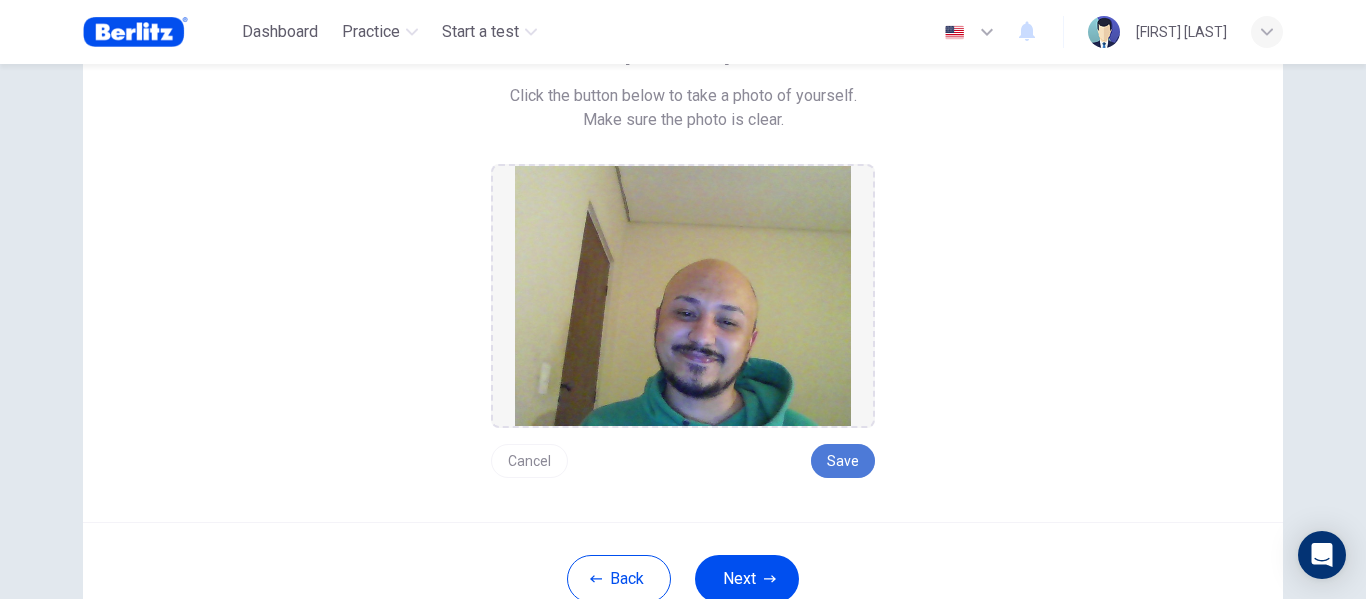 click on "Save" at bounding box center [843, 461] 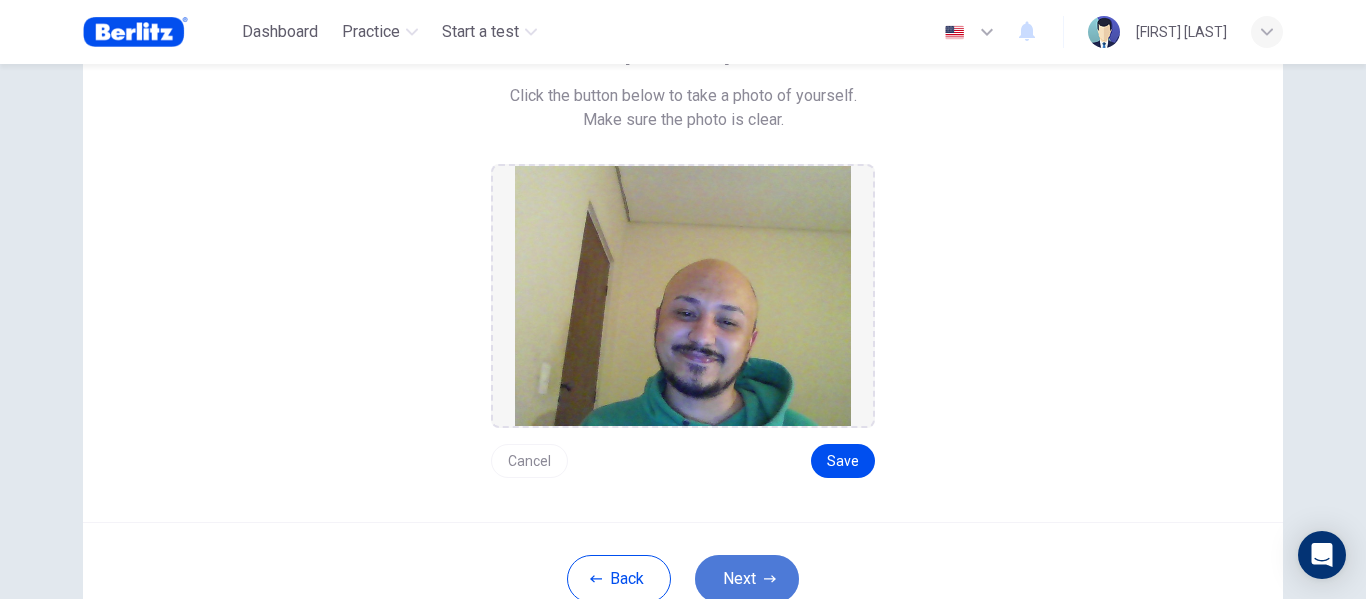 click on "Next" at bounding box center (747, 579) 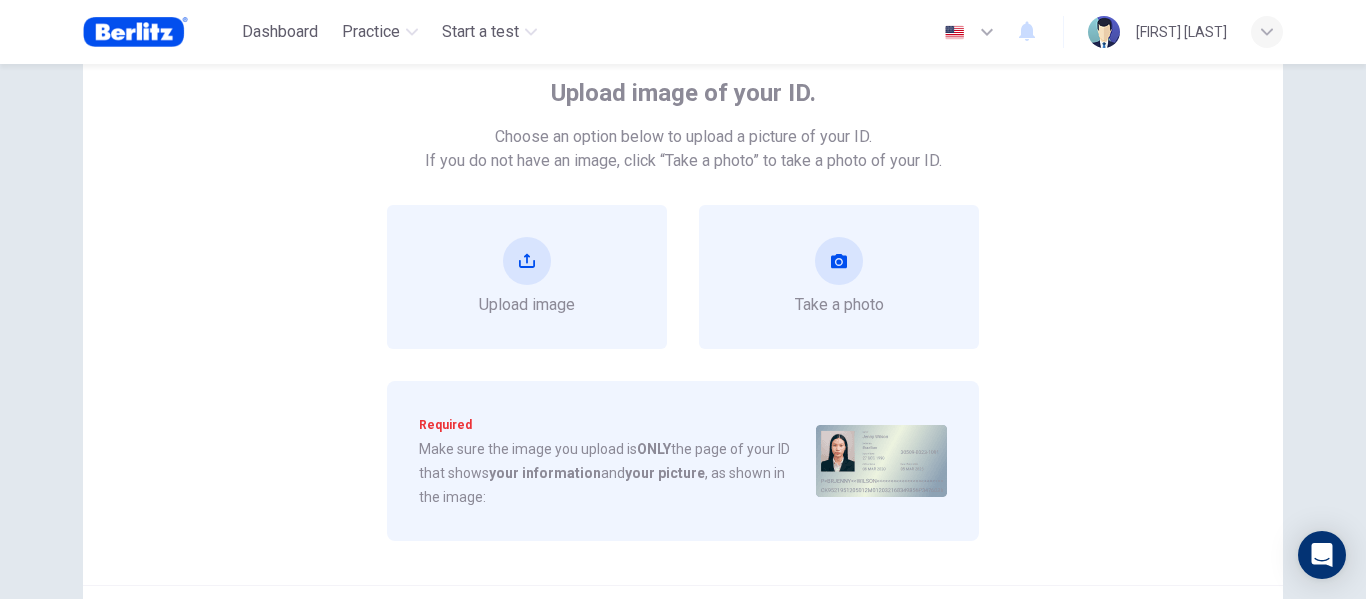 scroll, scrollTop: 121, scrollLeft: 0, axis: vertical 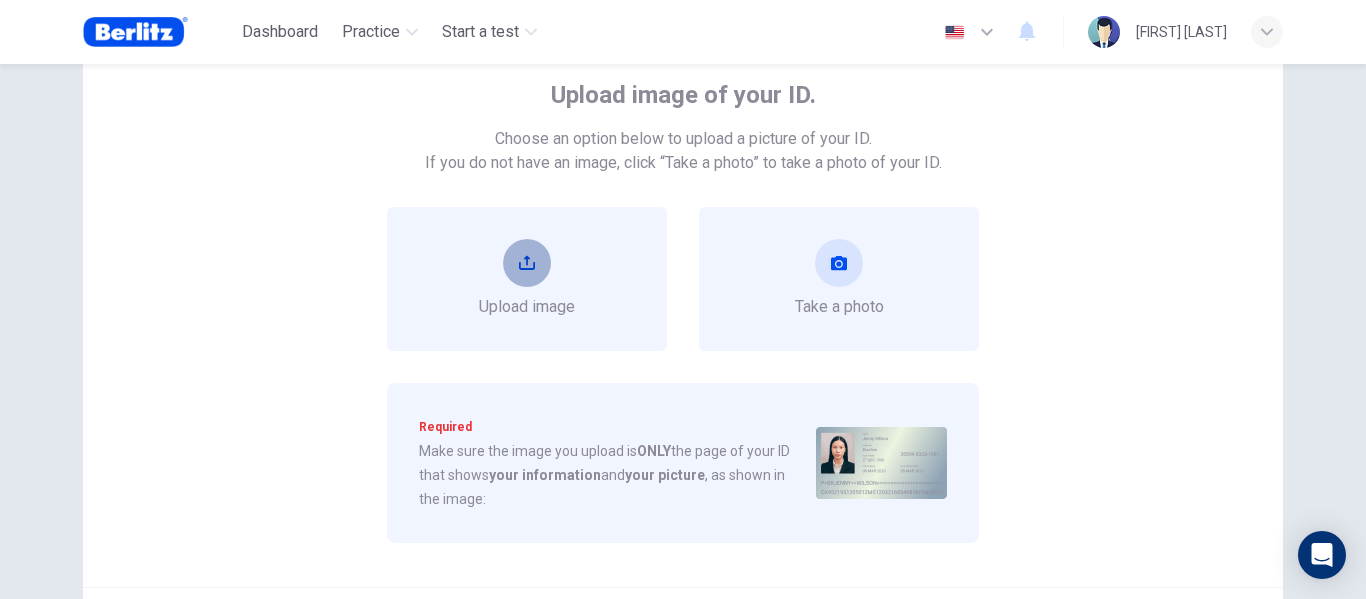 click at bounding box center [527, 263] 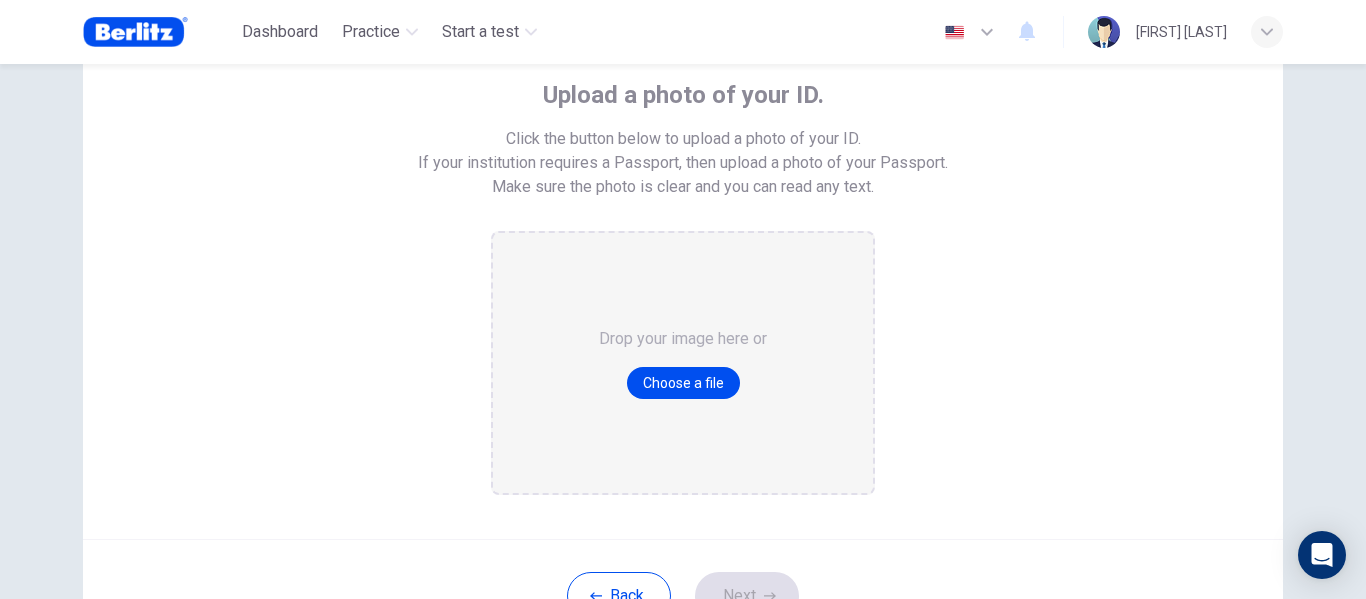 click on "Drop your image here or Choose a file" at bounding box center [683, 363] 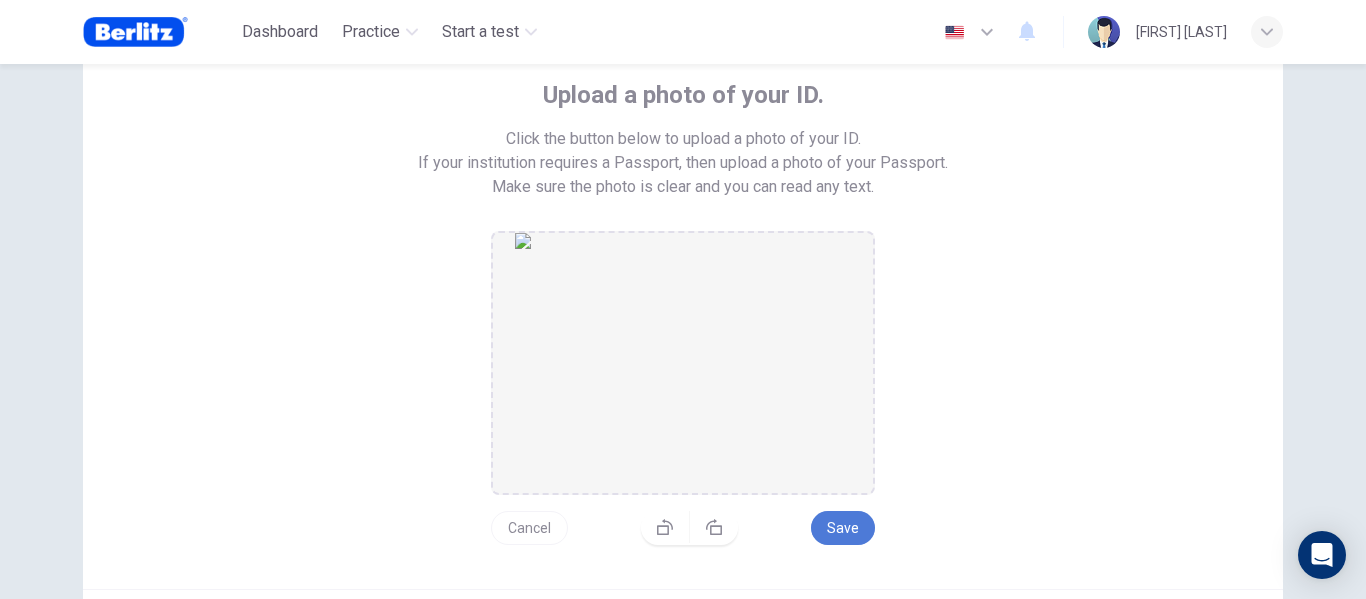 click on "Save" at bounding box center (843, 528) 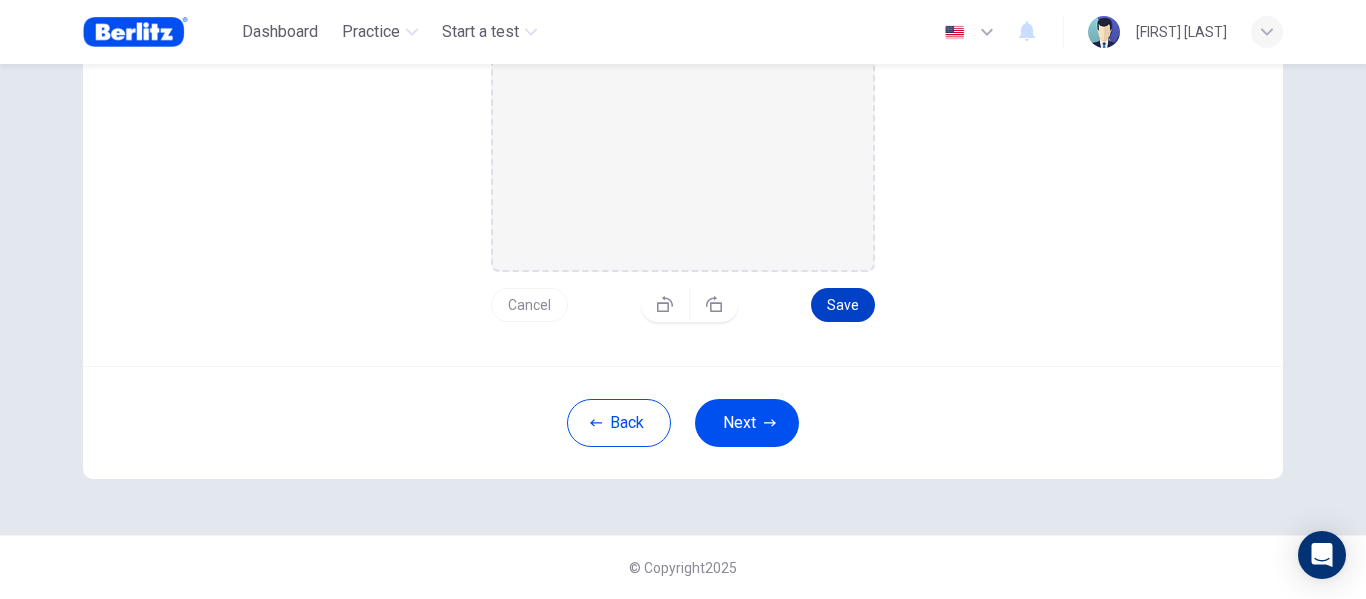 scroll, scrollTop: 343, scrollLeft: 0, axis: vertical 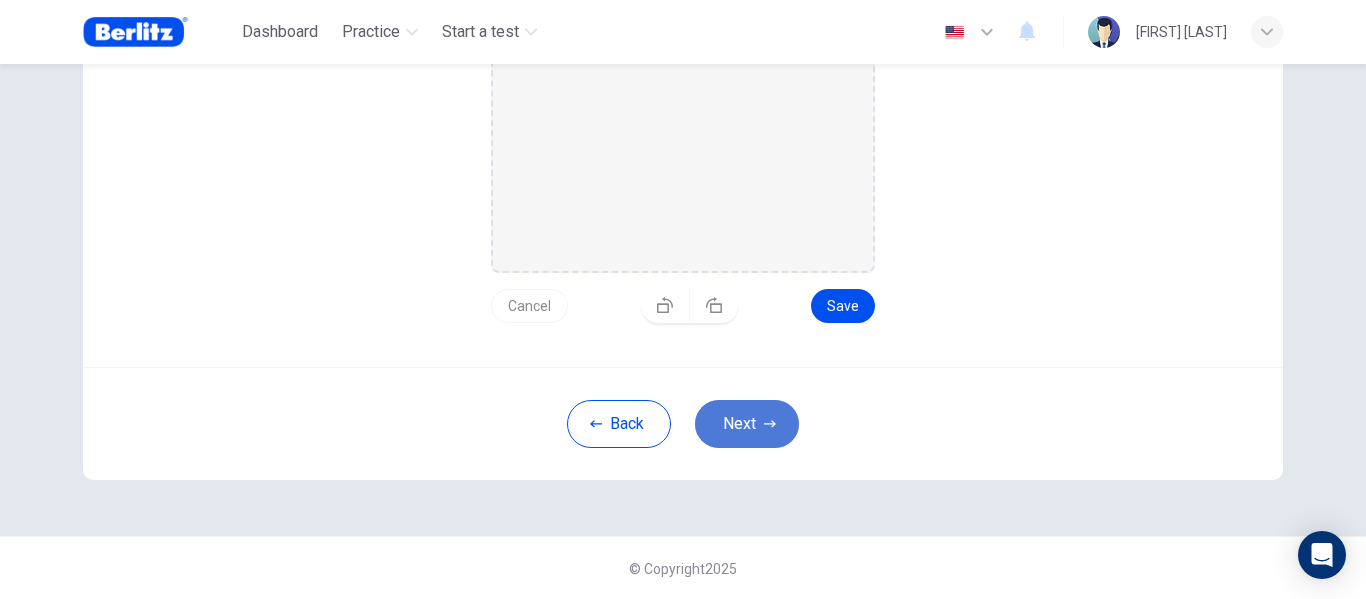 click on "Next" at bounding box center (747, 424) 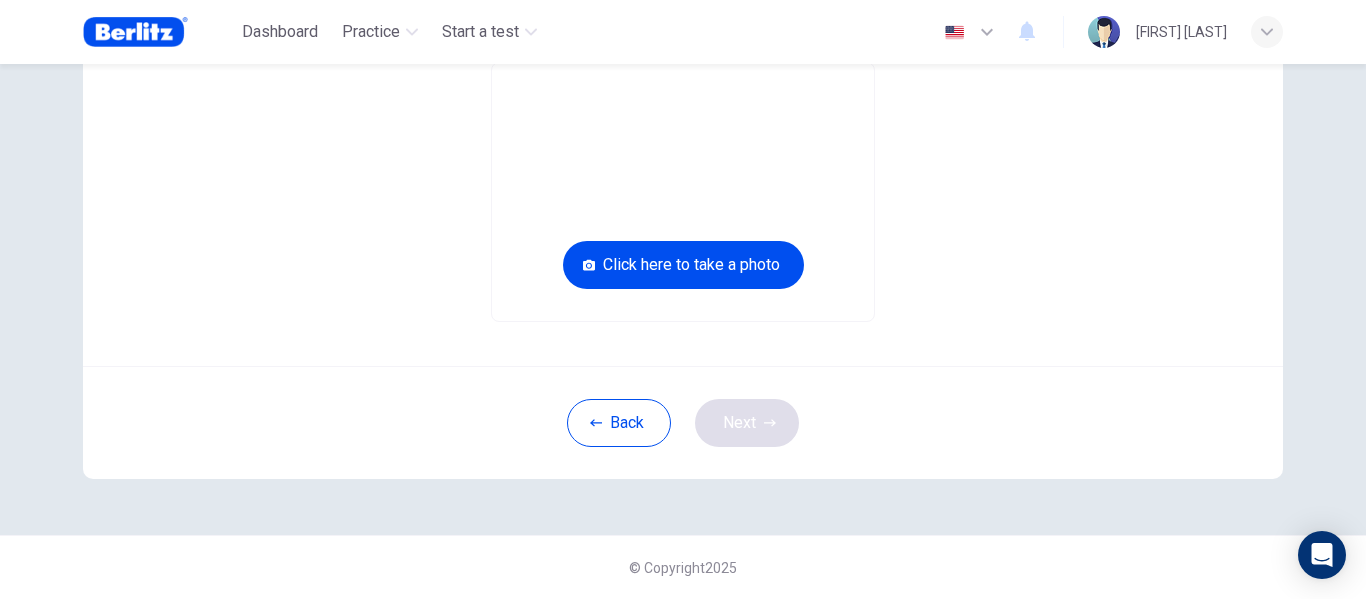 scroll, scrollTop: 60, scrollLeft: 0, axis: vertical 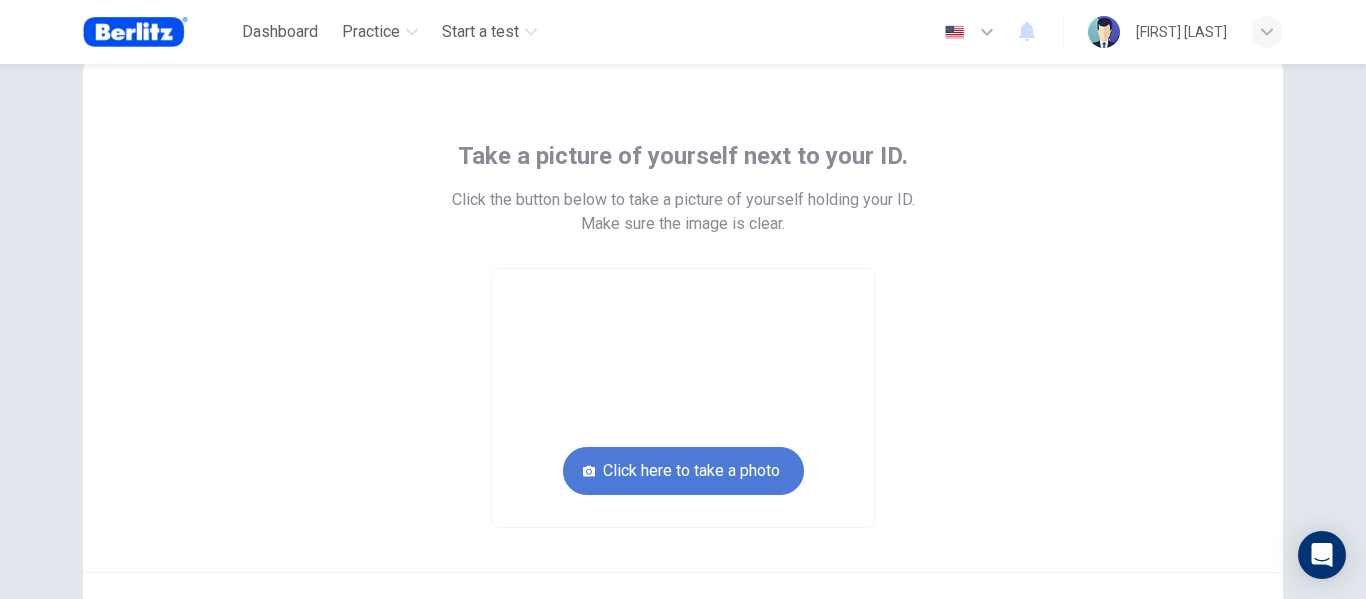 click on "Click here to take a photo" at bounding box center [683, 471] 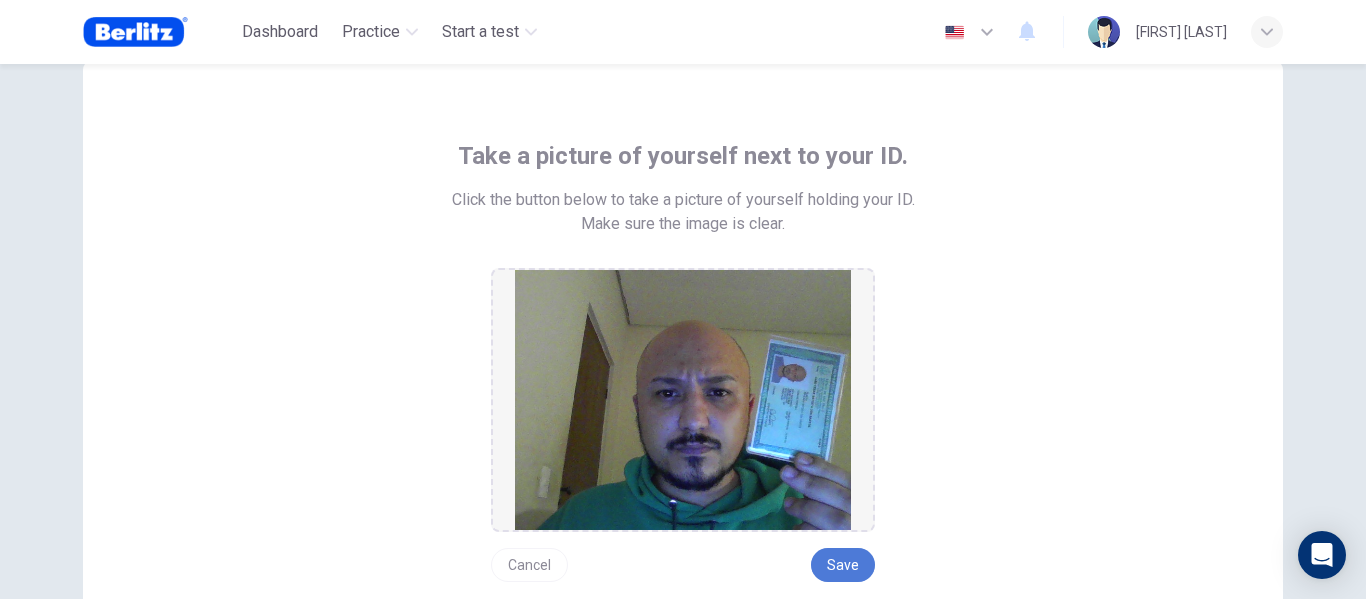 click on "Save" at bounding box center (843, 565) 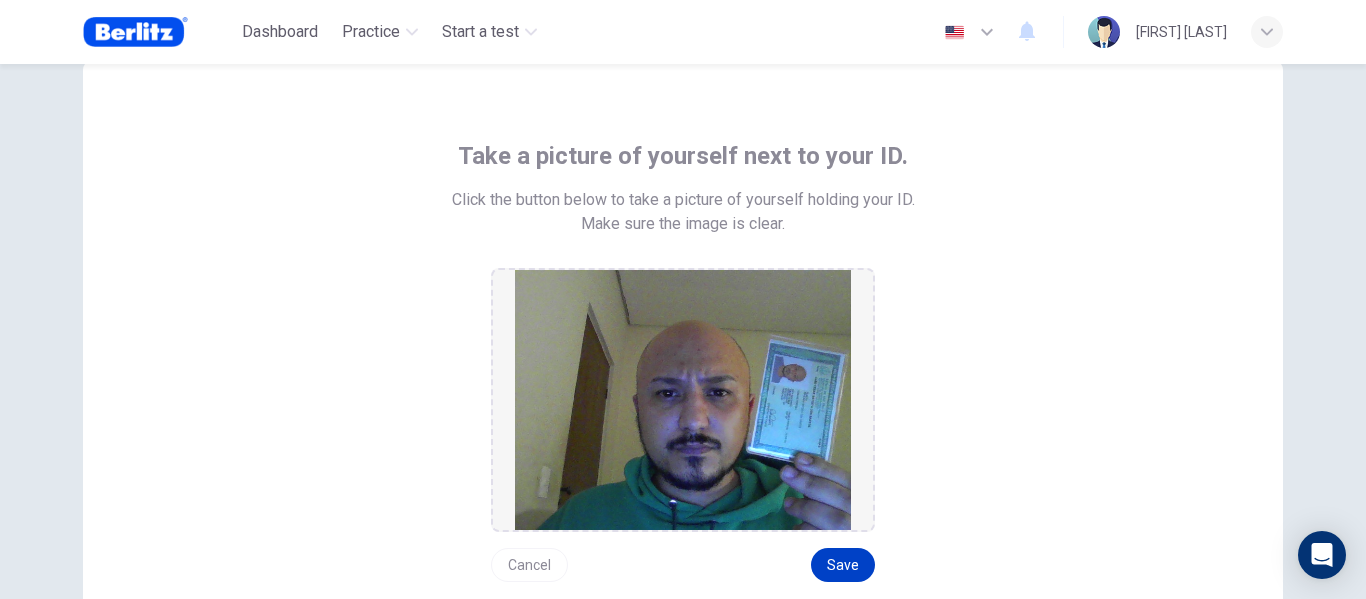 scroll, scrollTop: 320, scrollLeft: 0, axis: vertical 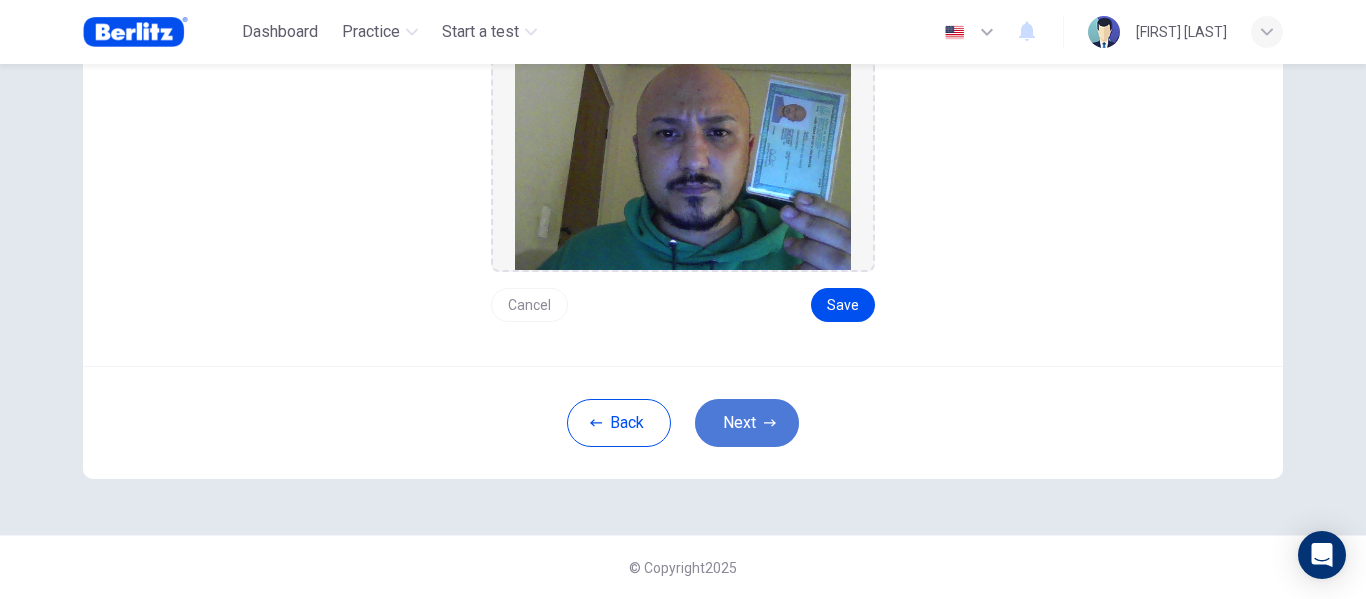 click on "Next" at bounding box center [747, 423] 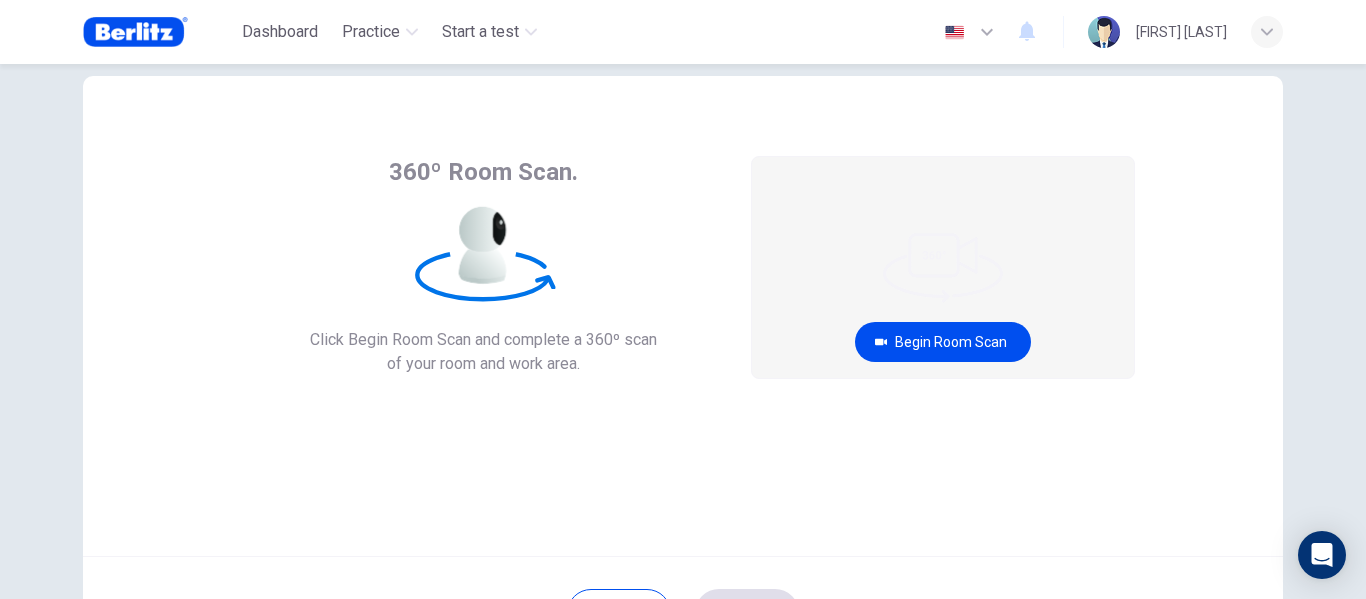 scroll, scrollTop: 43, scrollLeft: 0, axis: vertical 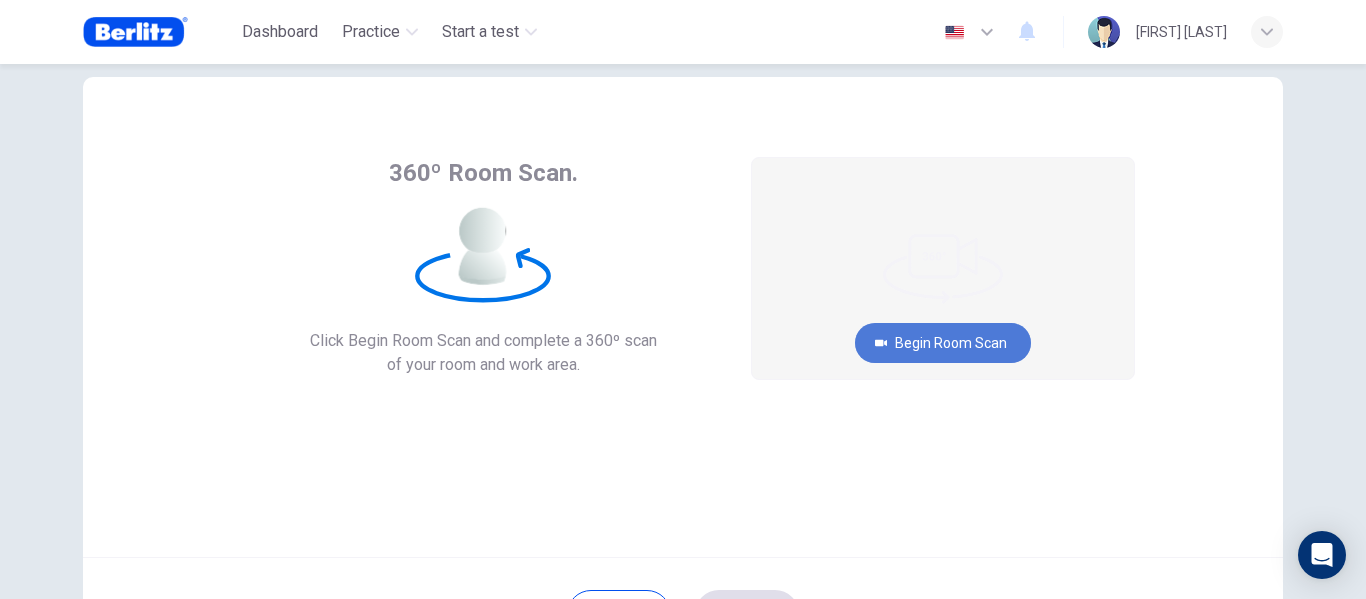 click on "Begin Room Scan" at bounding box center (943, 343) 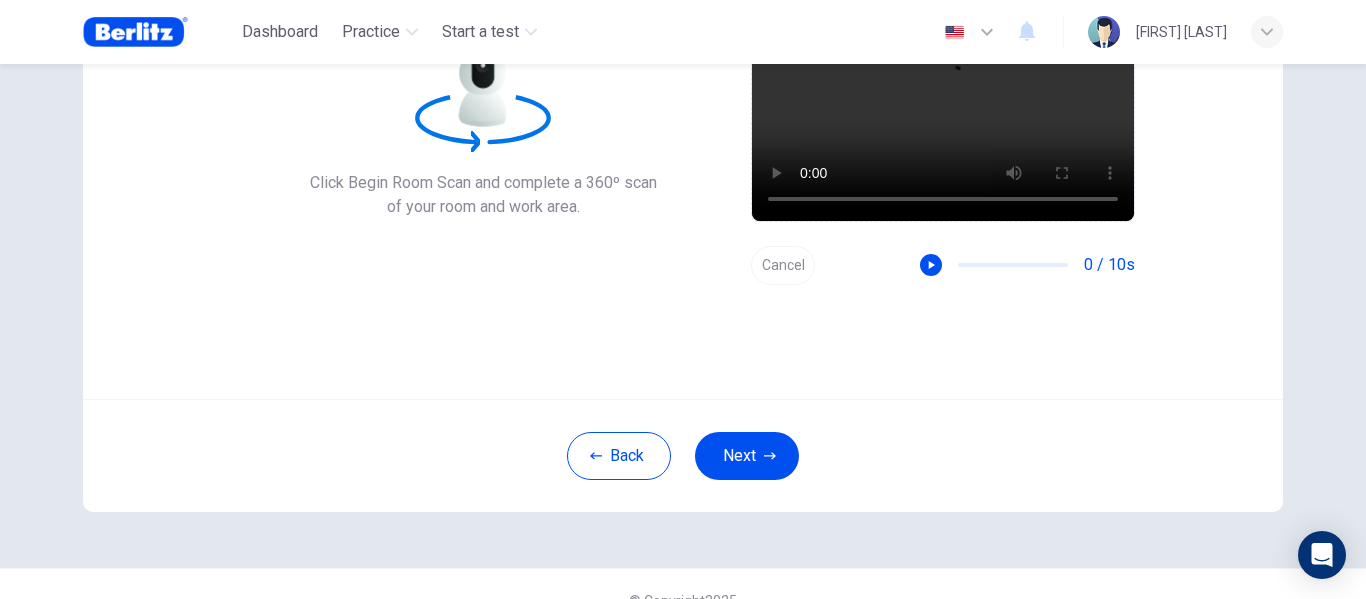 scroll, scrollTop: 206, scrollLeft: 0, axis: vertical 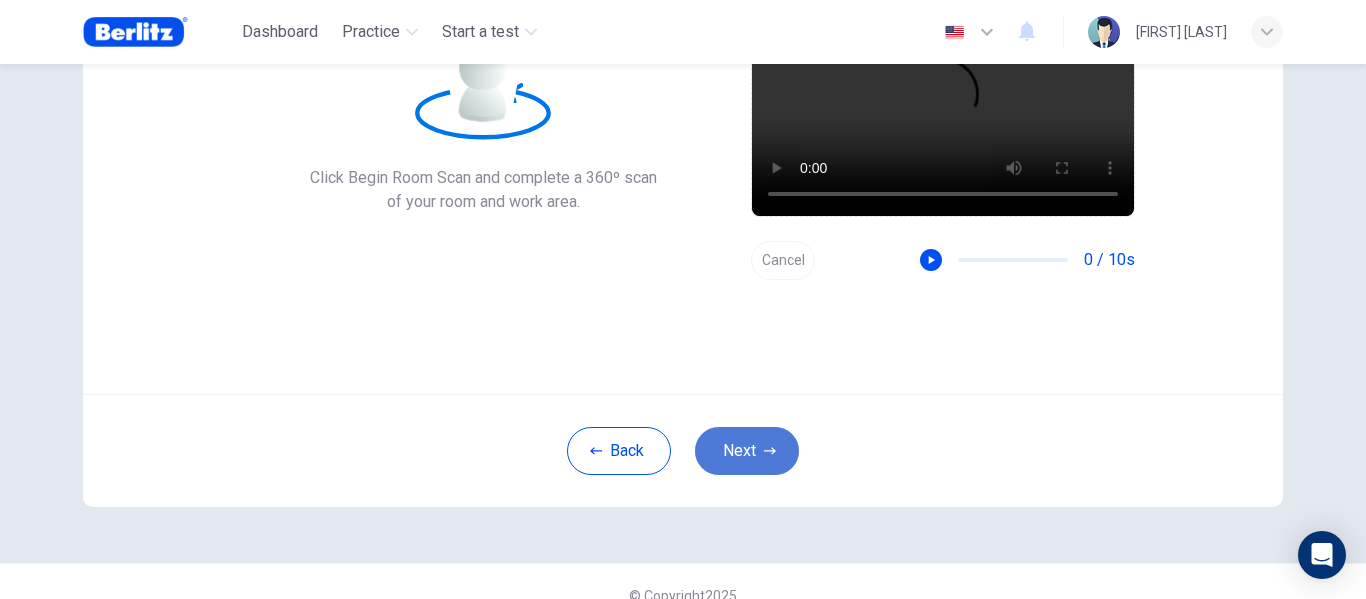 click on "Next" at bounding box center (747, 451) 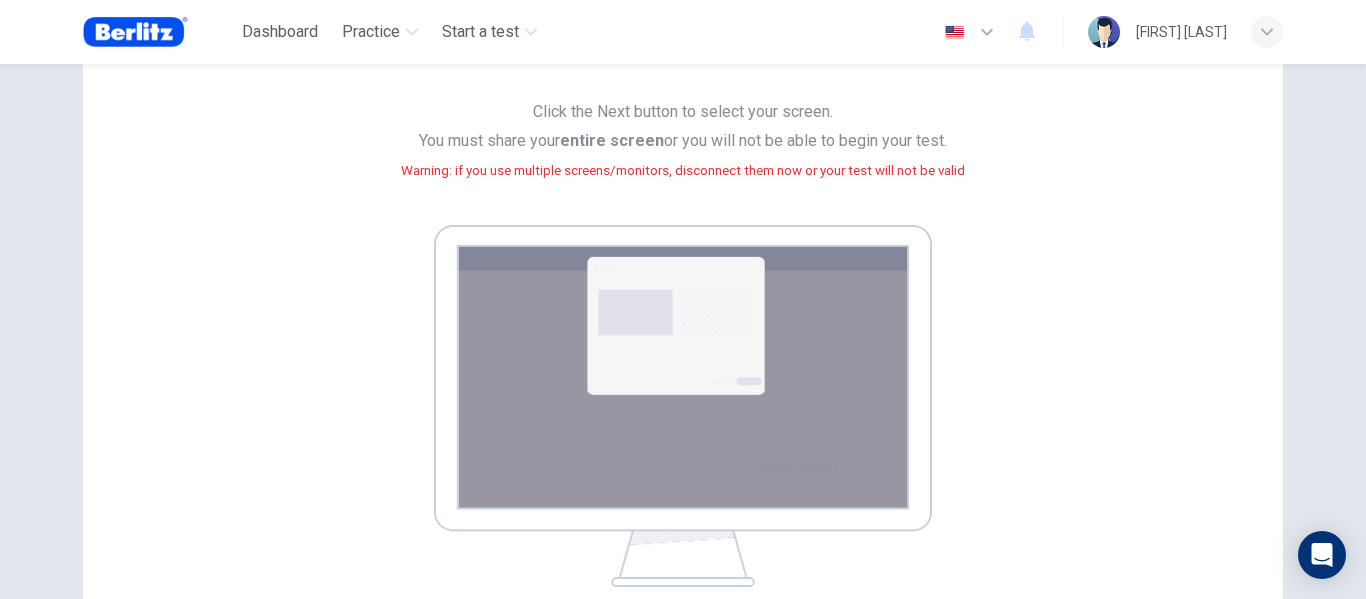 scroll, scrollTop: 356, scrollLeft: 0, axis: vertical 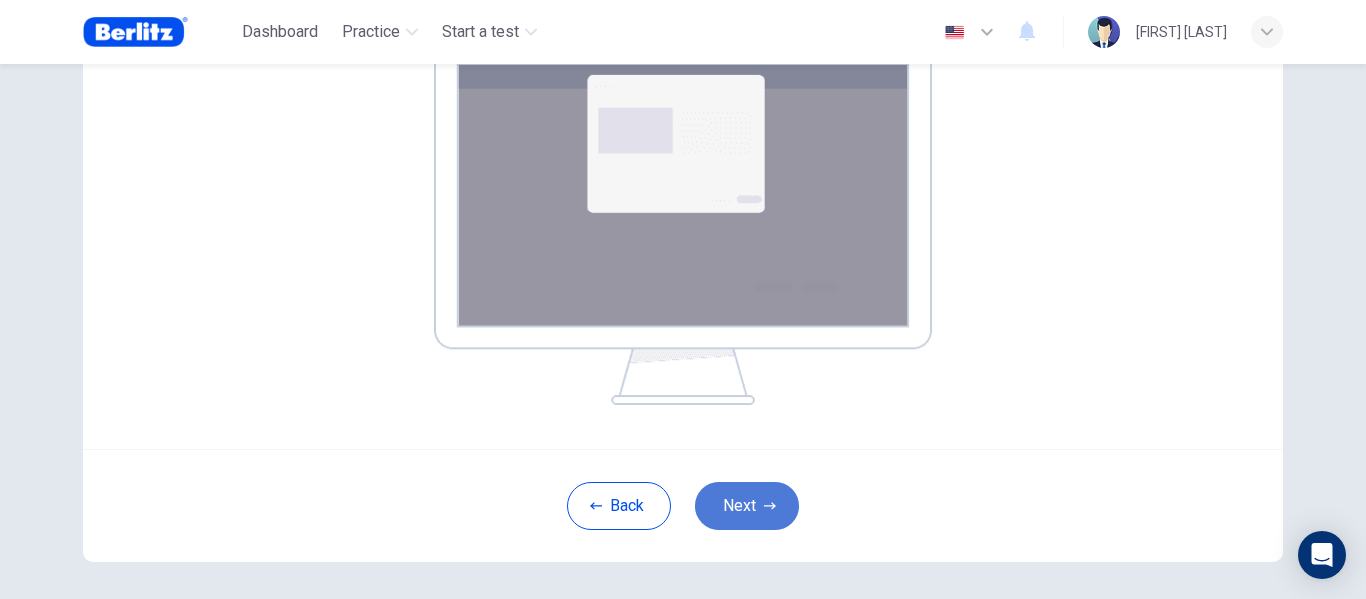 click at bounding box center (770, 506) 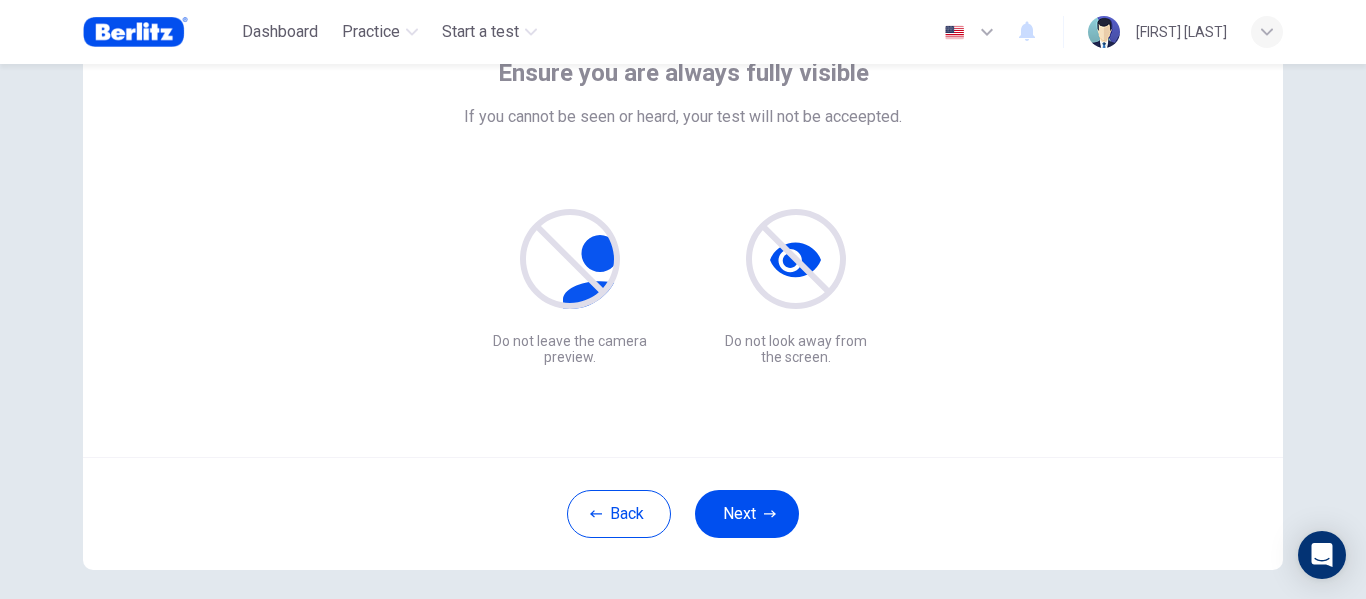 scroll, scrollTop: 144, scrollLeft: 0, axis: vertical 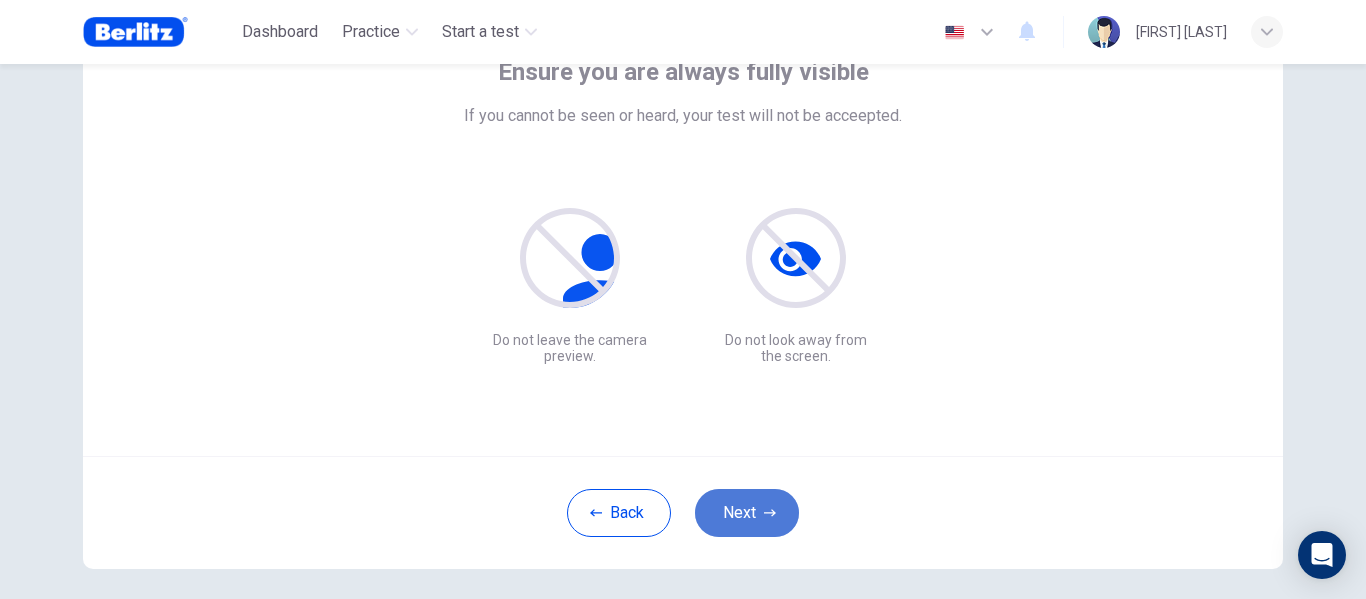 click at bounding box center (770, 513) 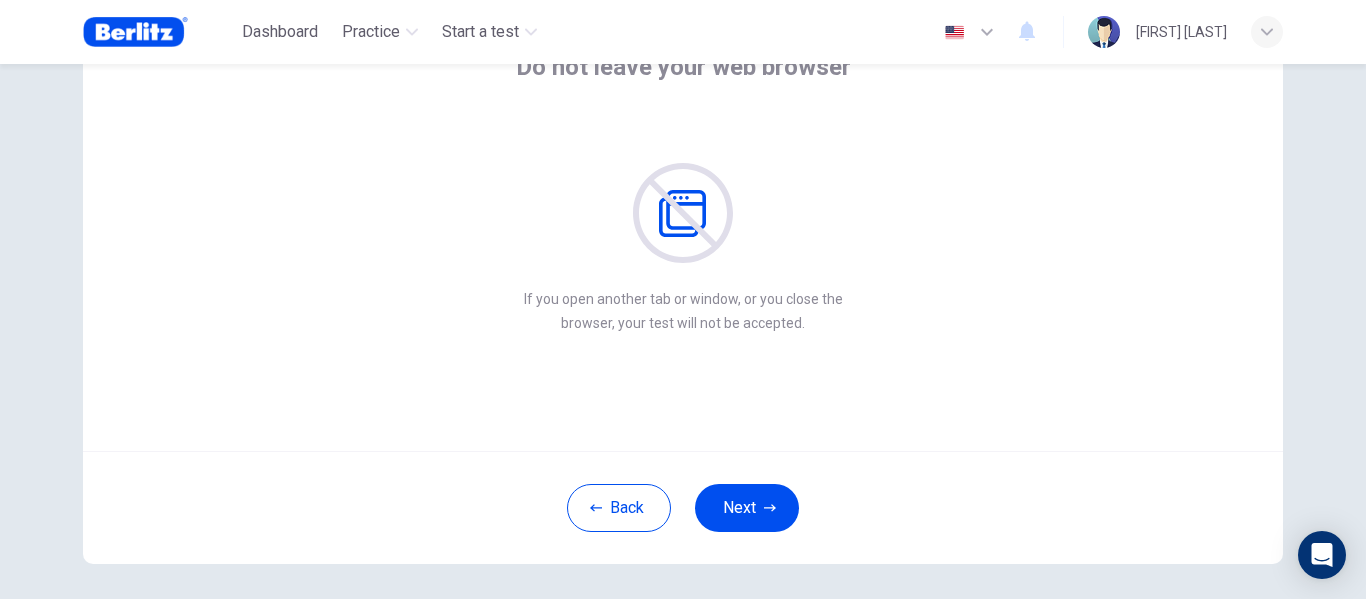scroll, scrollTop: 150, scrollLeft: 0, axis: vertical 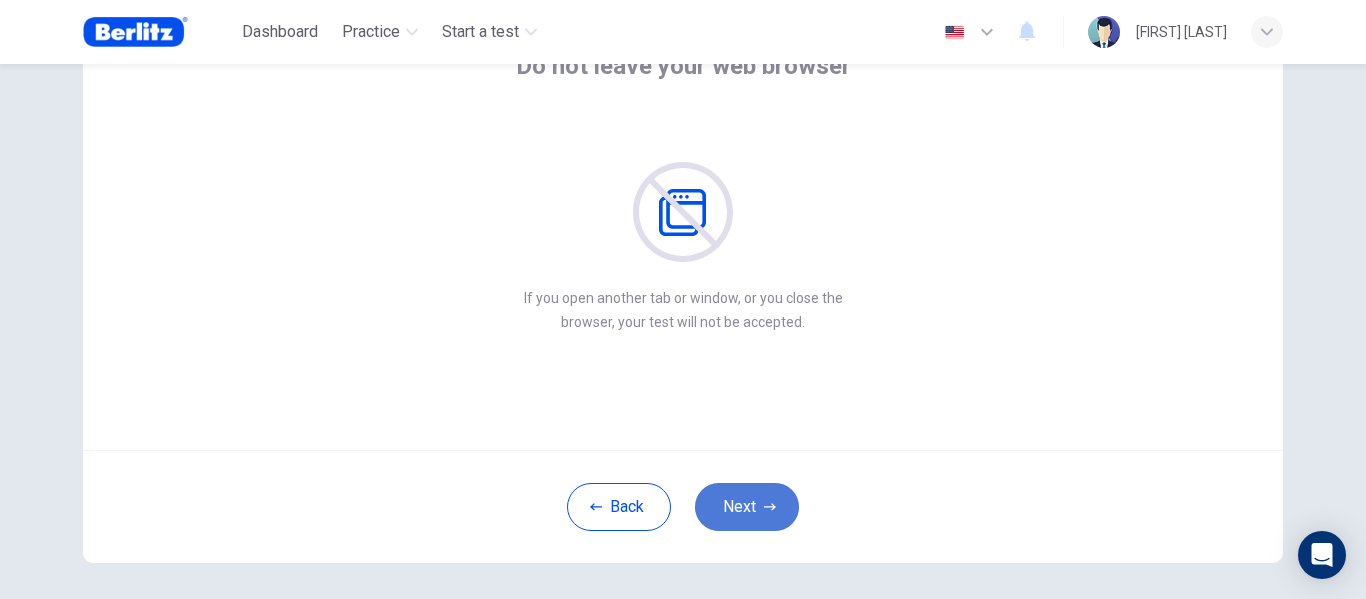 click on "Next" at bounding box center [747, 507] 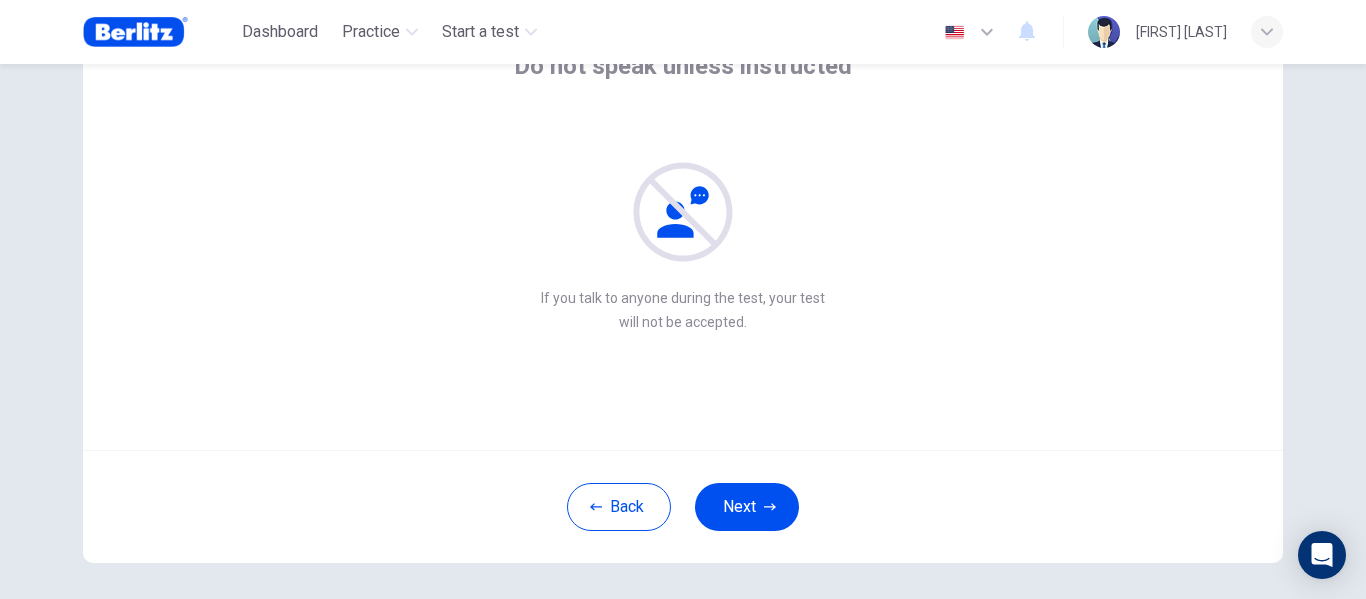 scroll, scrollTop: 106, scrollLeft: 0, axis: vertical 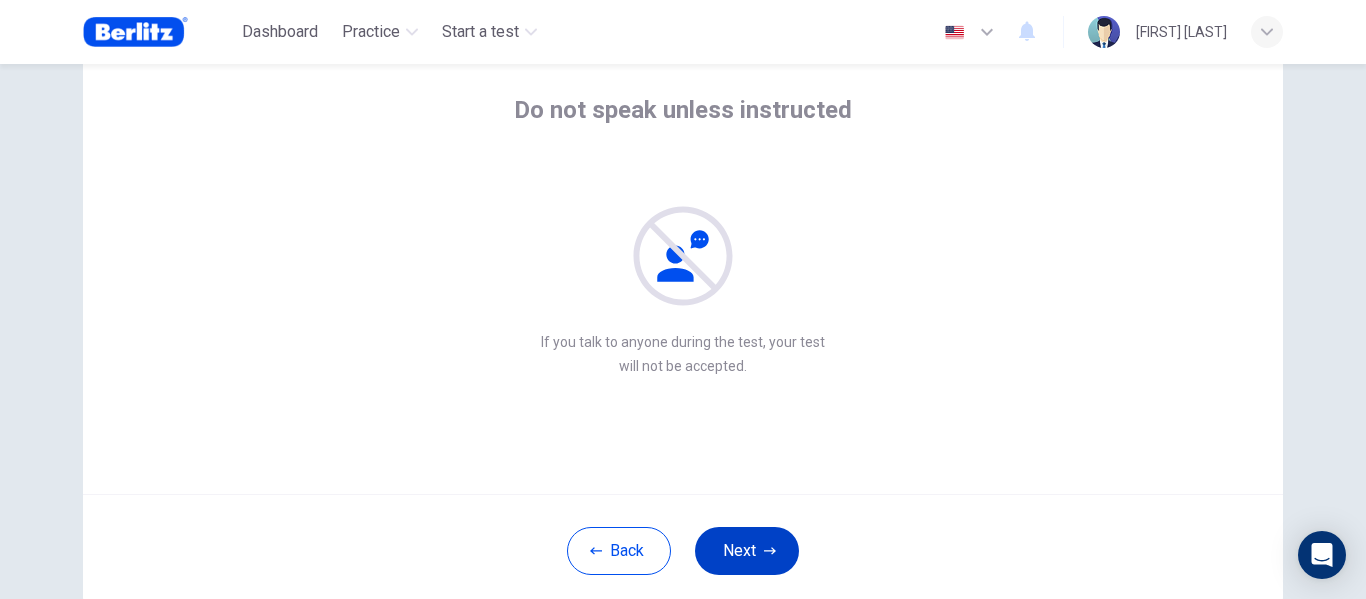click on "Next" at bounding box center [747, 551] 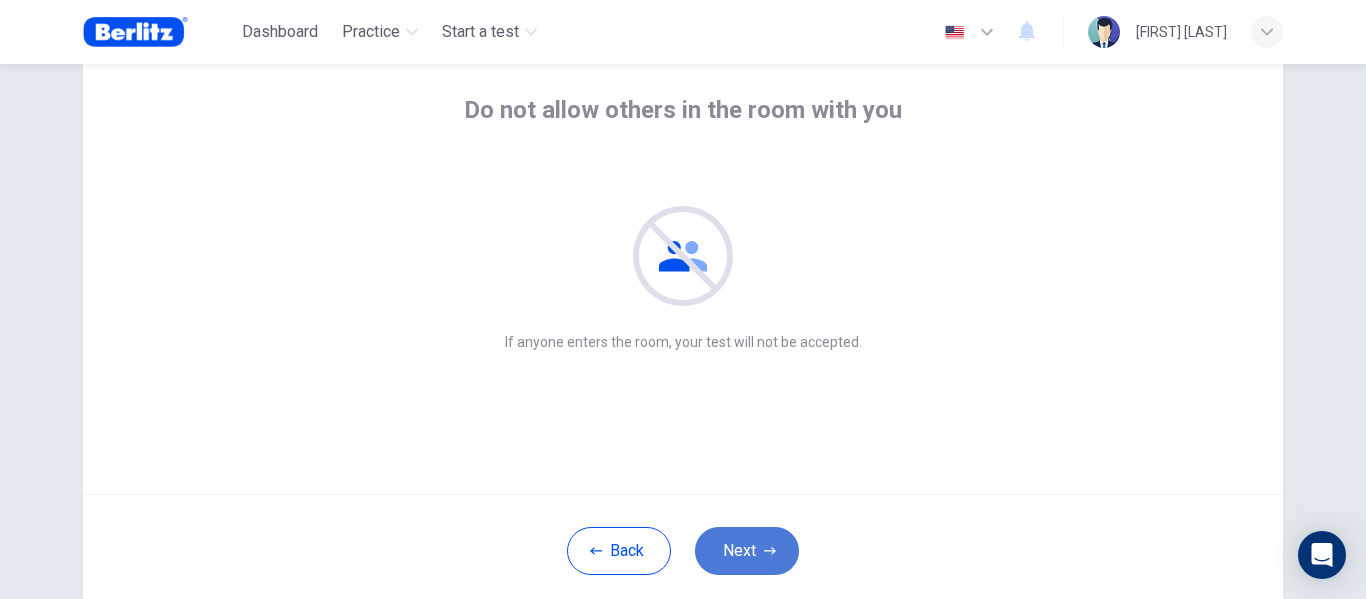 click on "Next" at bounding box center (747, 551) 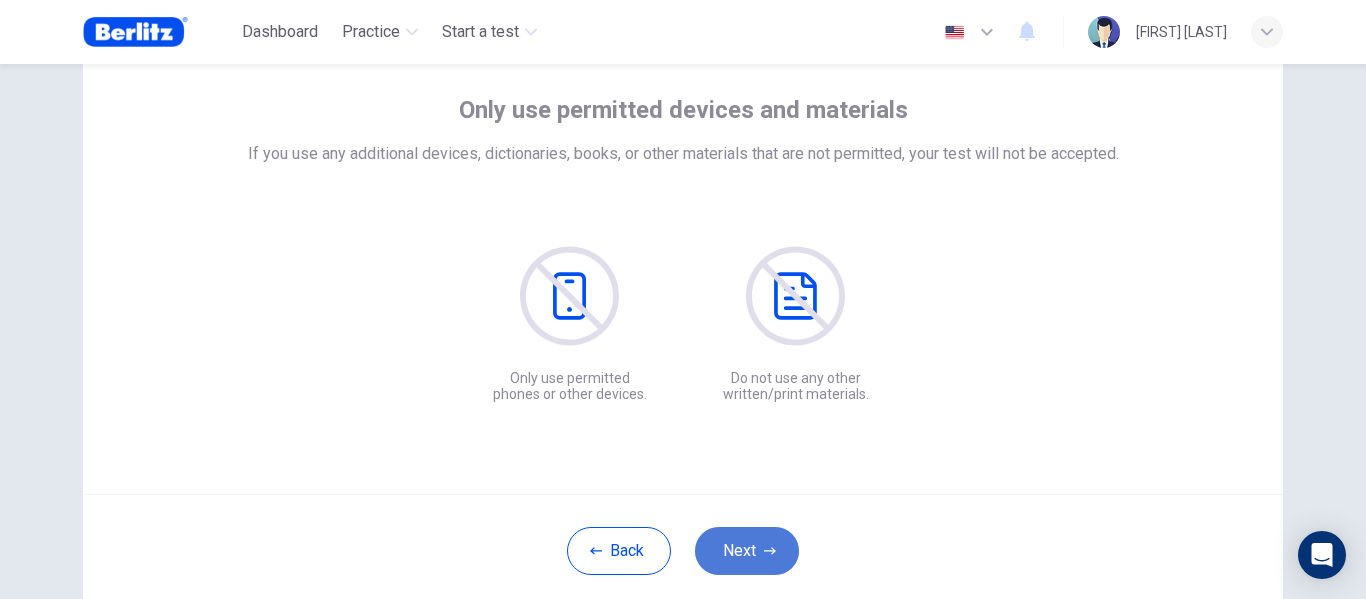 click on "Next" at bounding box center (747, 551) 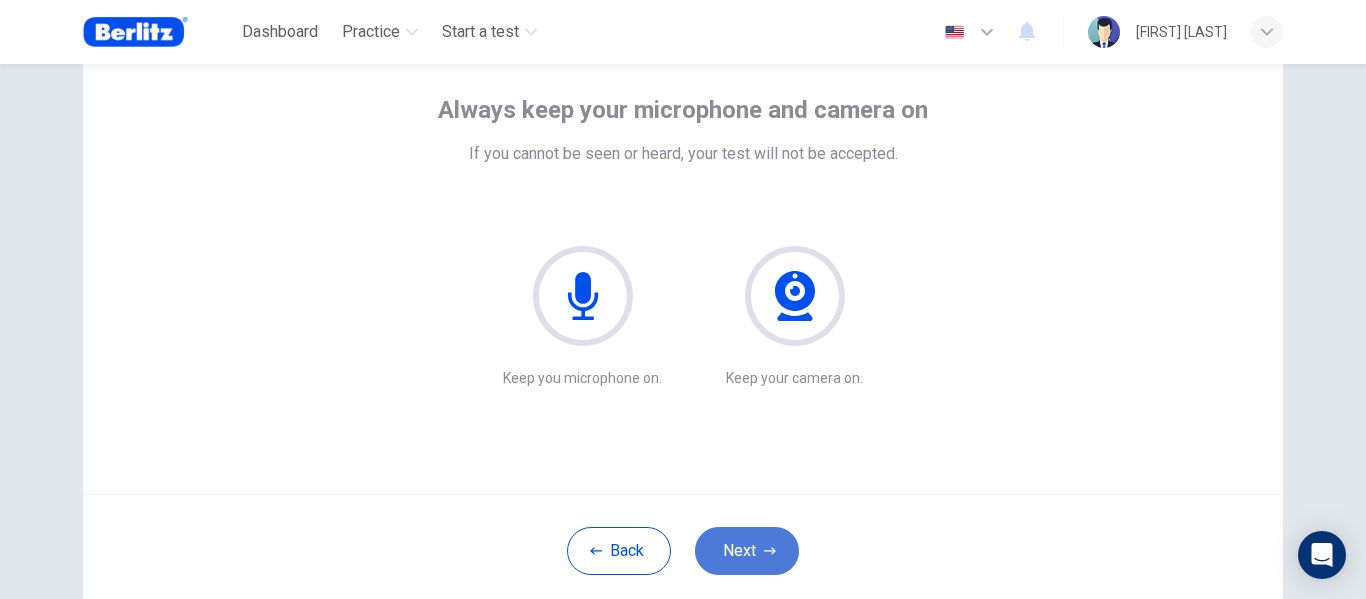 click on "Next" at bounding box center [747, 551] 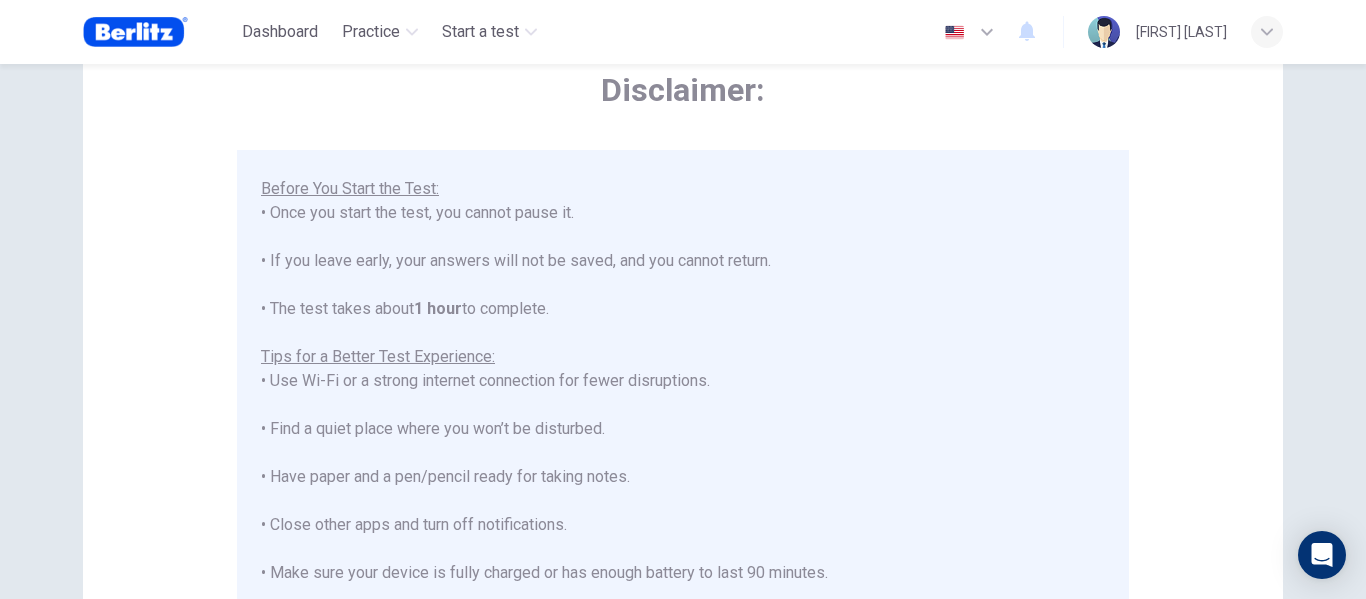 scroll, scrollTop: 191, scrollLeft: 0, axis: vertical 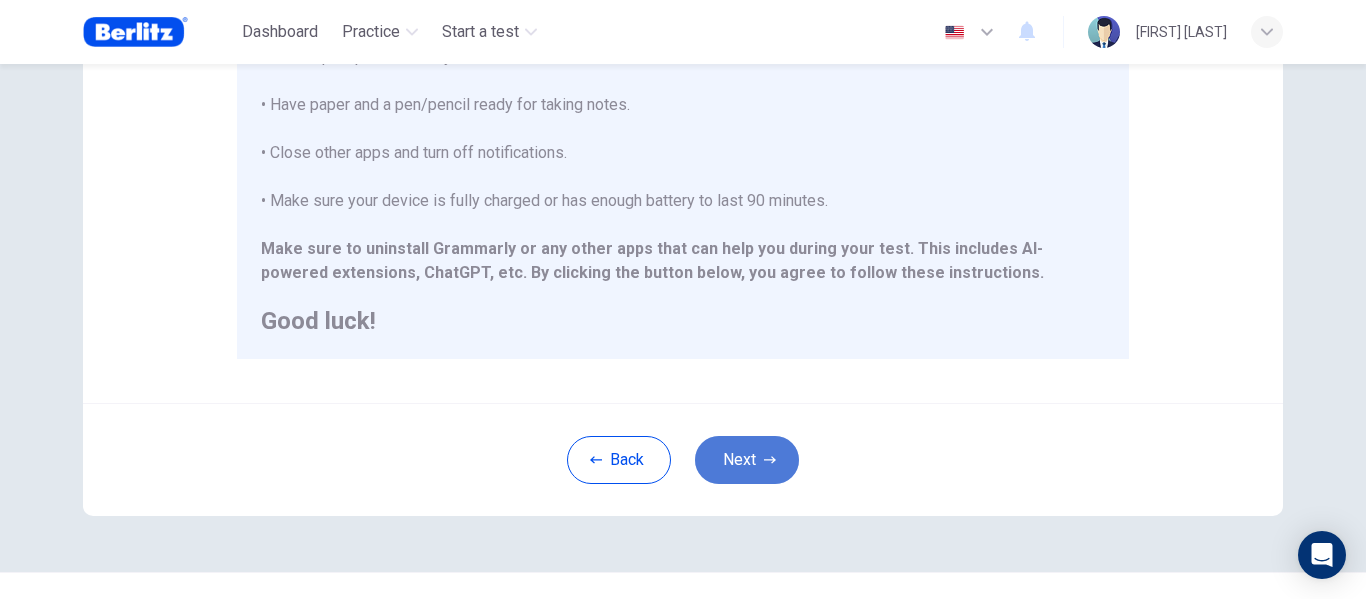 click on "Next" at bounding box center (747, 460) 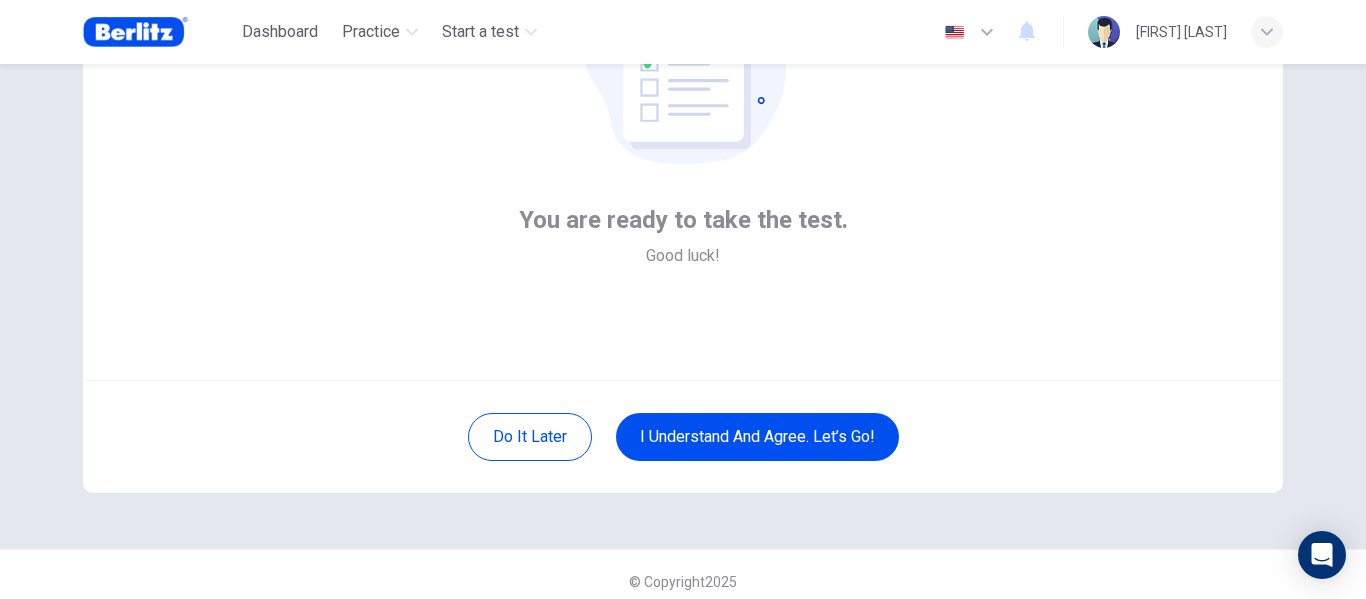 scroll, scrollTop: 234, scrollLeft: 0, axis: vertical 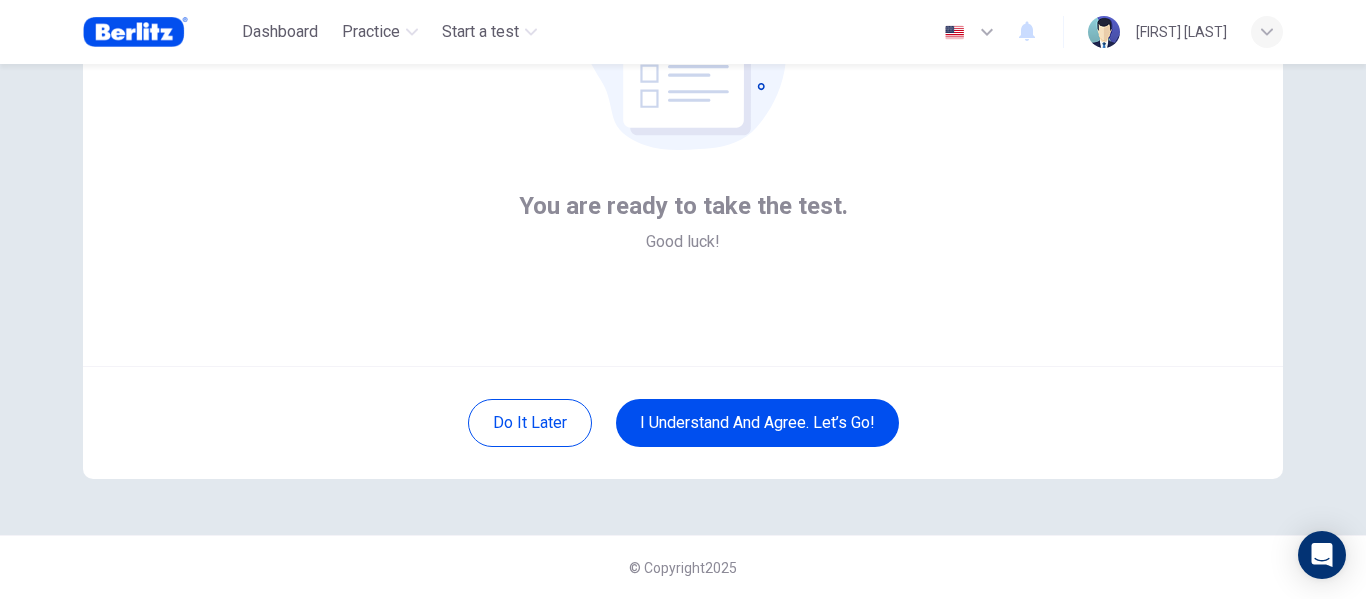 drag, startPoint x: 742, startPoint y: 432, endPoint x: 868, endPoint y: 270, distance: 205.23158 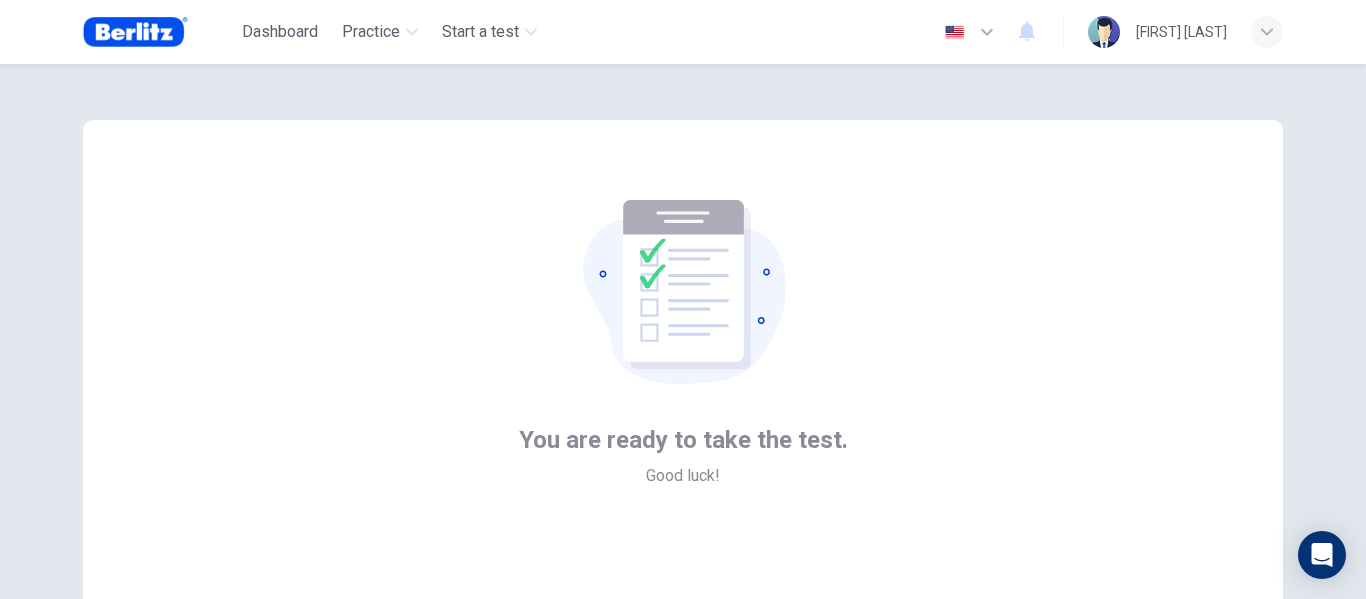 scroll, scrollTop: 234, scrollLeft: 0, axis: vertical 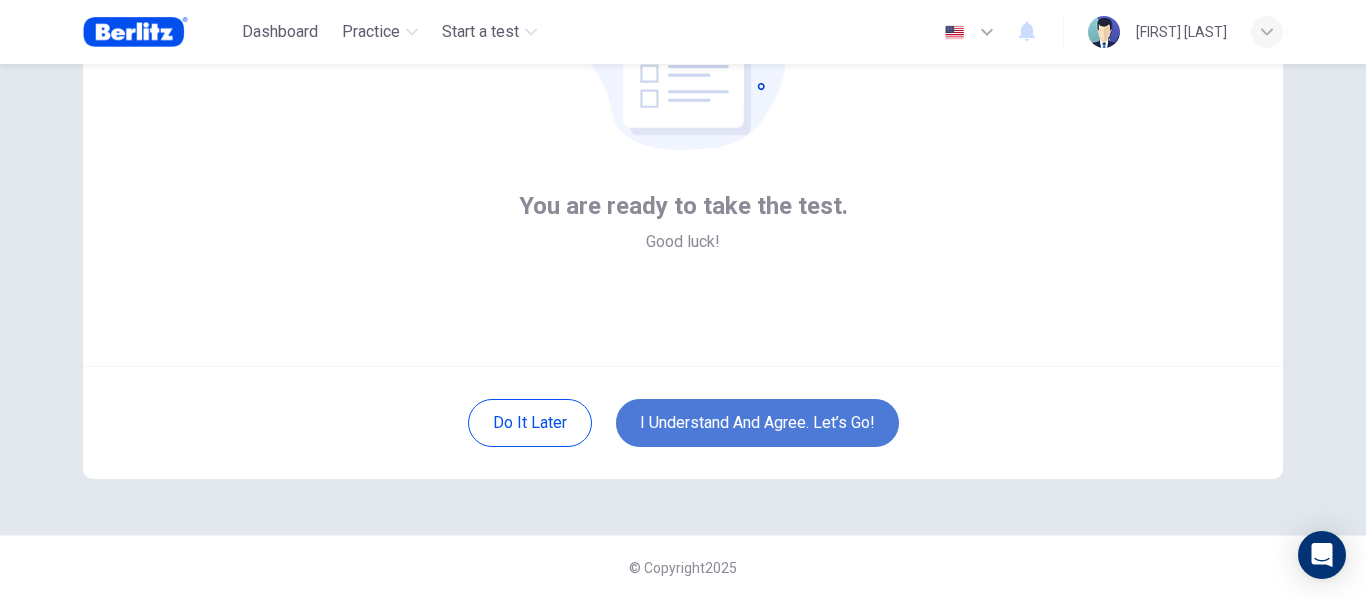 click on "I understand and agree. Let’s go!" at bounding box center (757, 423) 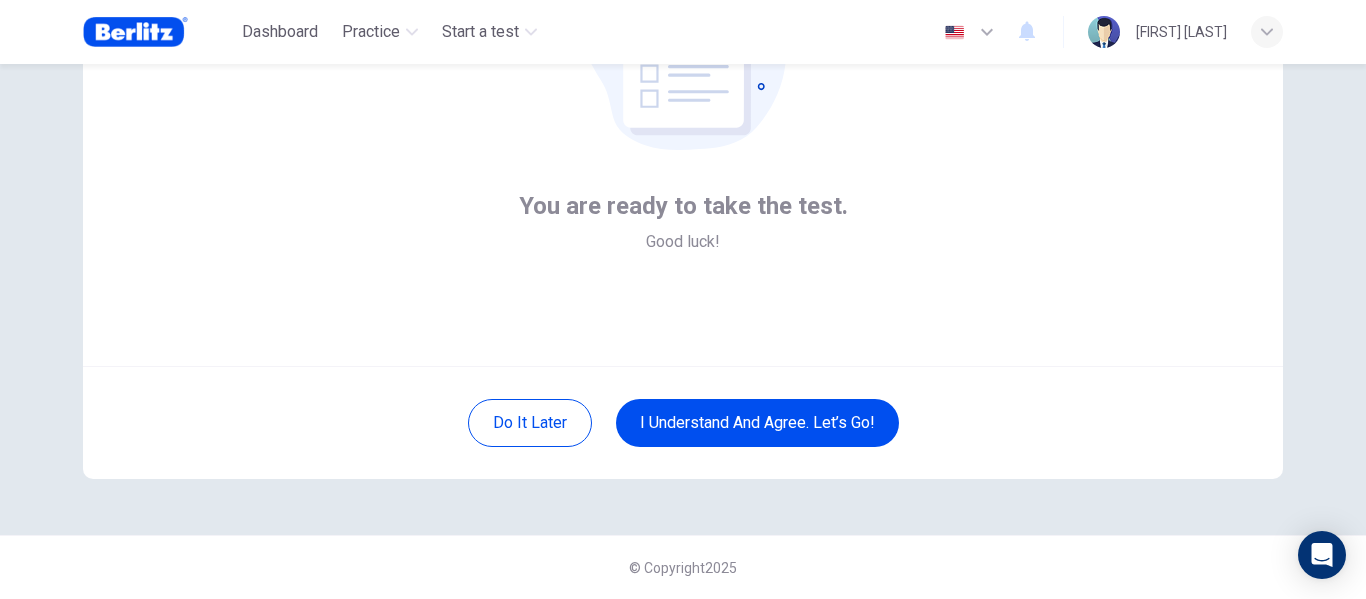 scroll, scrollTop: 0, scrollLeft: 0, axis: both 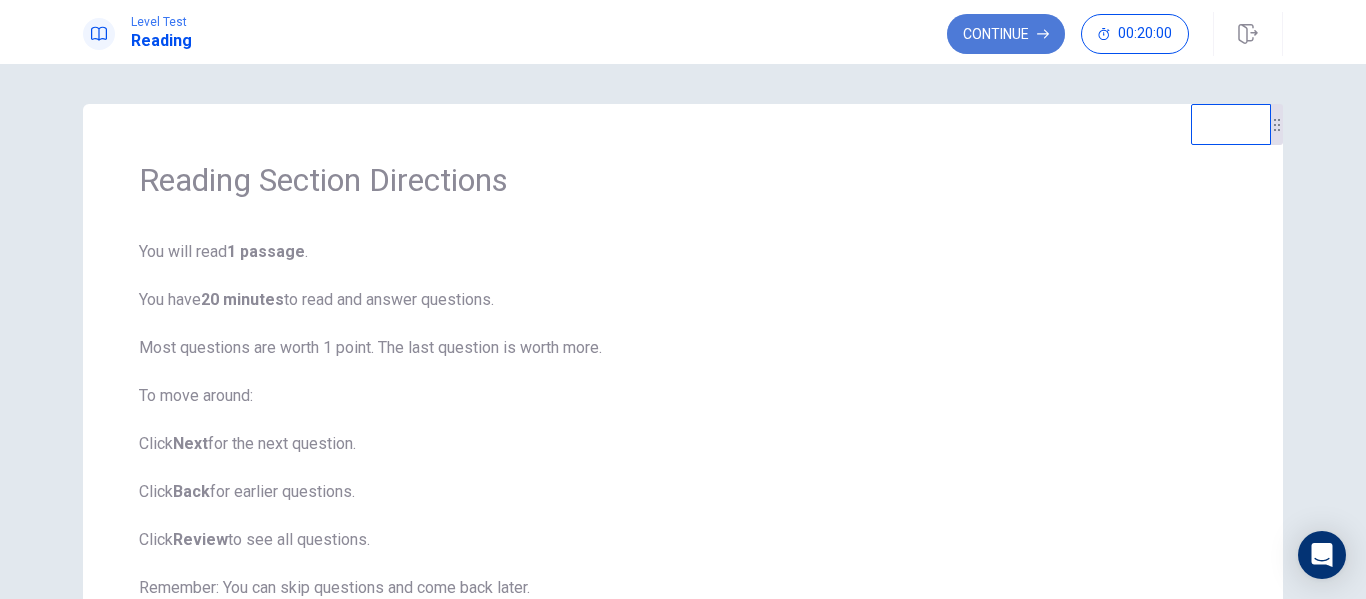 click on "Continue" at bounding box center [1006, 34] 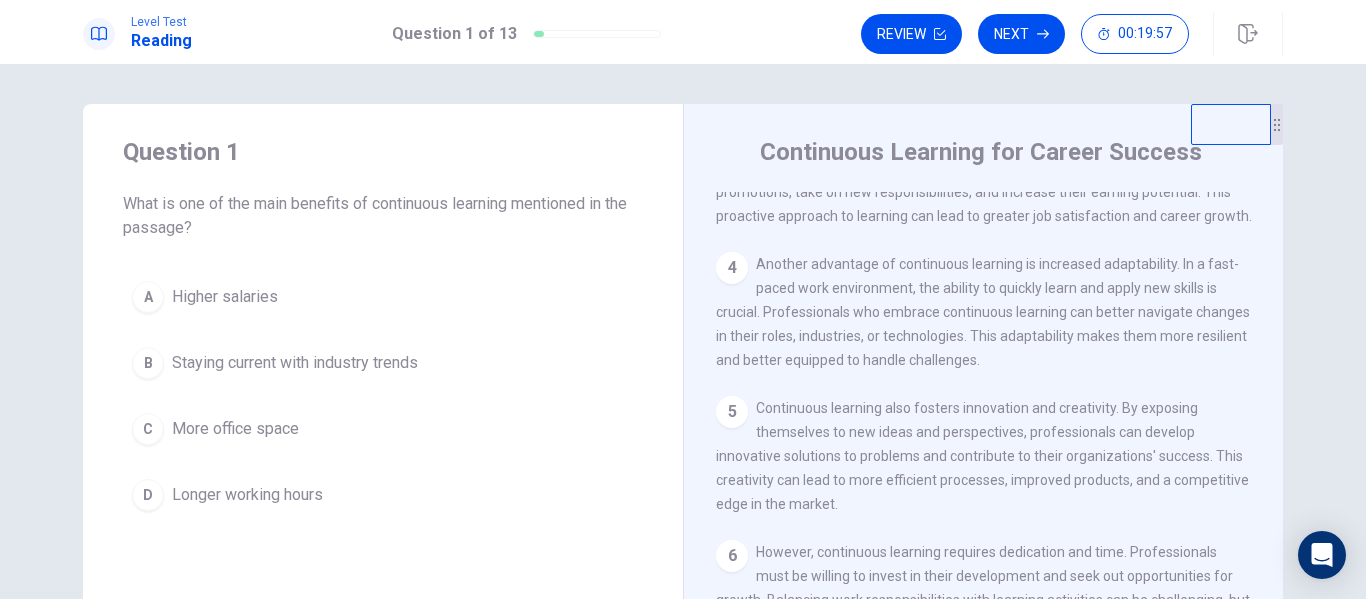 scroll, scrollTop: 468, scrollLeft: 0, axis: vertical 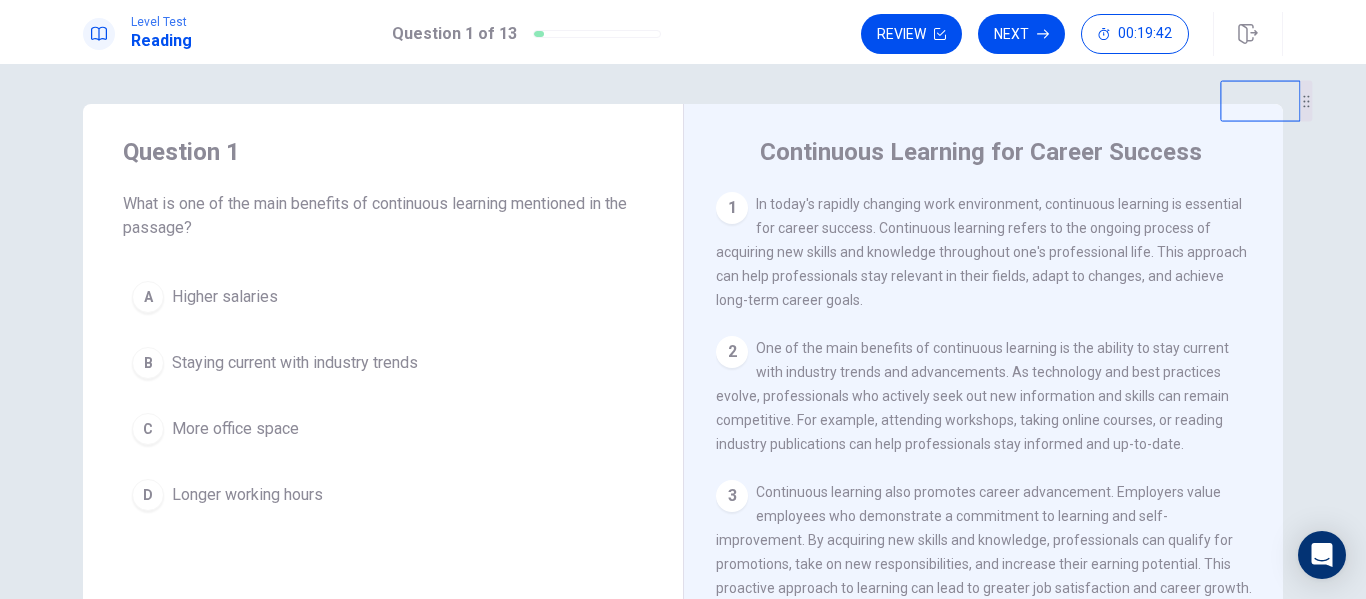 drag, startPoint x: 1212, startPoint y: 123, endPoint x: 1298, endPoint y: 56, distance: 109.01835 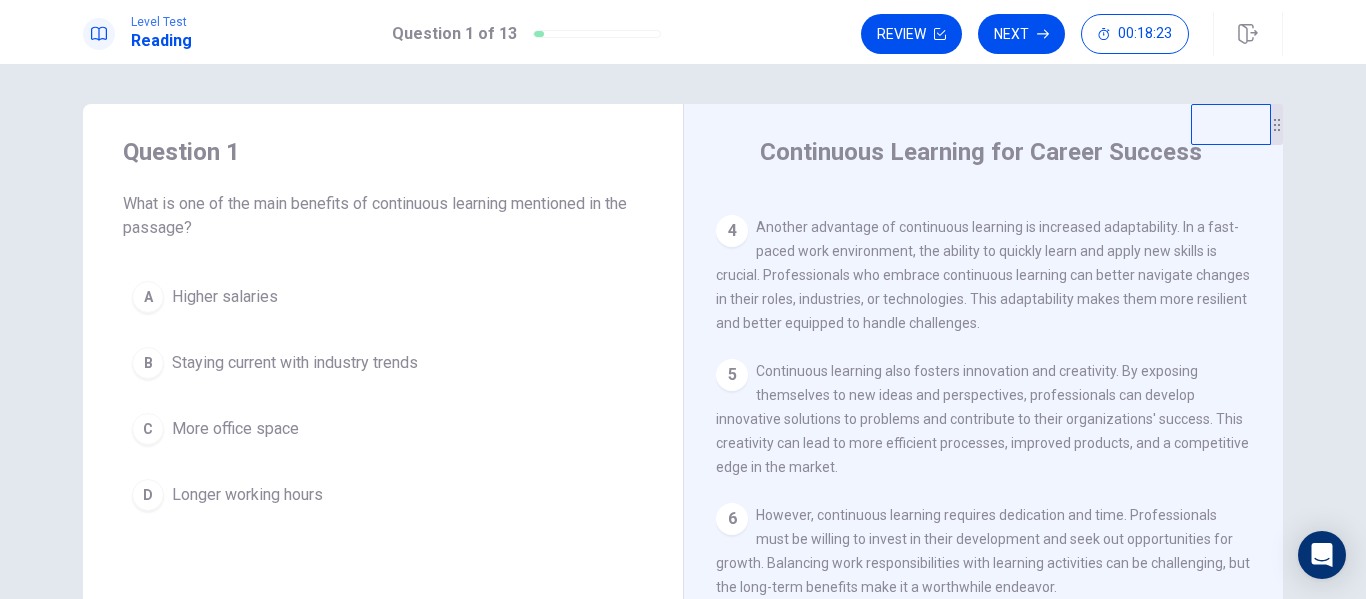 scroll, scrollTop: 468, scrollLeft: 0, axis: vertical 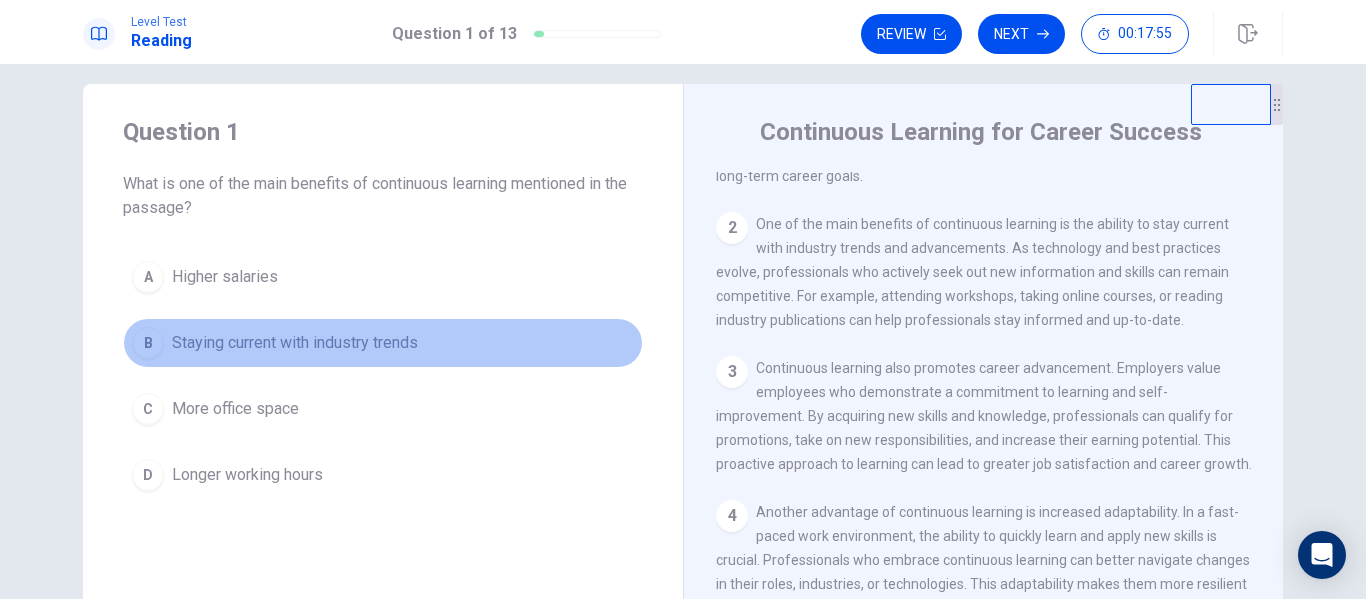 click on "Staying current with industry trends" at bounding box center [225, 277] 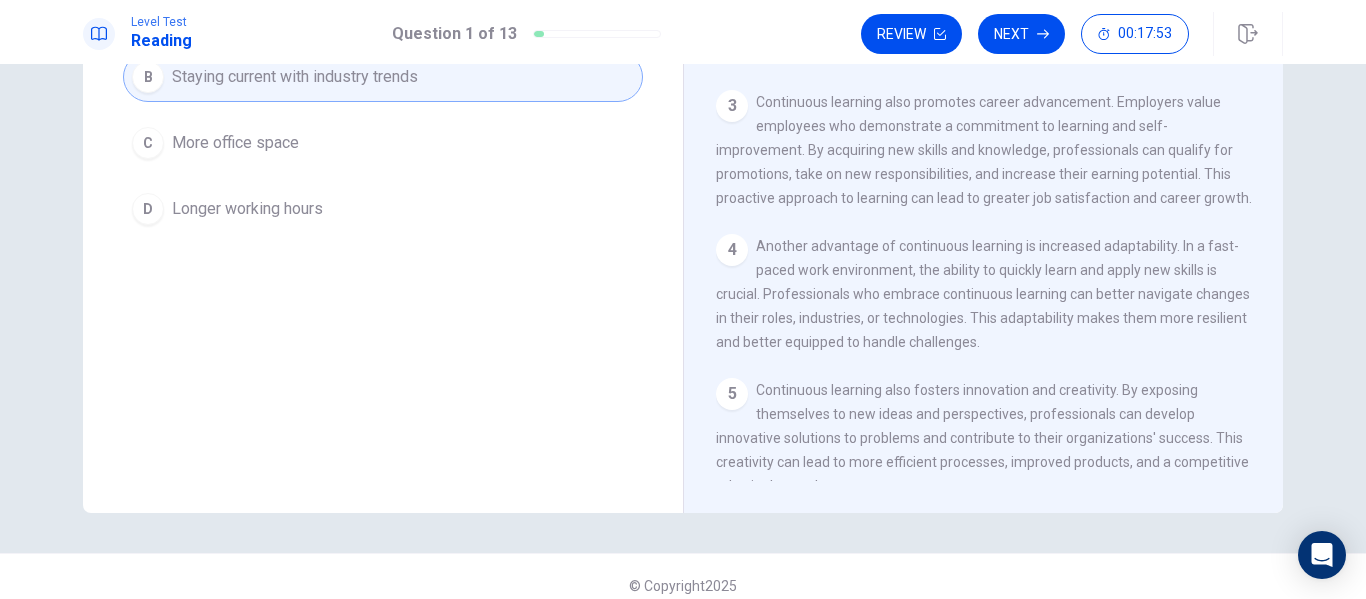 scroll, scrollTop: 304, scrollLeft: 0, axis: vertical 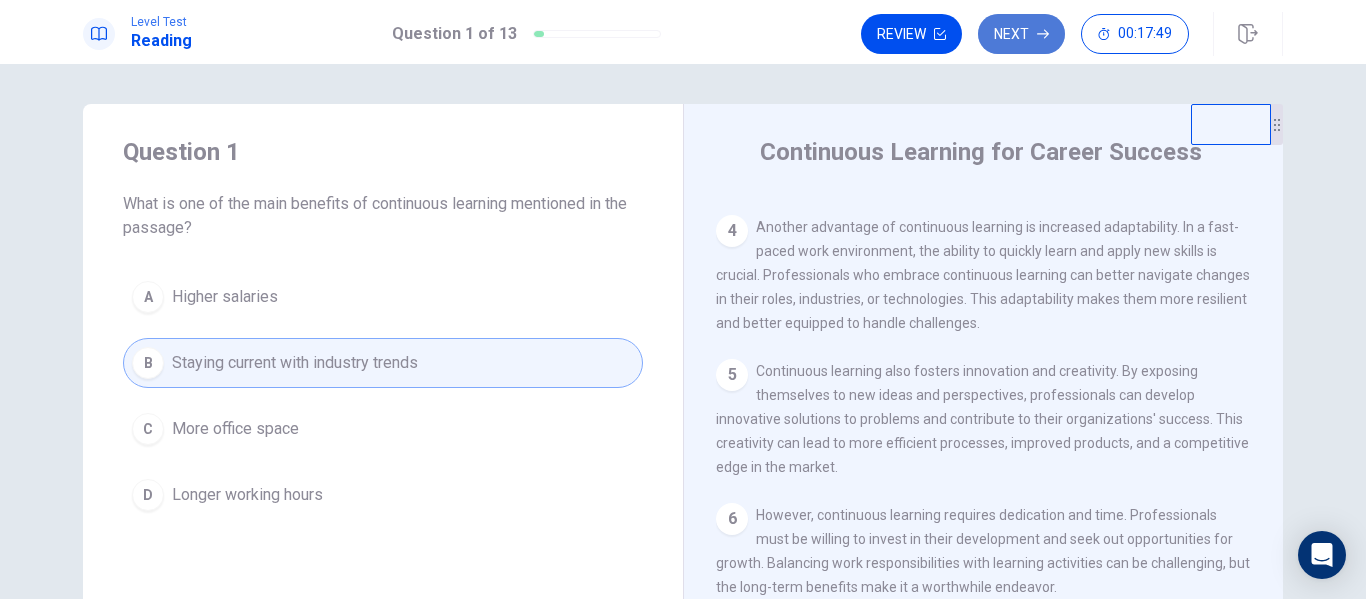 click on "Next" at bounding box center [1021, 34] 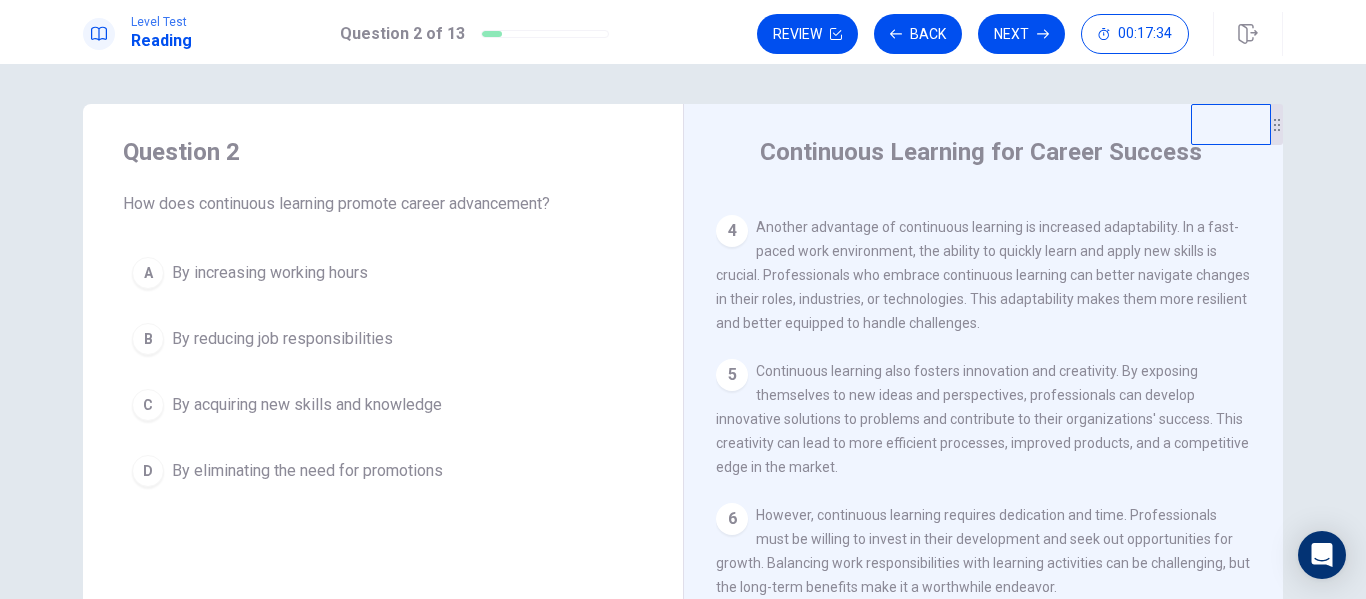 drag, startPoint x: 752, startPoint y: 203, endPoint x: 940, endPoint y: 349, distance: 238.03362 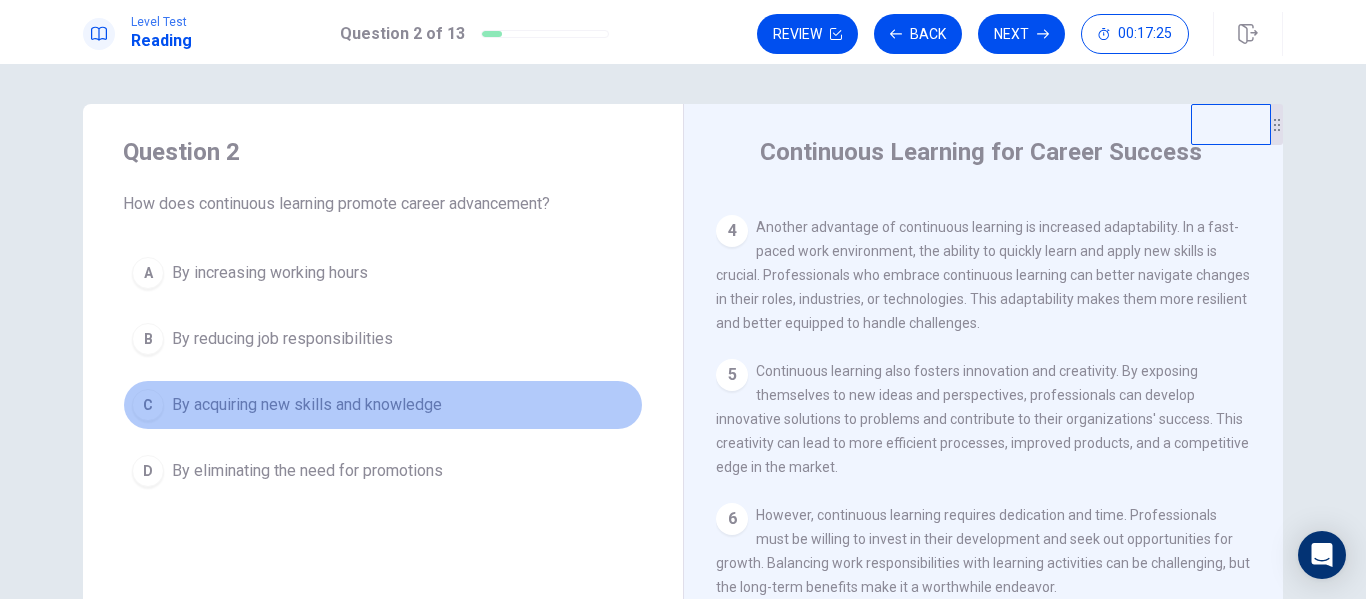 click on "By acquiring new skills and knowledge" at bounding box center (270, 273) 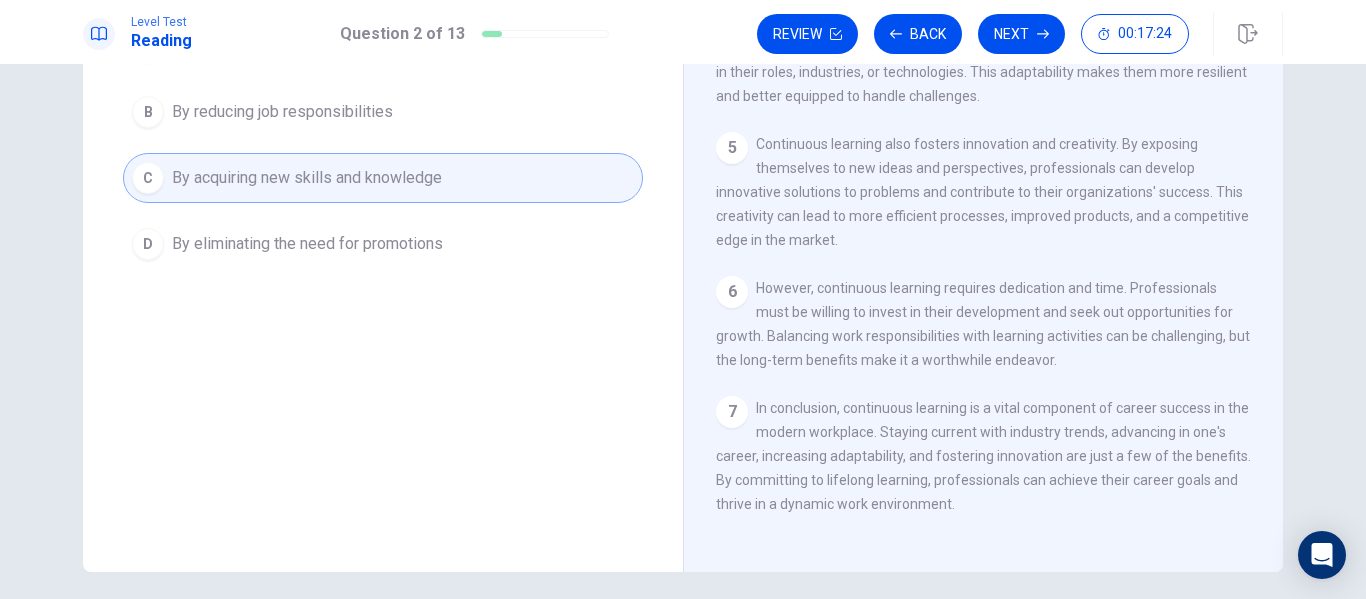 scroll, scrollTop: 304, scrollLeft: 0, axis: vertical 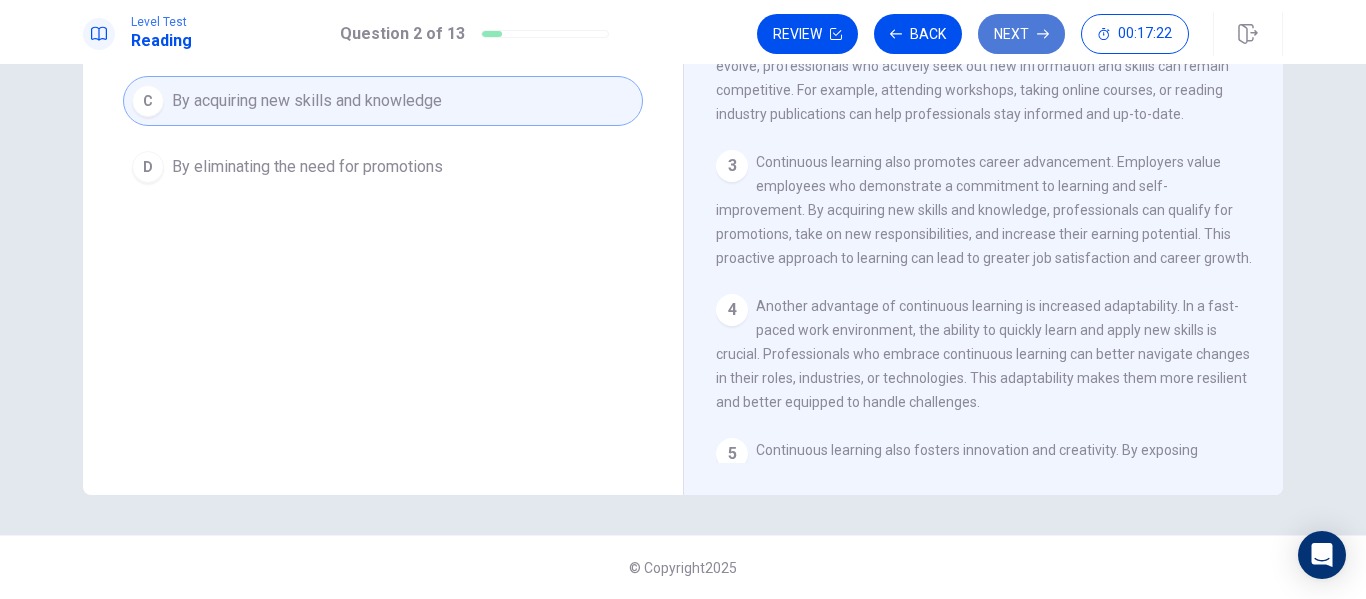 click on "Next" at bounding box center [1021, 34] 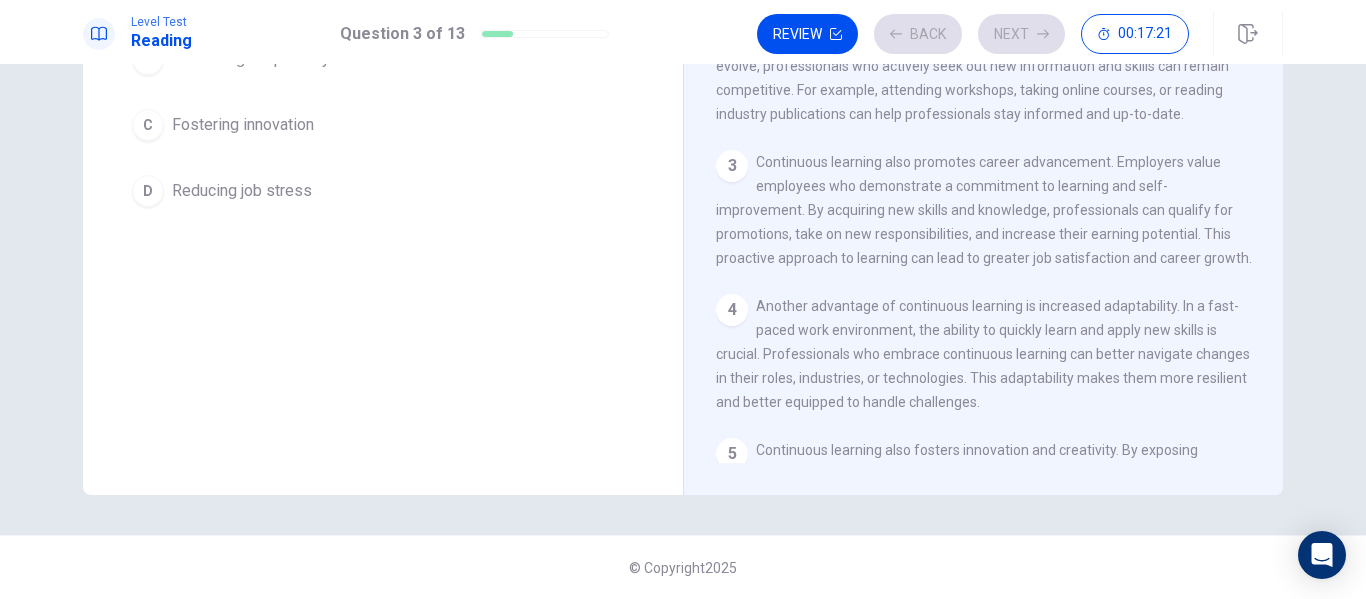 scroll, scrollTop: 0, scrollLeft: 0, axis: both 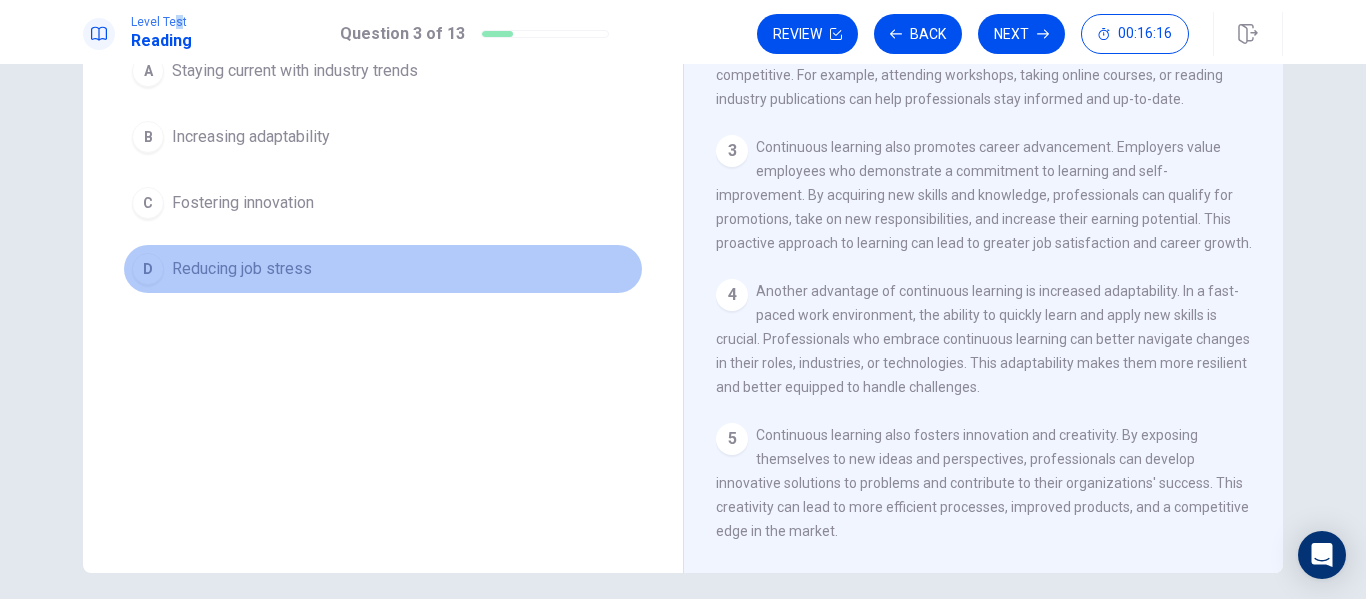 click on "Reducing job stress" at bounding box center [295, 71] 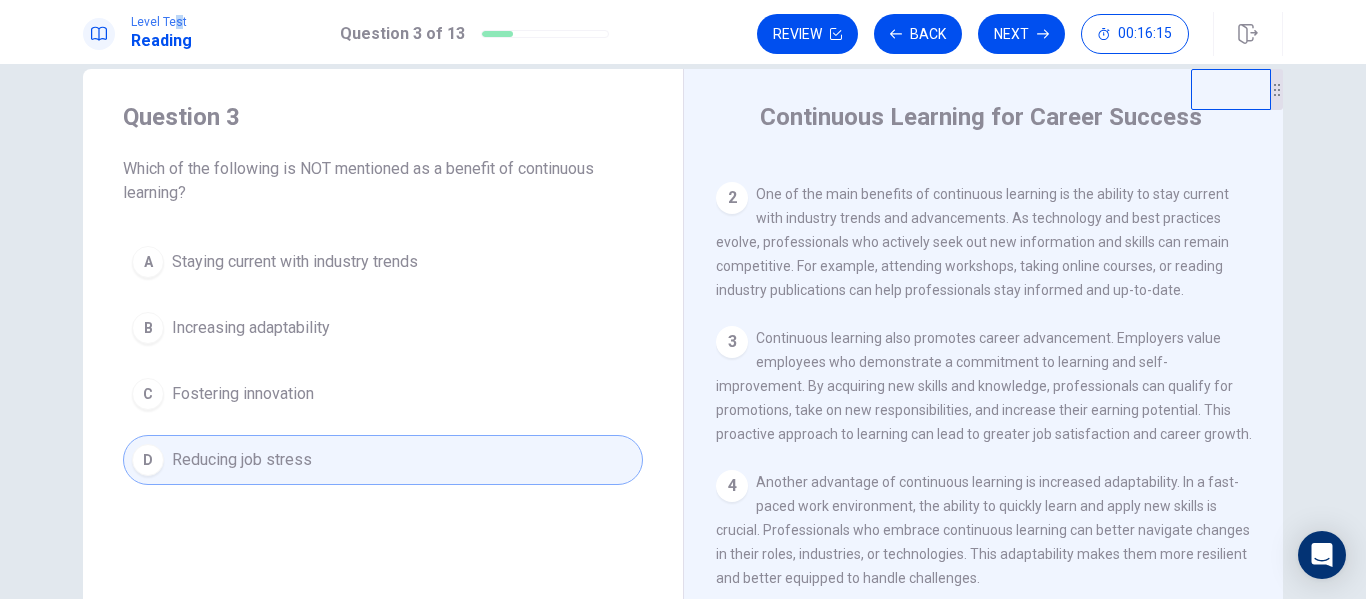 scroll, scrollTop: 0, scrollLeft: 0, axis: both 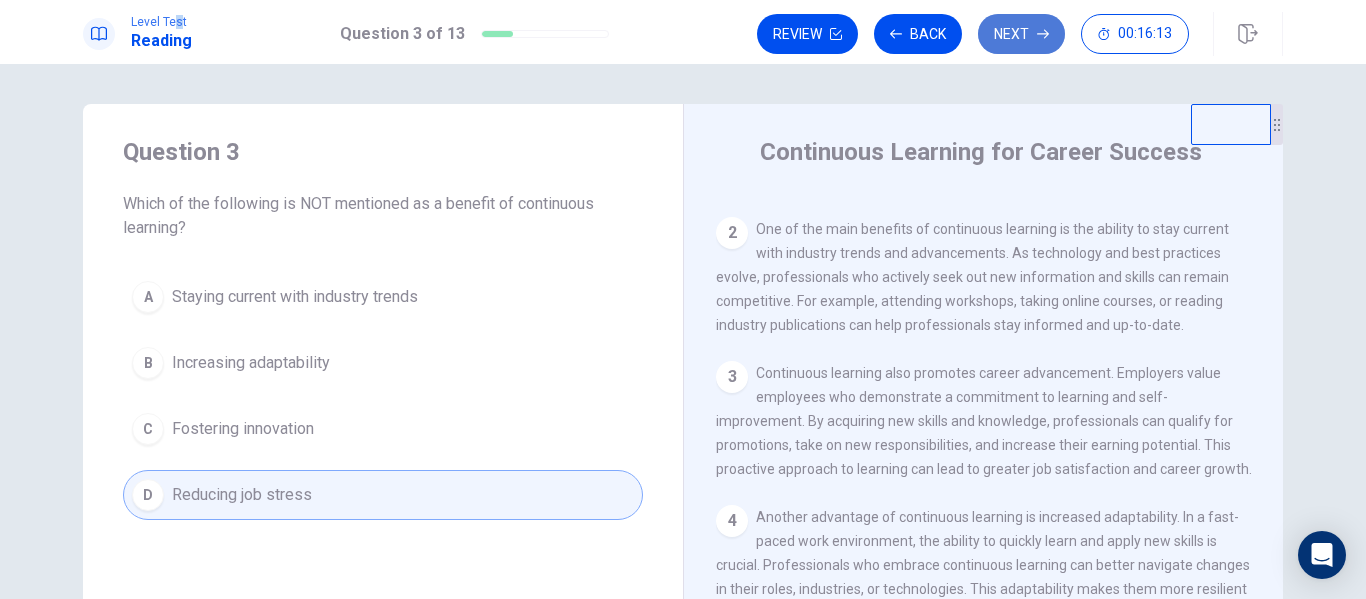 click on "Next" at bounding box center [1021, 34] 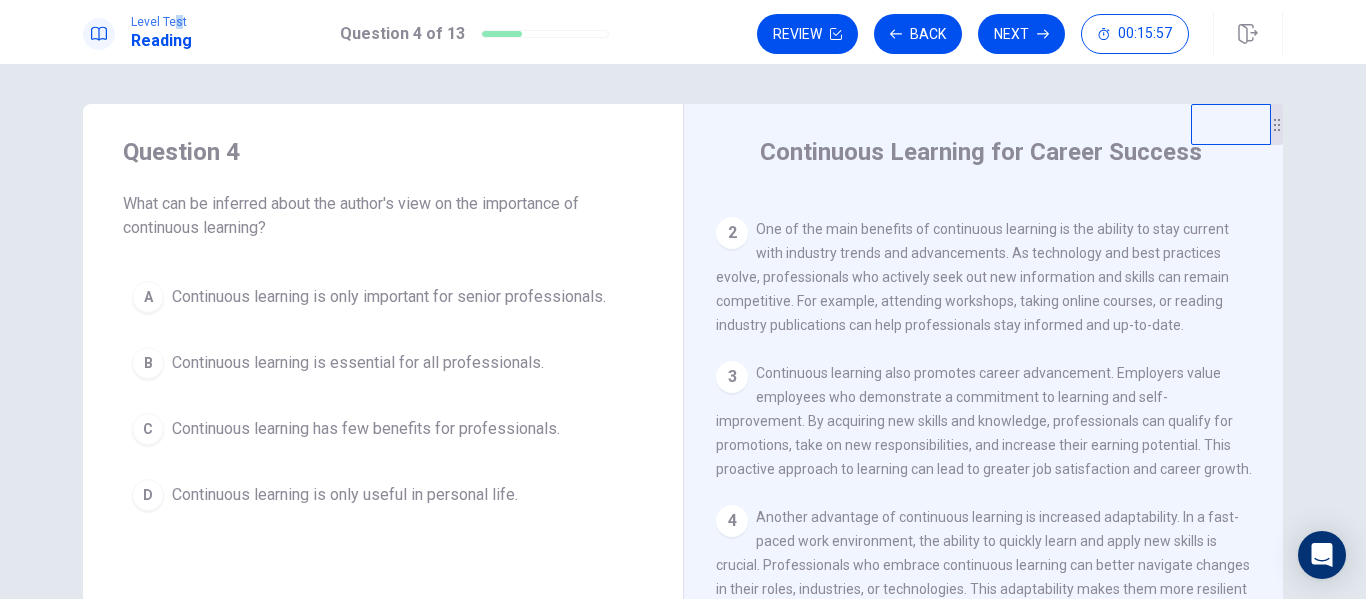 scroll, scrollTop: 81, scrollLeft: 0, axis: vertical 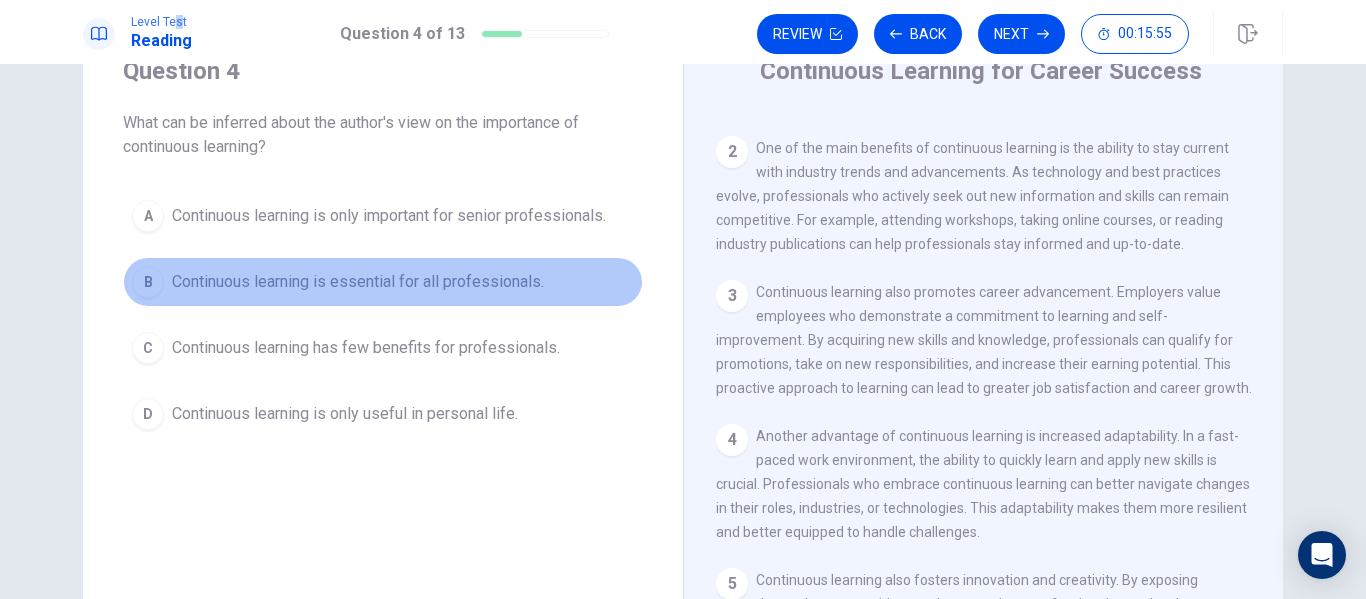 click on "Continuous learning is essential for all professionals." at bounding box center [389, 216] 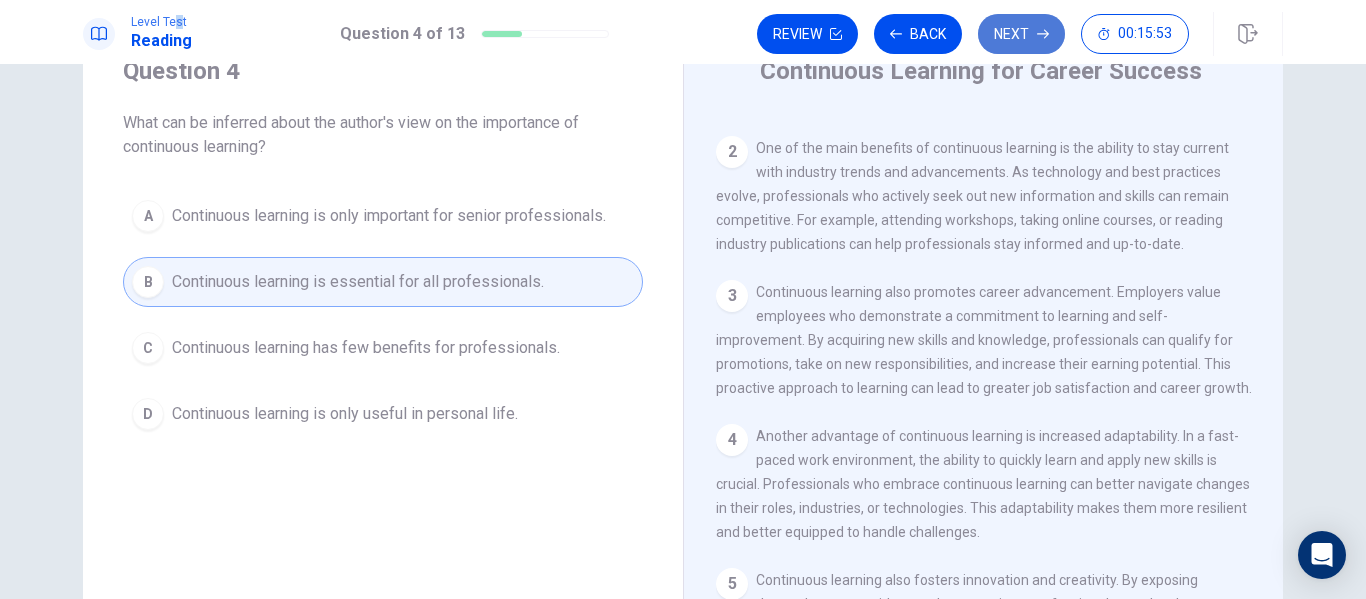click on "Next" at bounding box center (1021, 34) 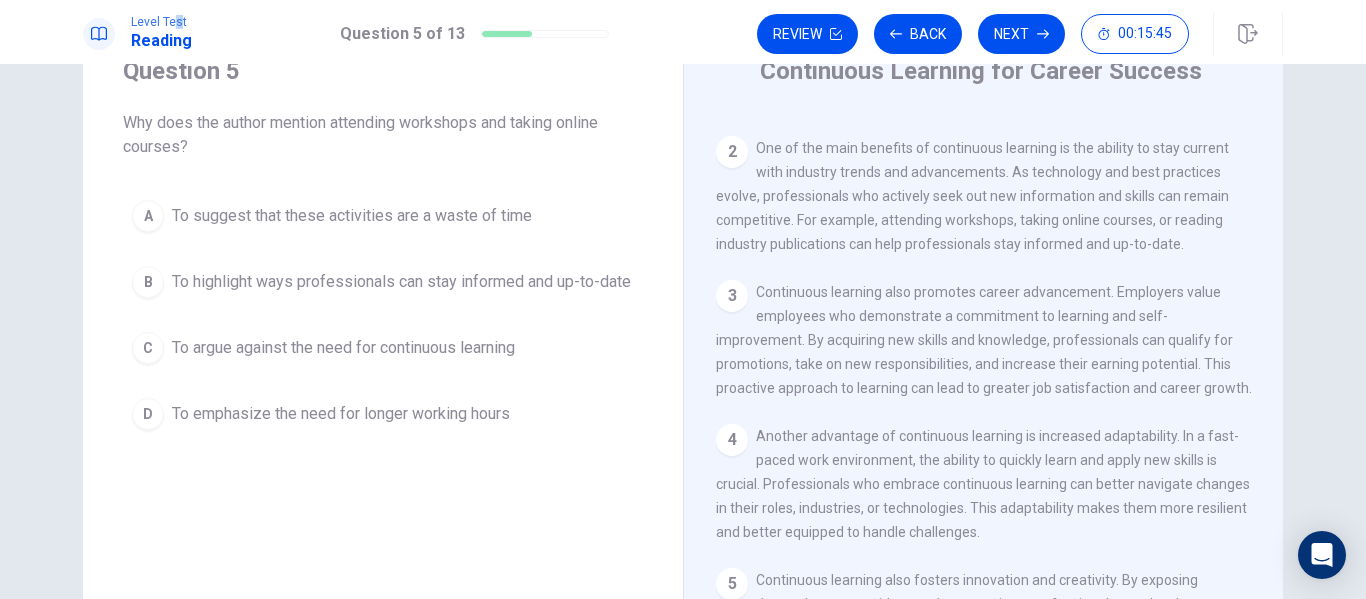 scroll, scrollTop: 0, scrollLeft: 0, axis: both 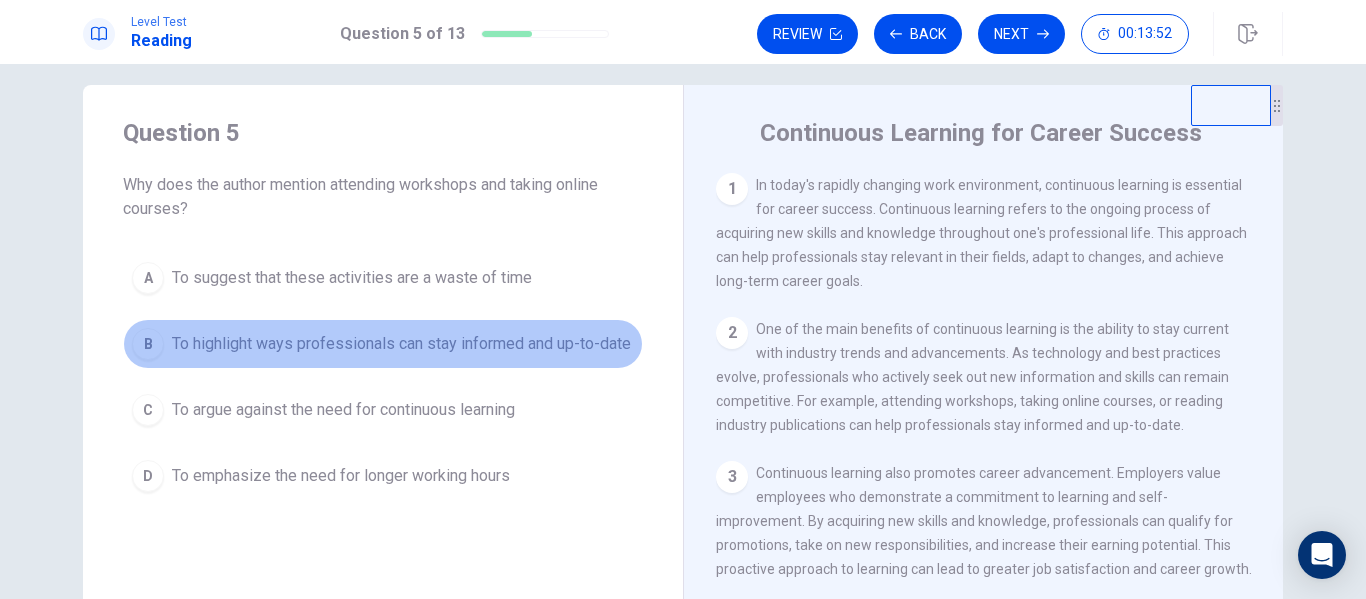 click on "To highlight ways professionals can stay informed and up-to-date" at bounding box center (352, 278) 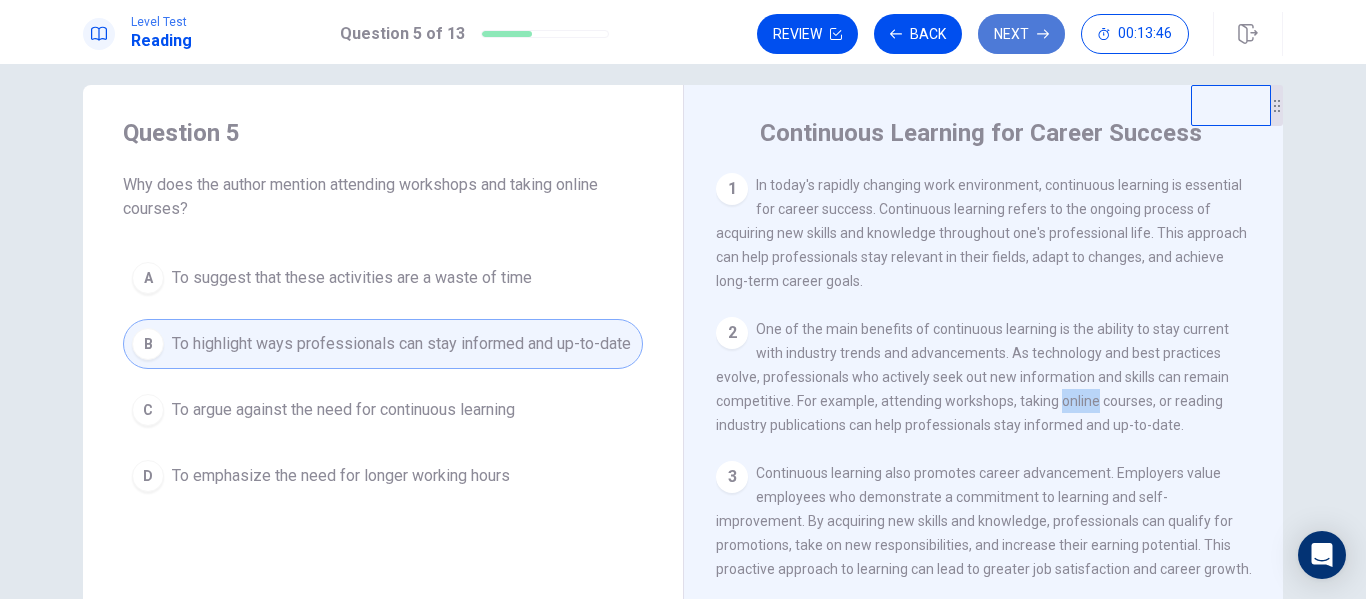 click on "Next" at bounding box center (1021, 34) 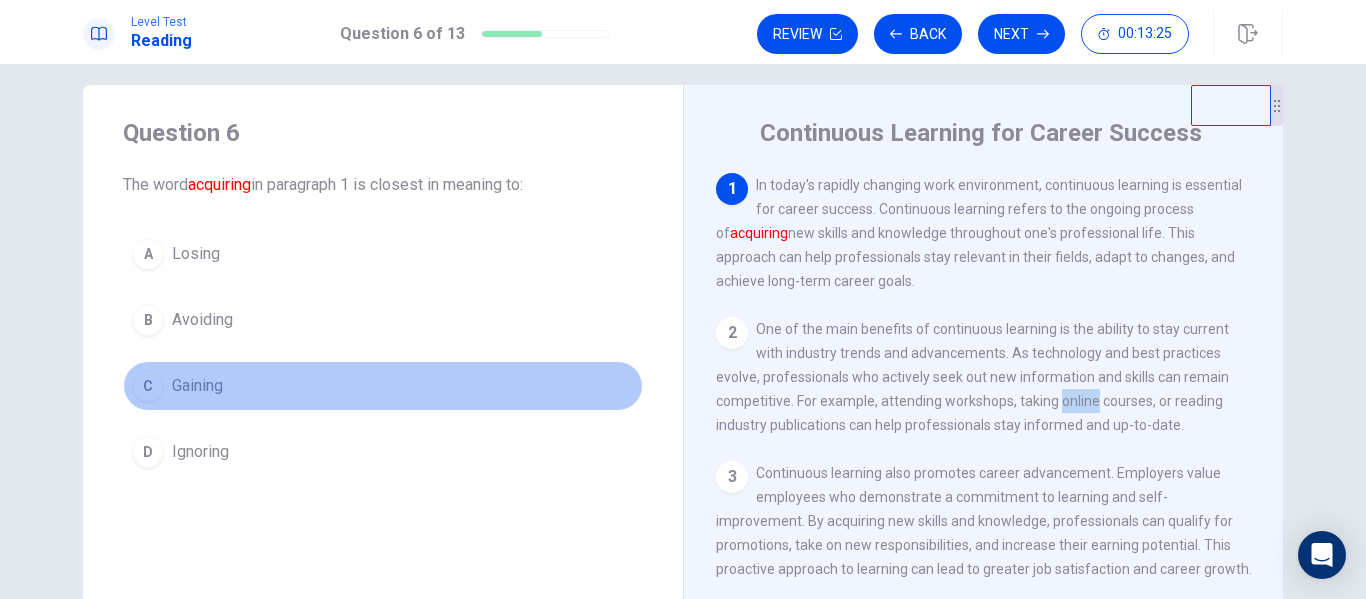 click on "C Gaining" at bounding box center (383, 386) 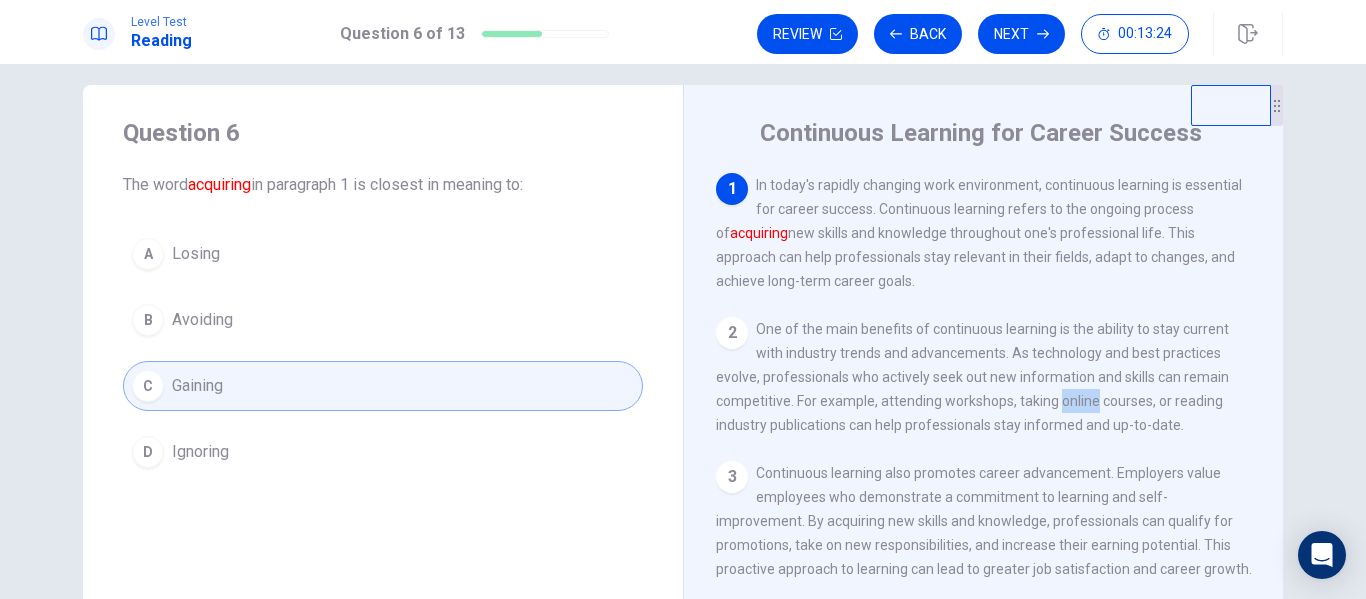 scroll, scrollTop: 147, scrollLeft: 0, axis: vertical 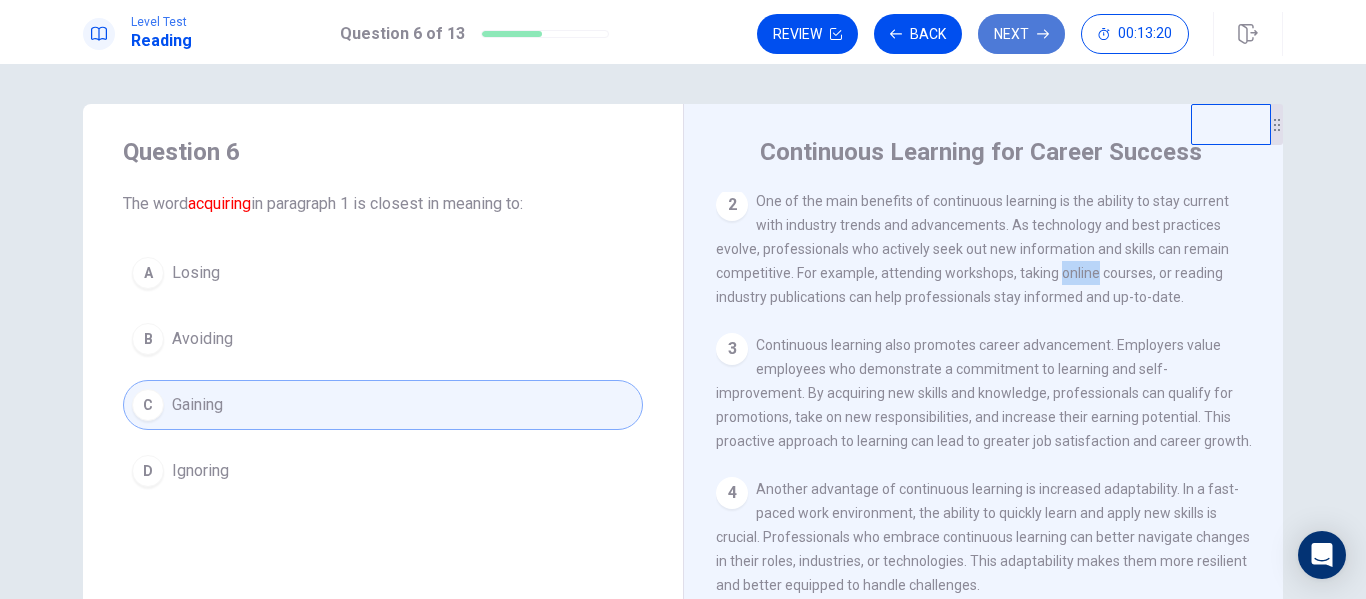 click on "Next" at bounding box center [1021, 34] 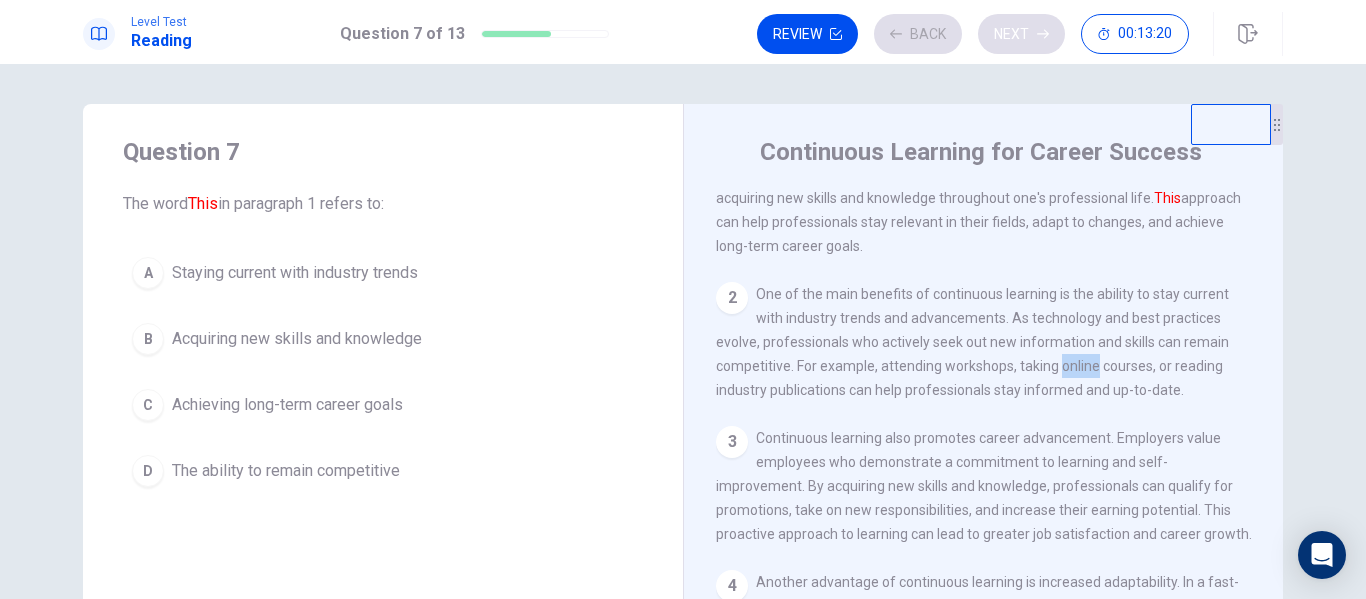 scroll, scrollTop: 0, scrollLeft: 0, axis: both 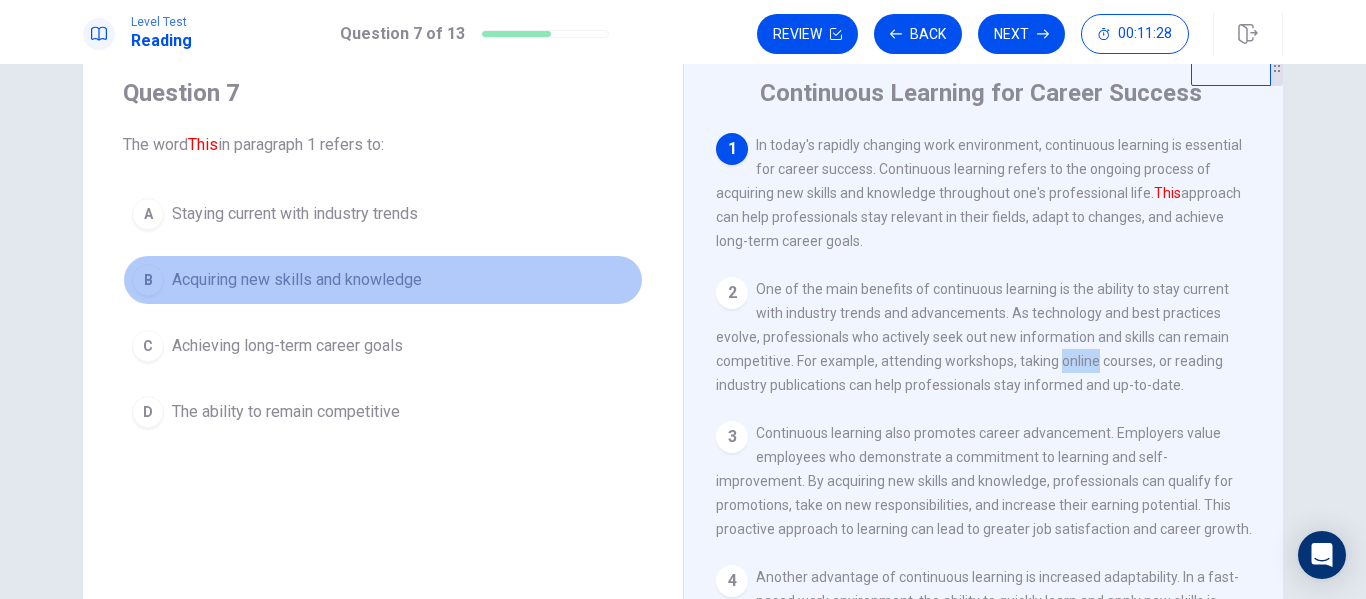 click on "Acquiring new skills and knowledge" at bounding box center [295, 214] 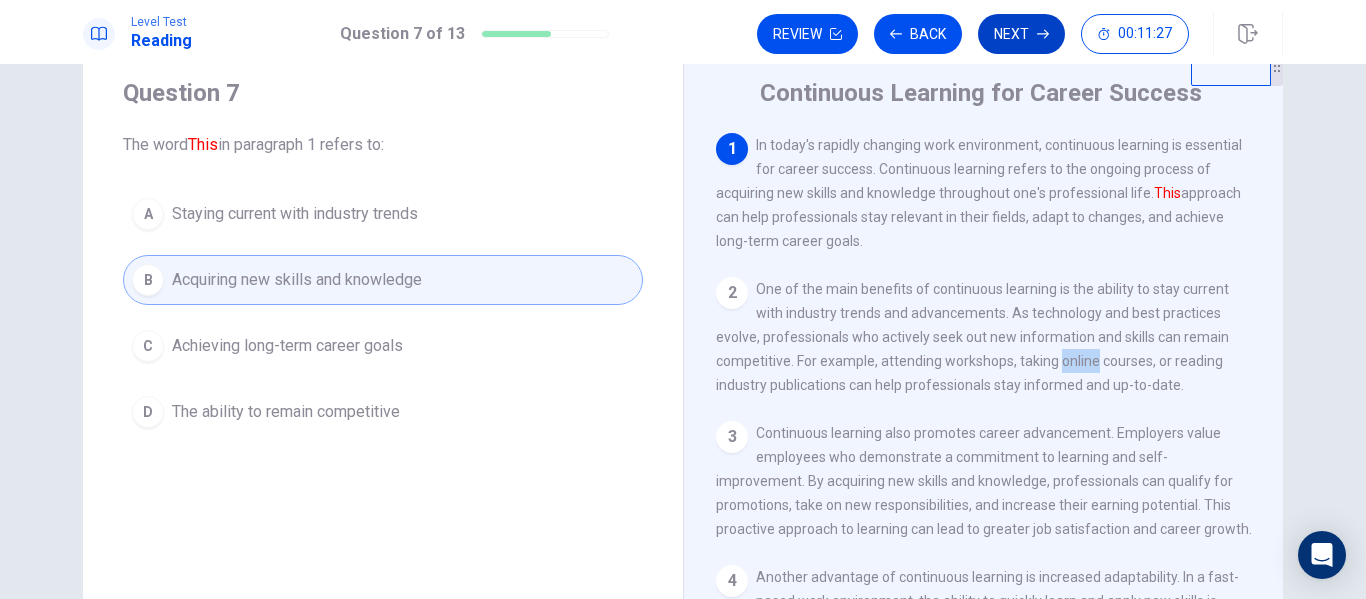 click at bounding box center [836, 34] 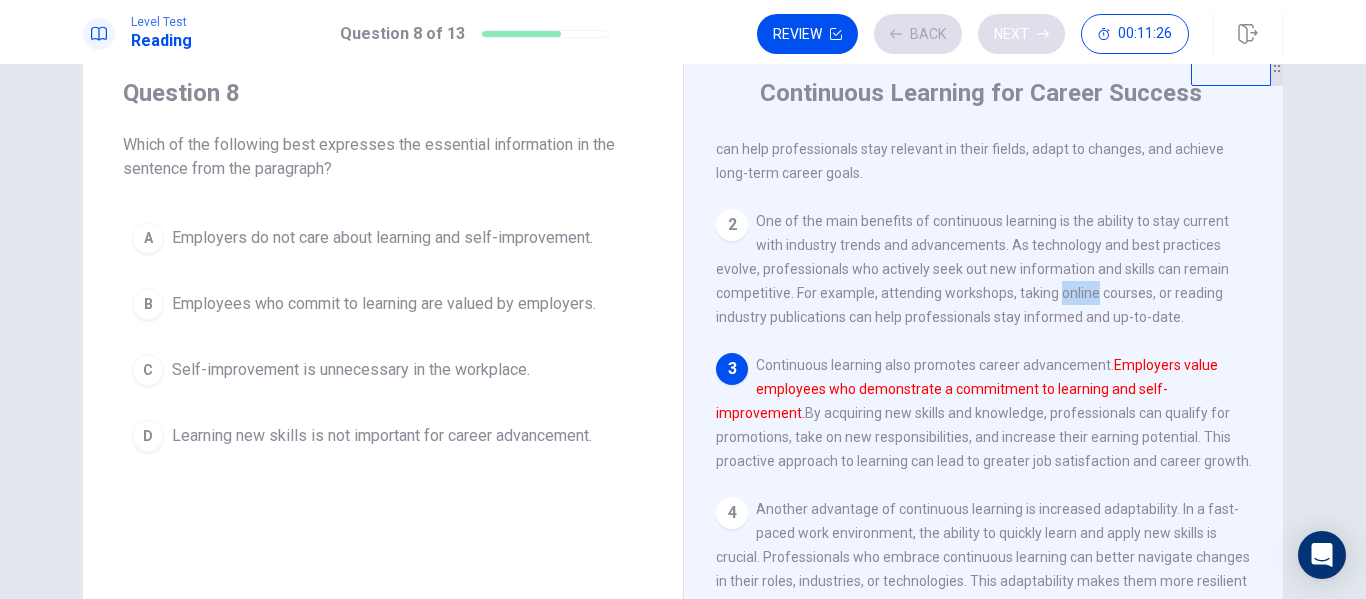 scroll, scrollTop: 73, scrollLeft: 0, axis: vertical 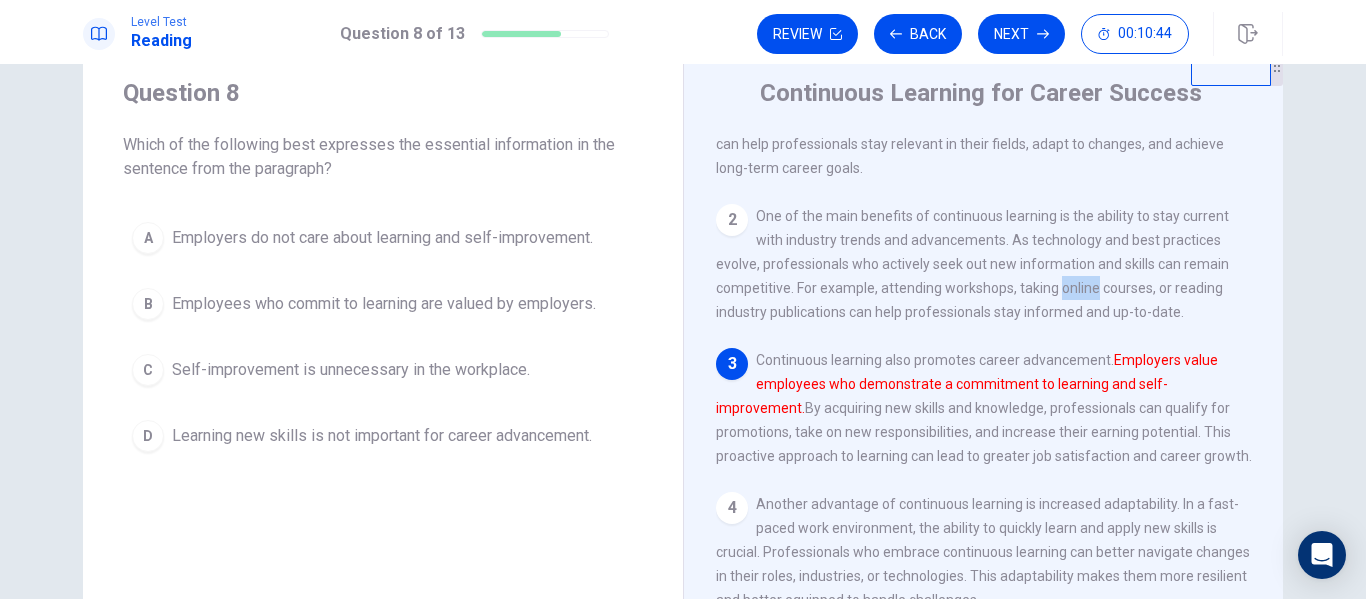 click on "Employees who commit to learning are valued by employers." at bounding box center (382, 238) 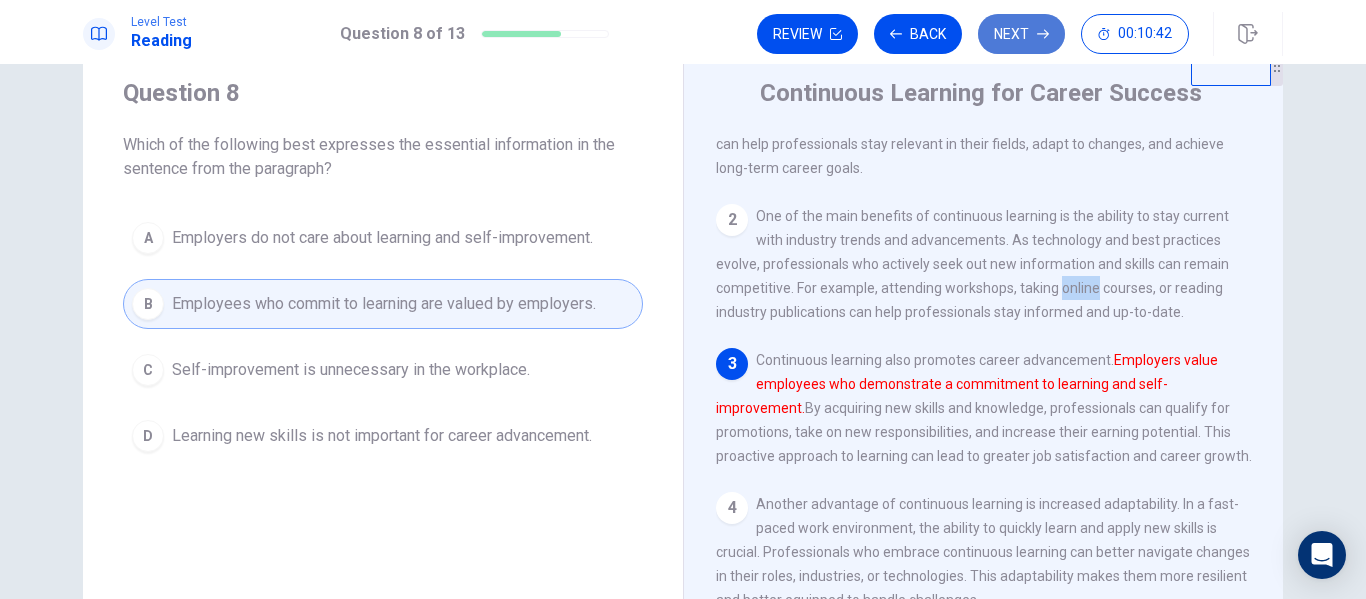 click on "Next" at bounding box center (1021, 34) 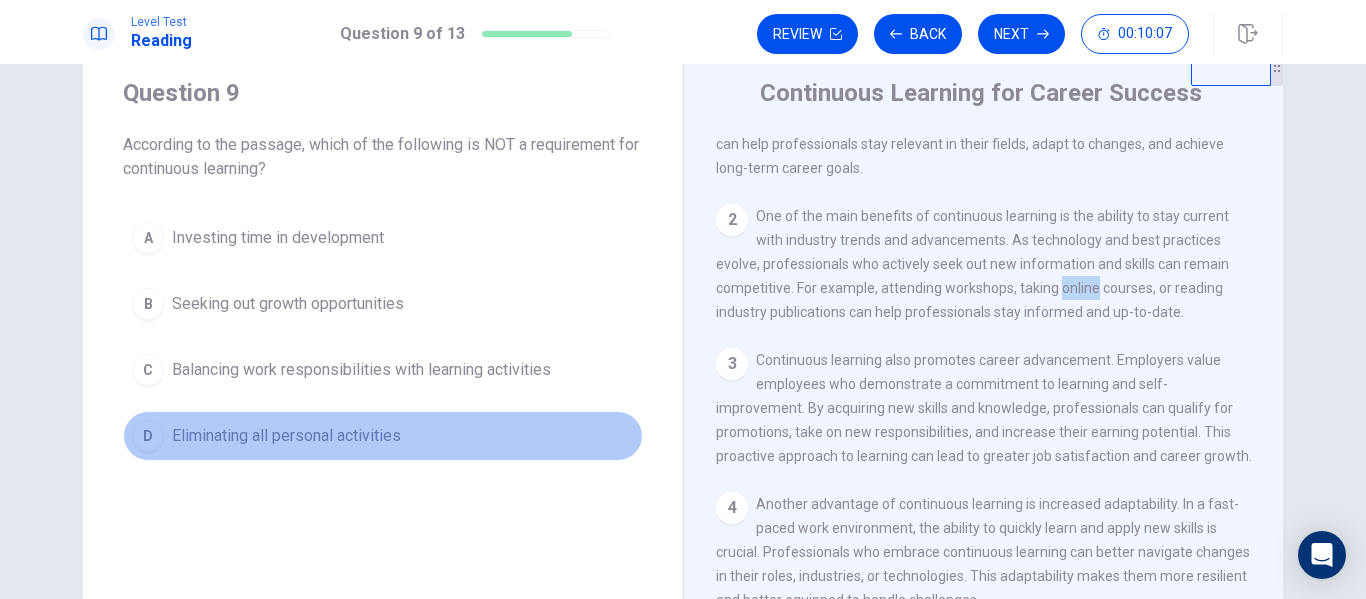 click on "D Eliminating all personal activities" at bounding box center [383, 436] 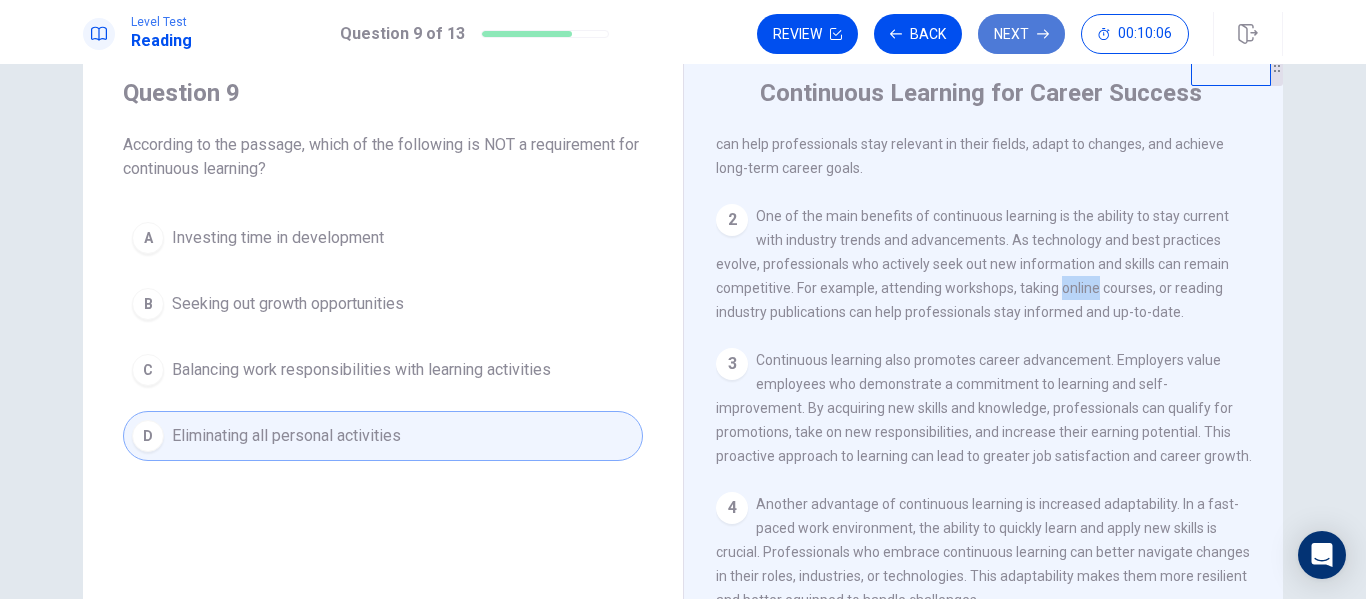 click on "Next" at bounding box center [1021, 34] 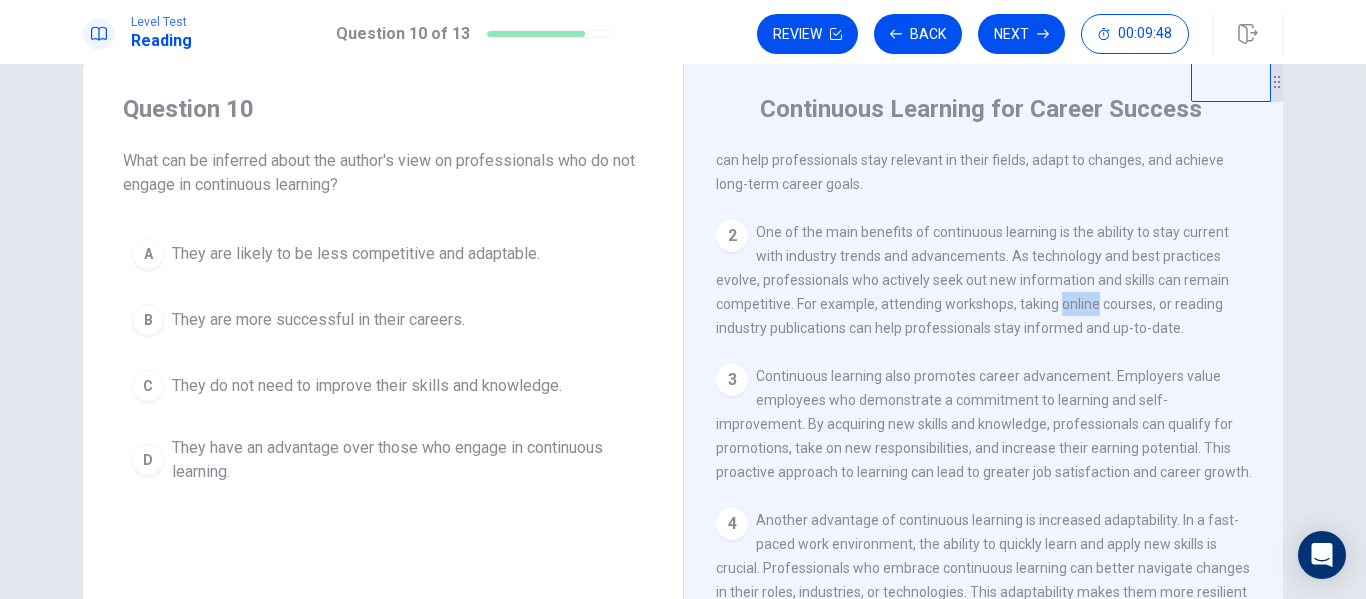 scroll, scrollTop: 37, scrollLeft: 0, axis: vertical 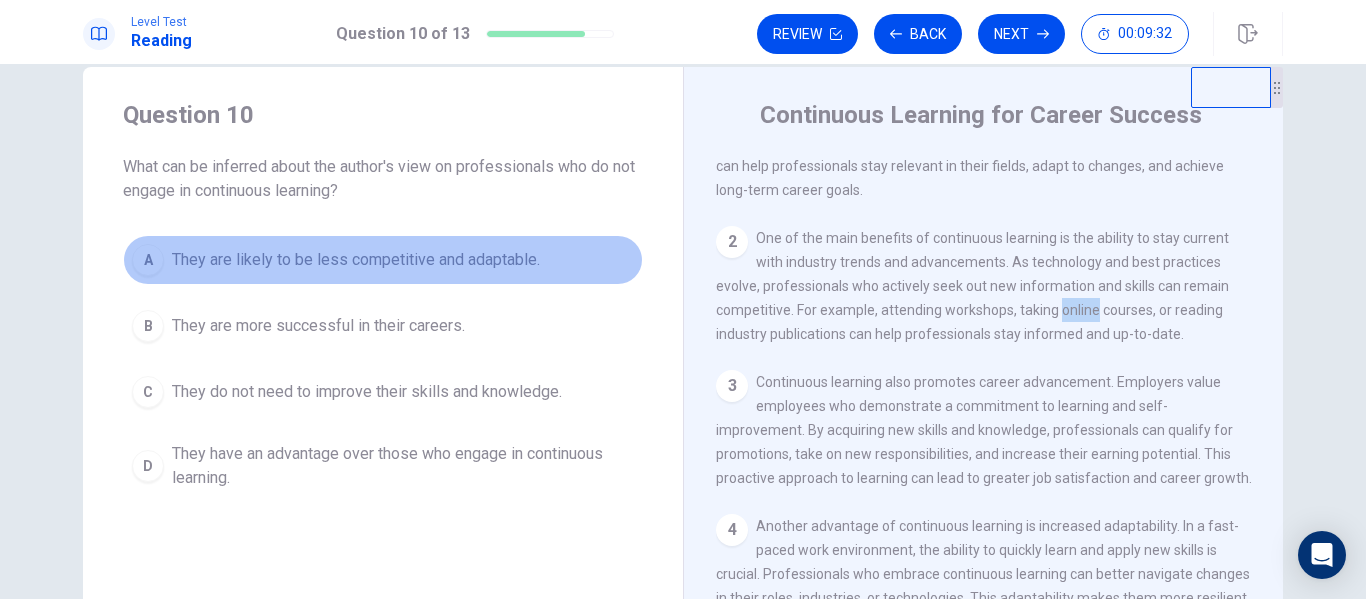 click on "They are likely to be less competitive and adaptable." at bounding box center [356, 260] 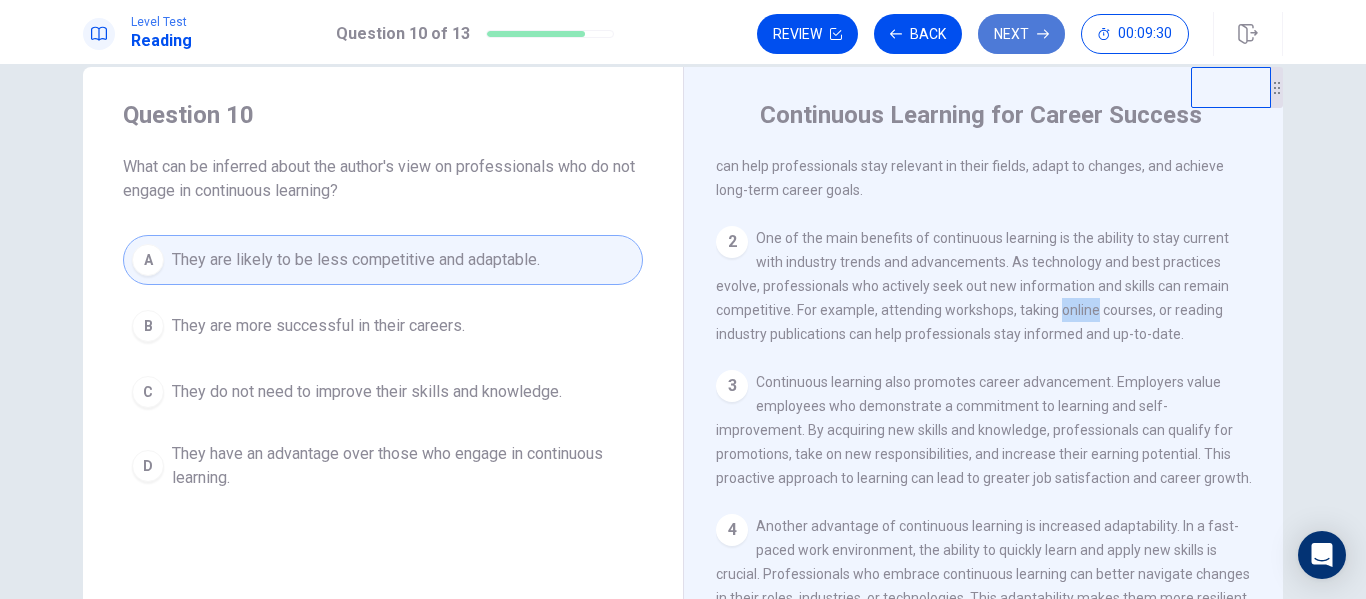 click at bounding box center (836, 34) 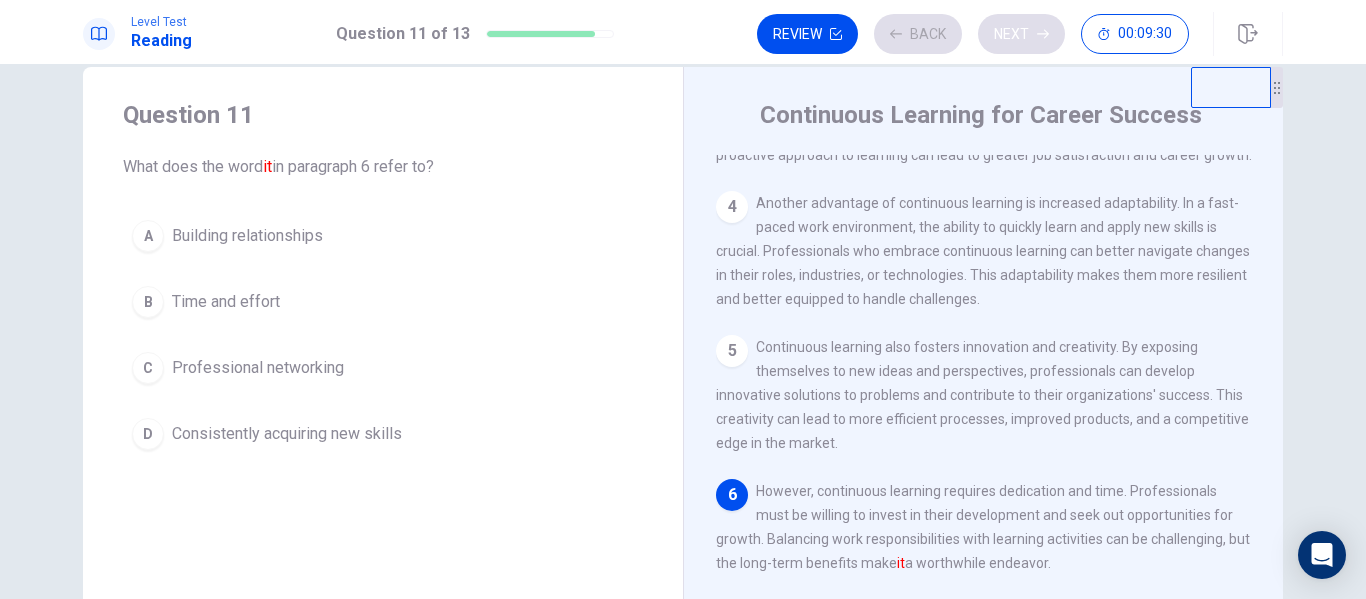 scroll, scrollTop: 468, scrollLeft: 0, axis: vertical 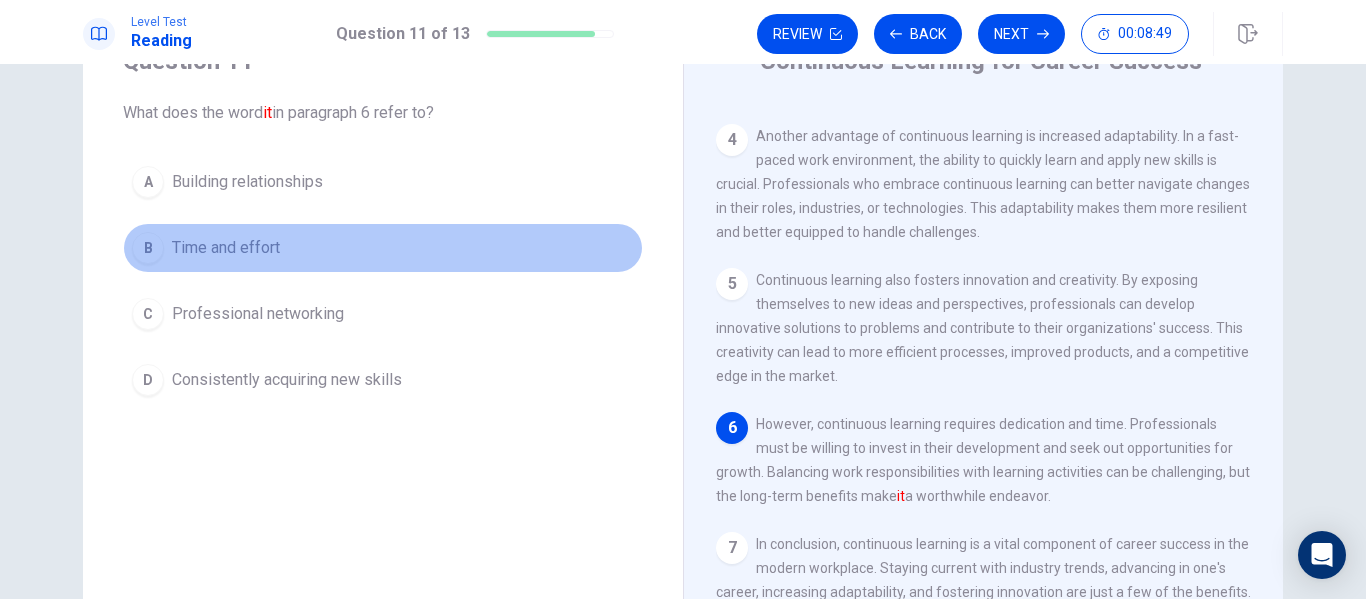 click on "B Time and effort" at bounding box center [383, 248] 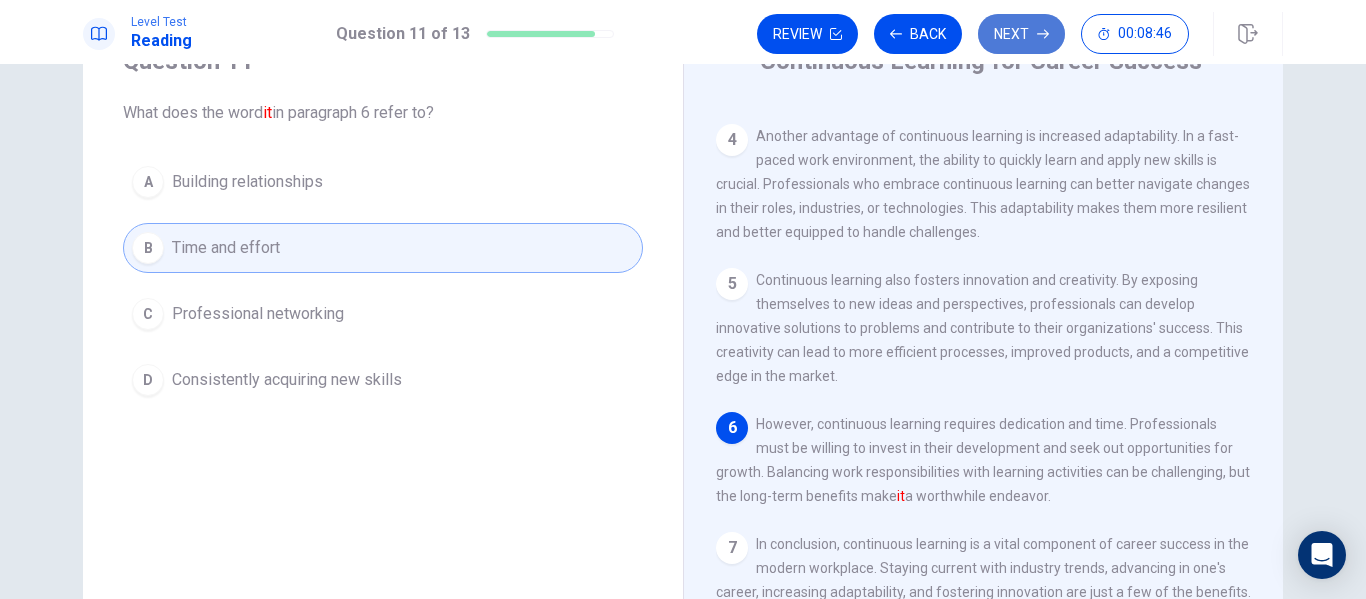 click on "Next" at bounding box center (1021, 34) 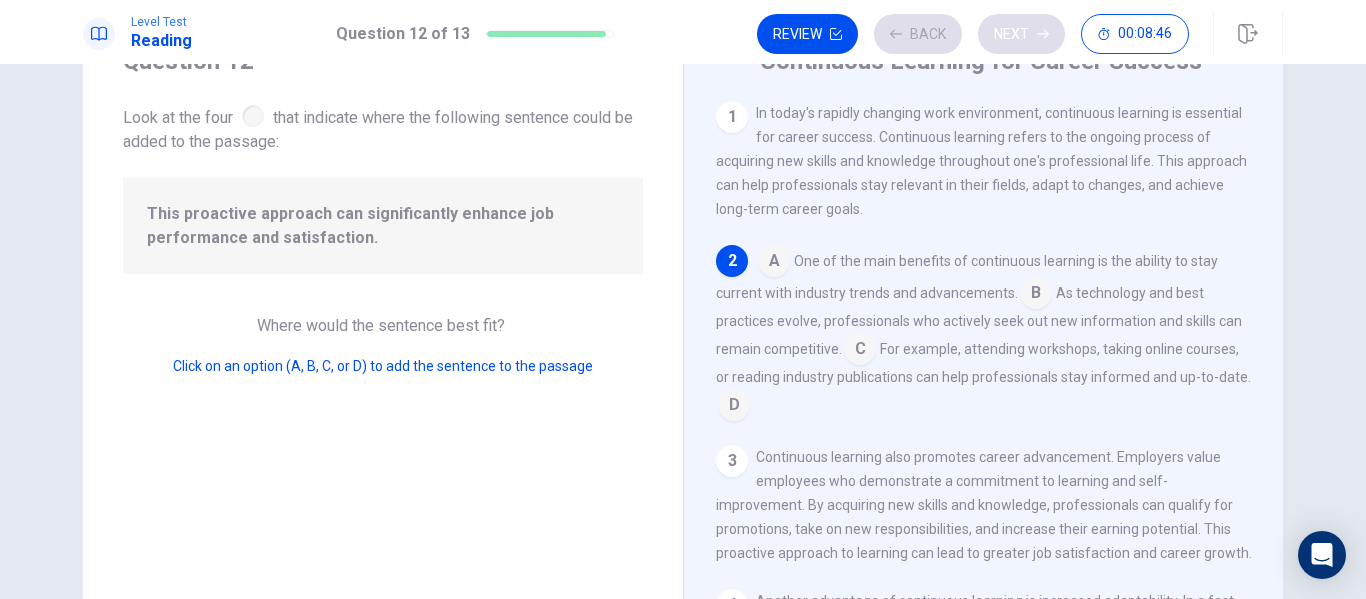 scroll, scrollTop: 149, scrollLeft: 0, axis: vertical 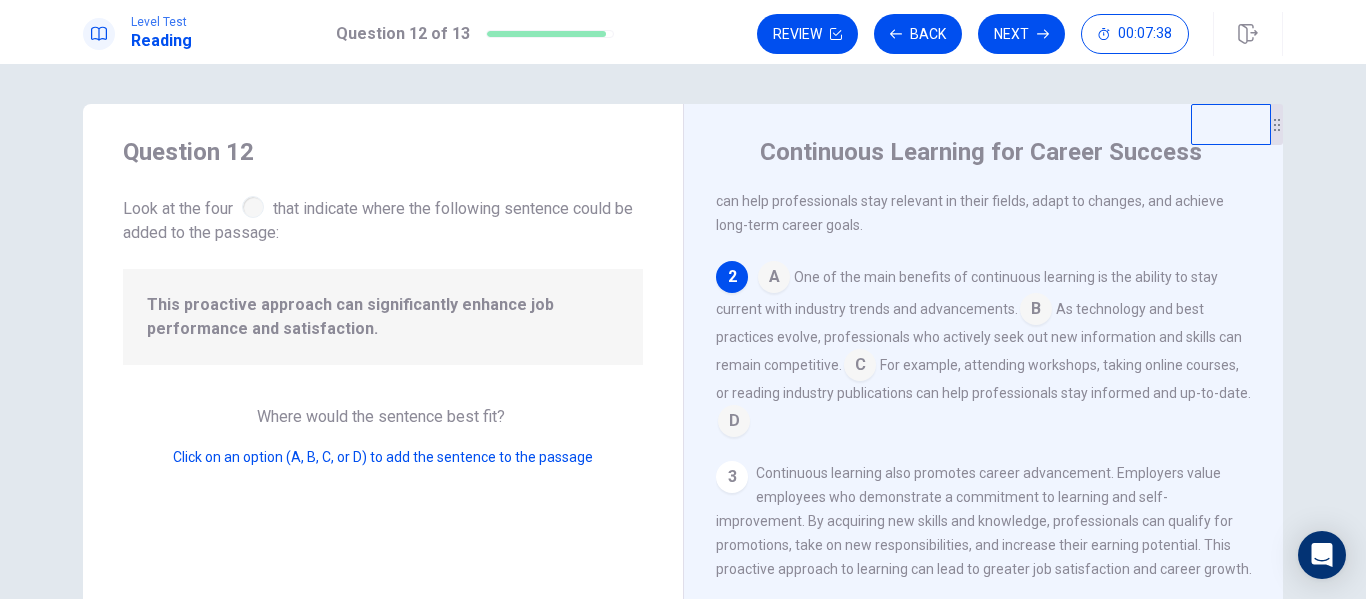 click at bounding box center [774, 279] 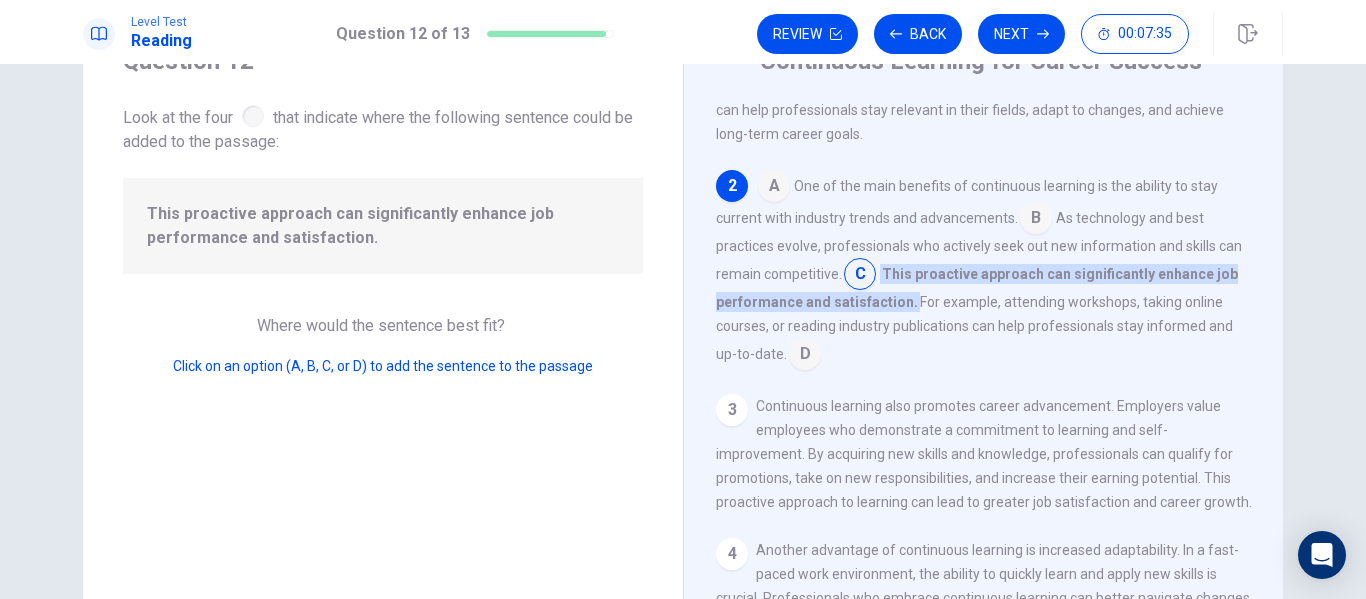 scroll, scrollTop: 0, scrollLeft: 0, axis: both 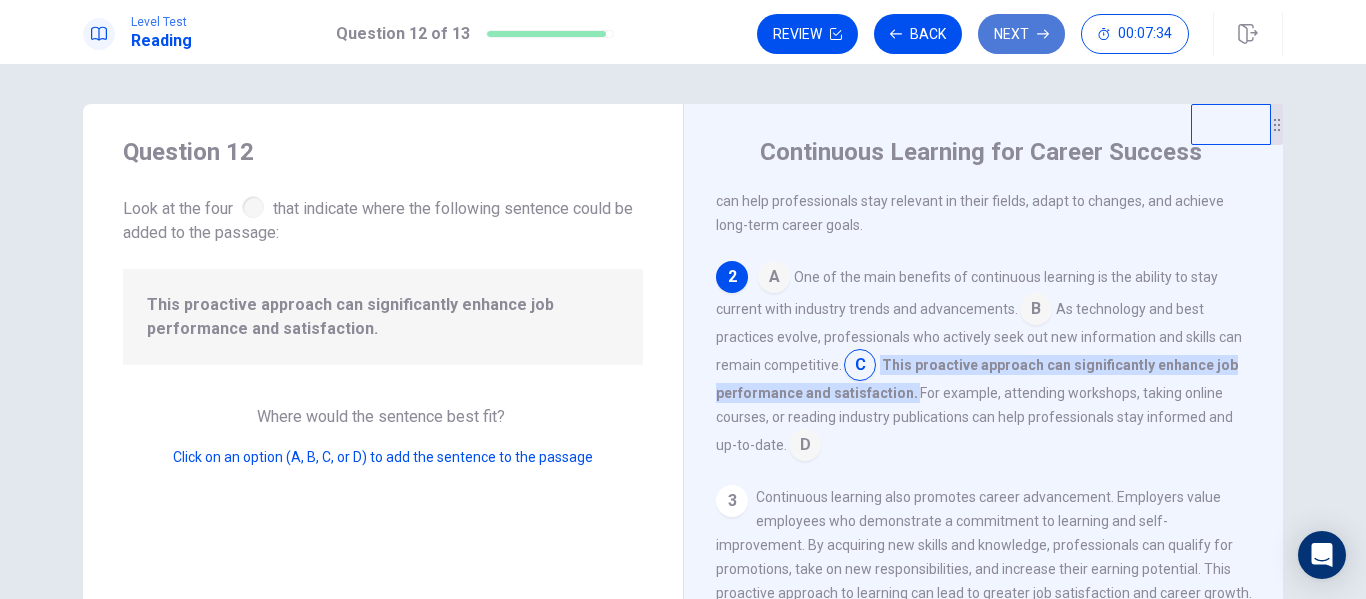 click on "Next" at bounding box center [1021, 34] 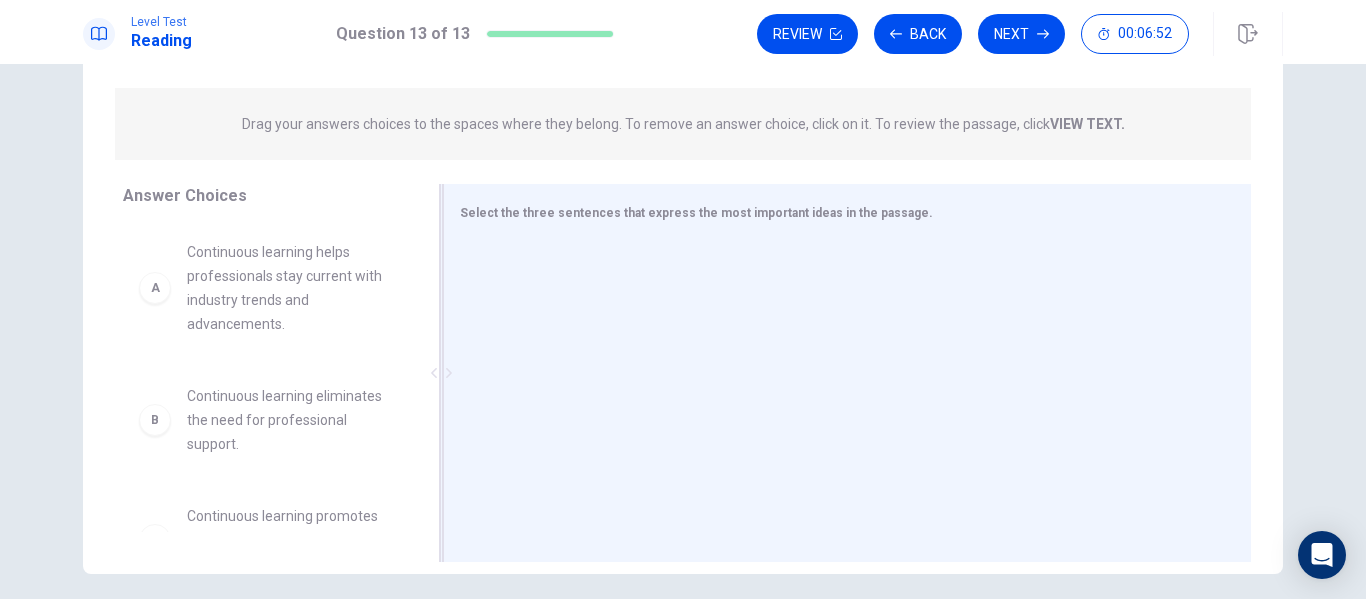 scroll, scrollTop: 227, scrollLeft: 0, axis: vertical 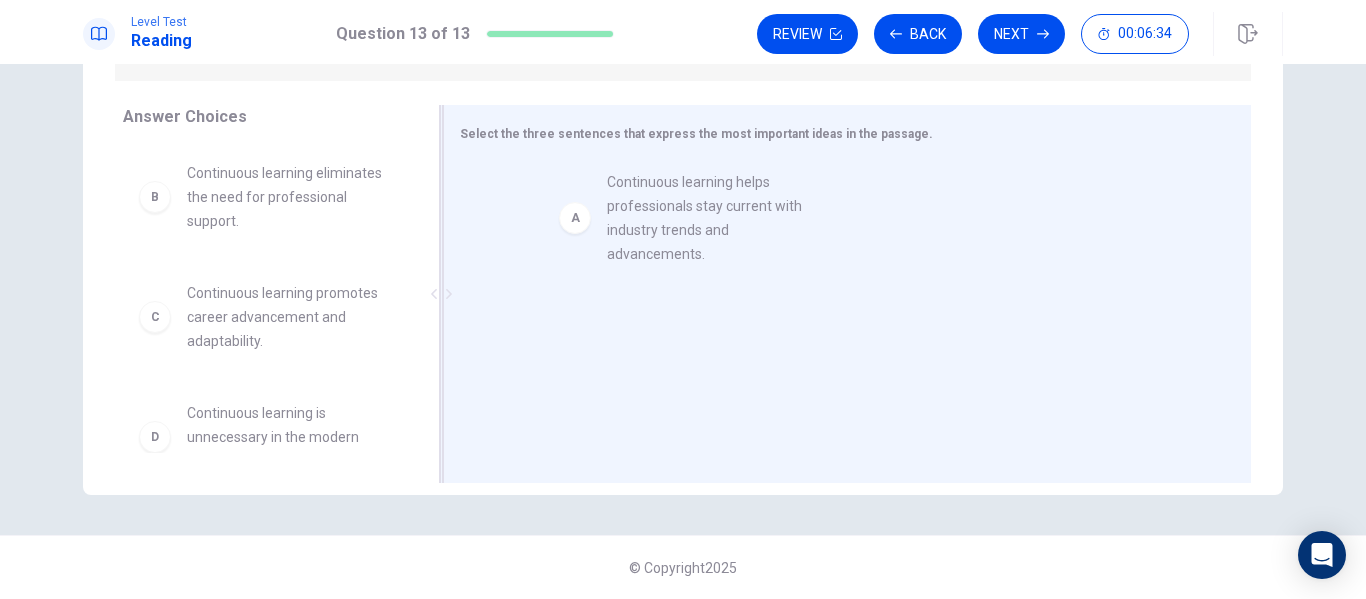 drag, startPoint x: 237, startPoint y: 204, endPoint x: 672, endPoint y: 214, distance: 435.11493 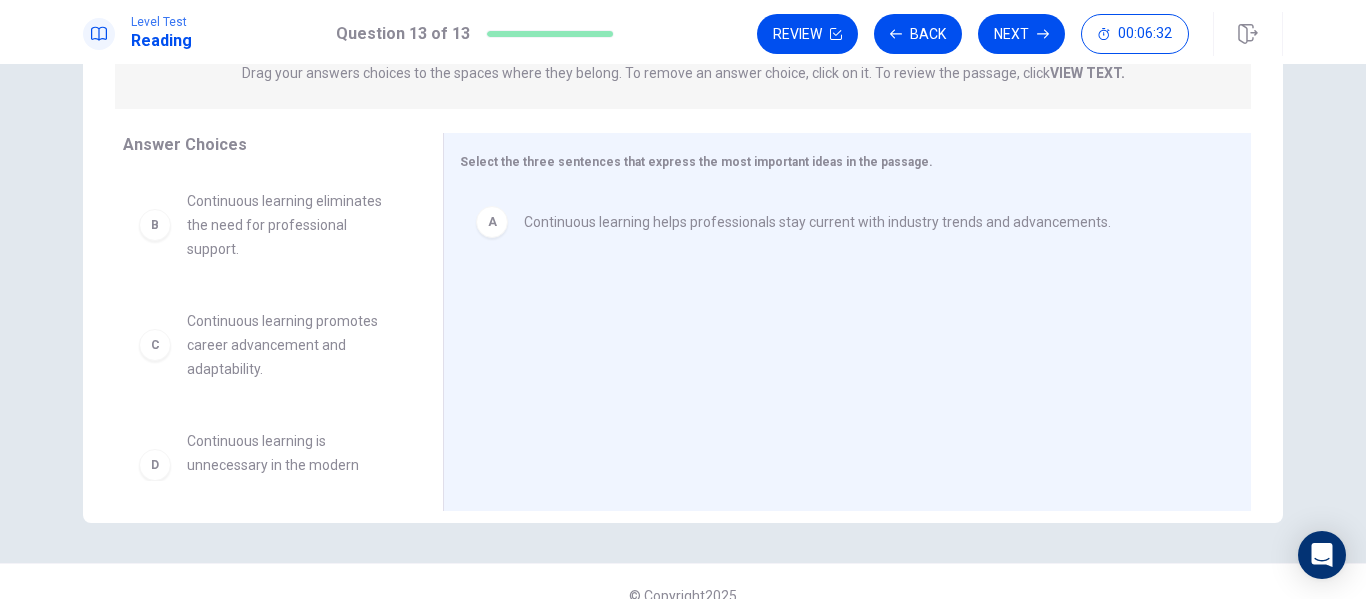 scroll, scrollTop: 275, scrollLeft: 0, axis: vertical 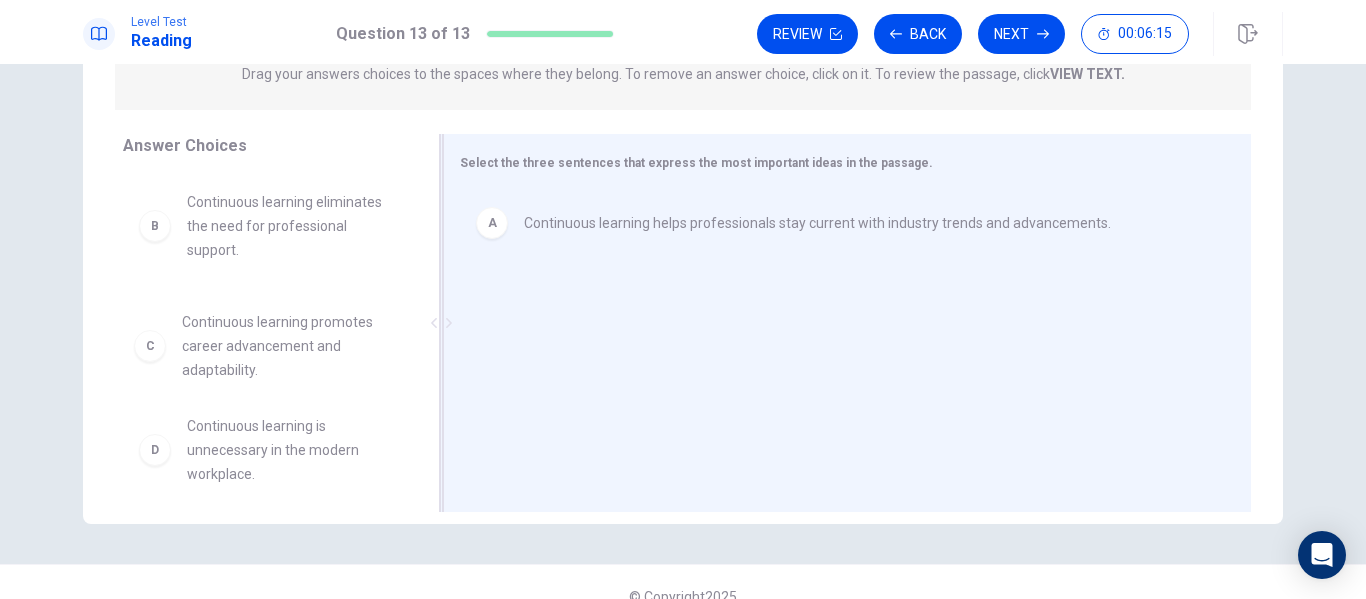 drag, startPoint x: 280, startPoint y: 360, endPoint x: 858, endPoint y: 303, distance: 580.8038 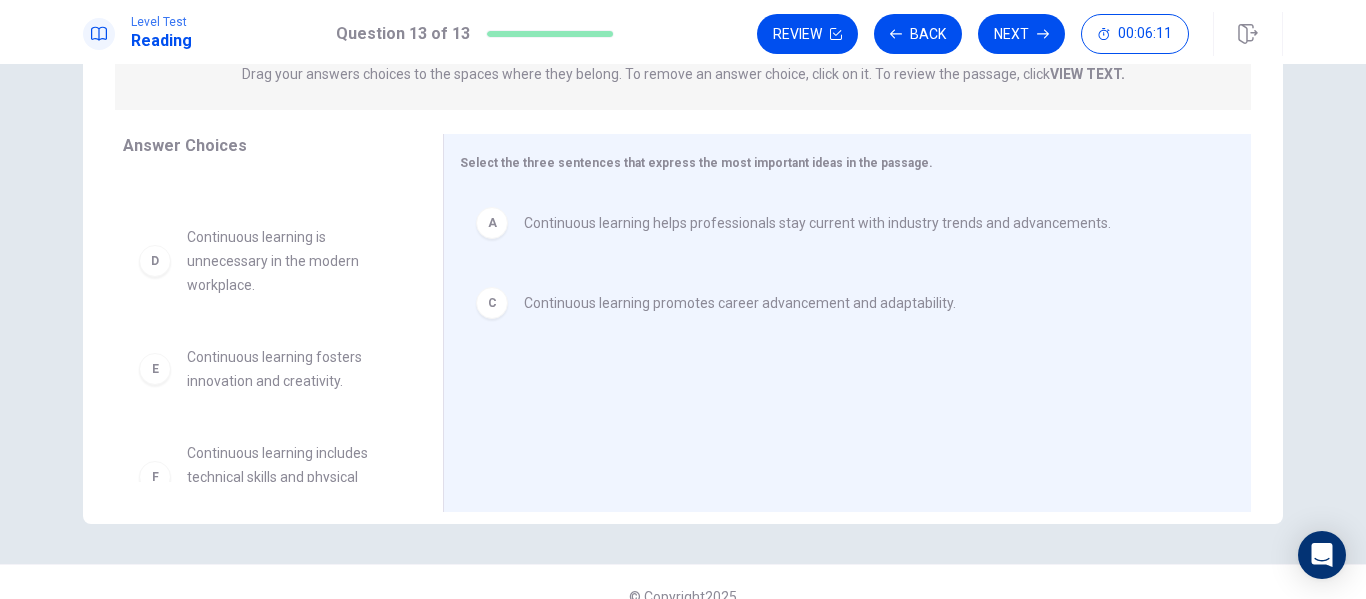 scroll, scrollTop: 108, scrollLeft: 0, axis: vertical 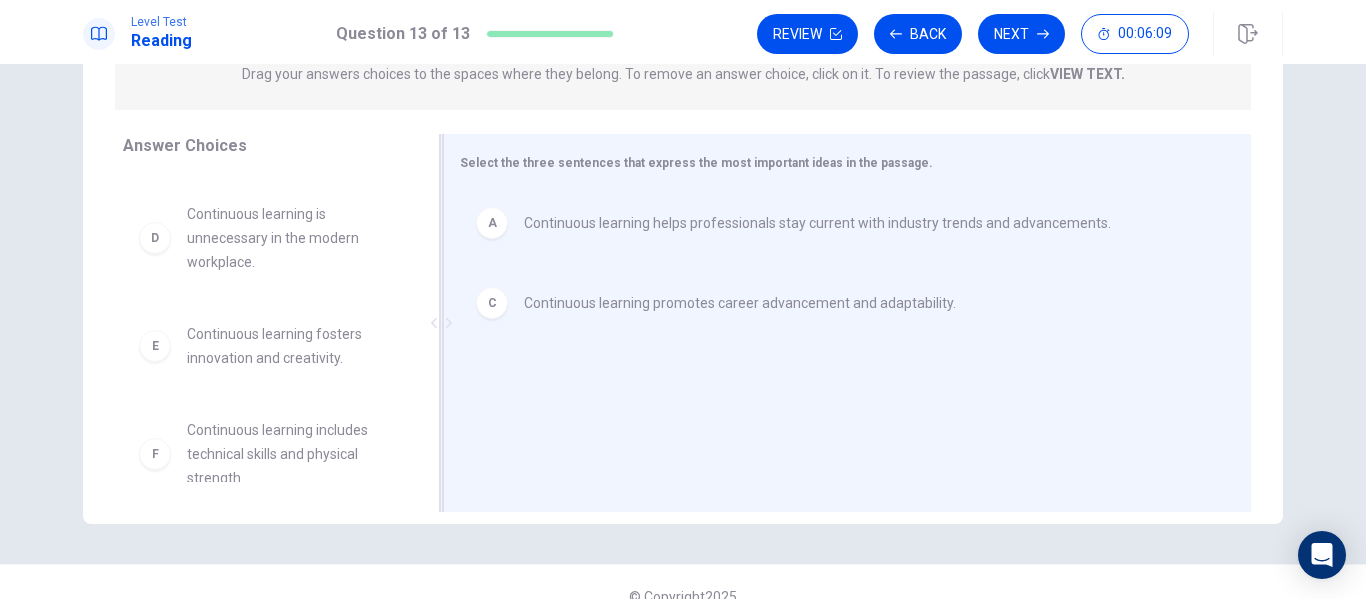 drag, startPoint x: 295, startPoint y: 343, endPoint x: 772, endPoint y: 504, distance: 503.43817 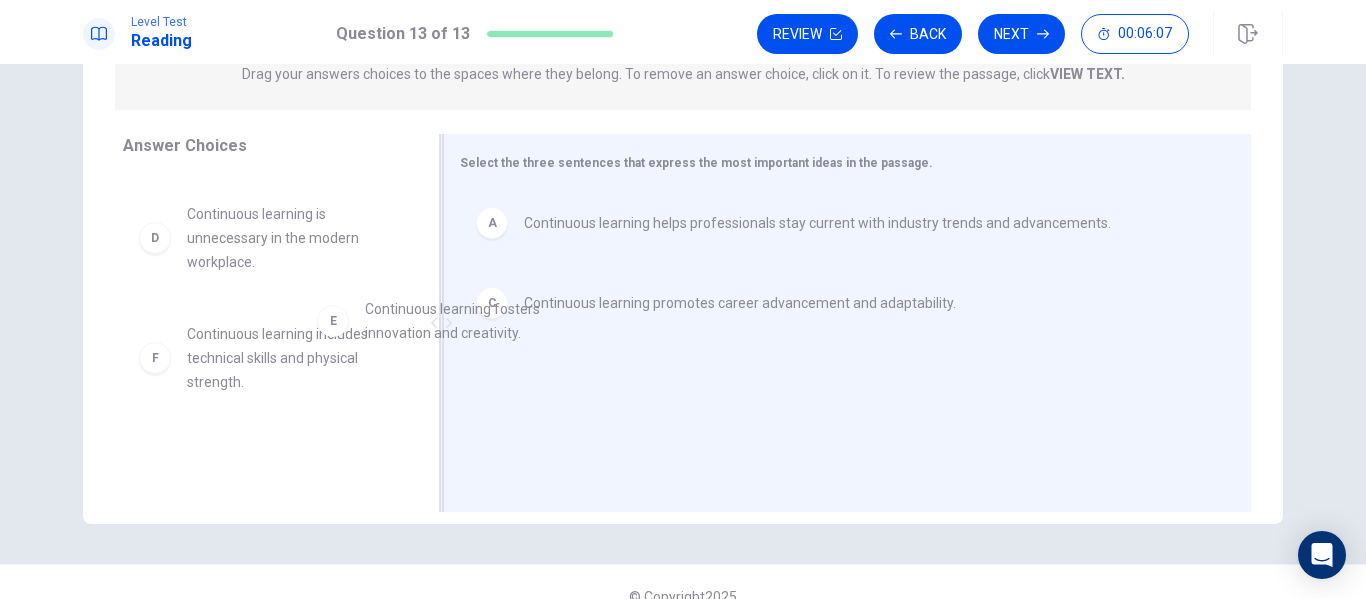 drag, startPoint x: 238, startPoint y: 365, endPoint x: 659, endPoint y: 353, distance: 421.171 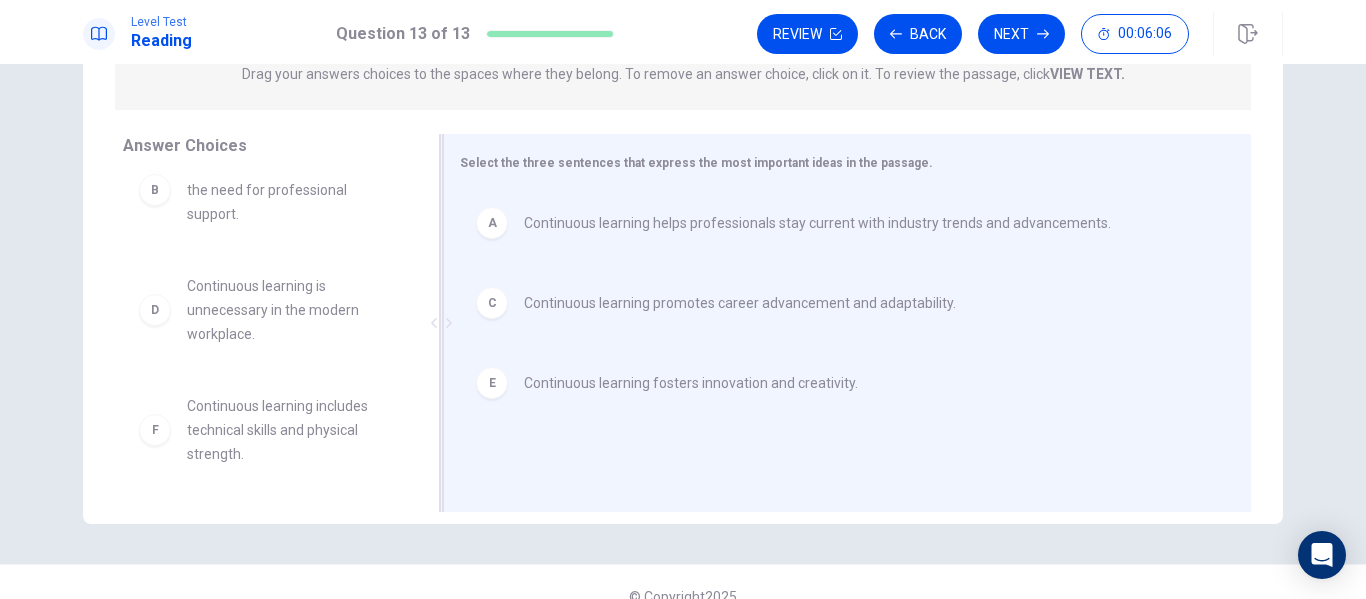scroll, scrollTop: 36, scrollLeft: 0, axis: vertical 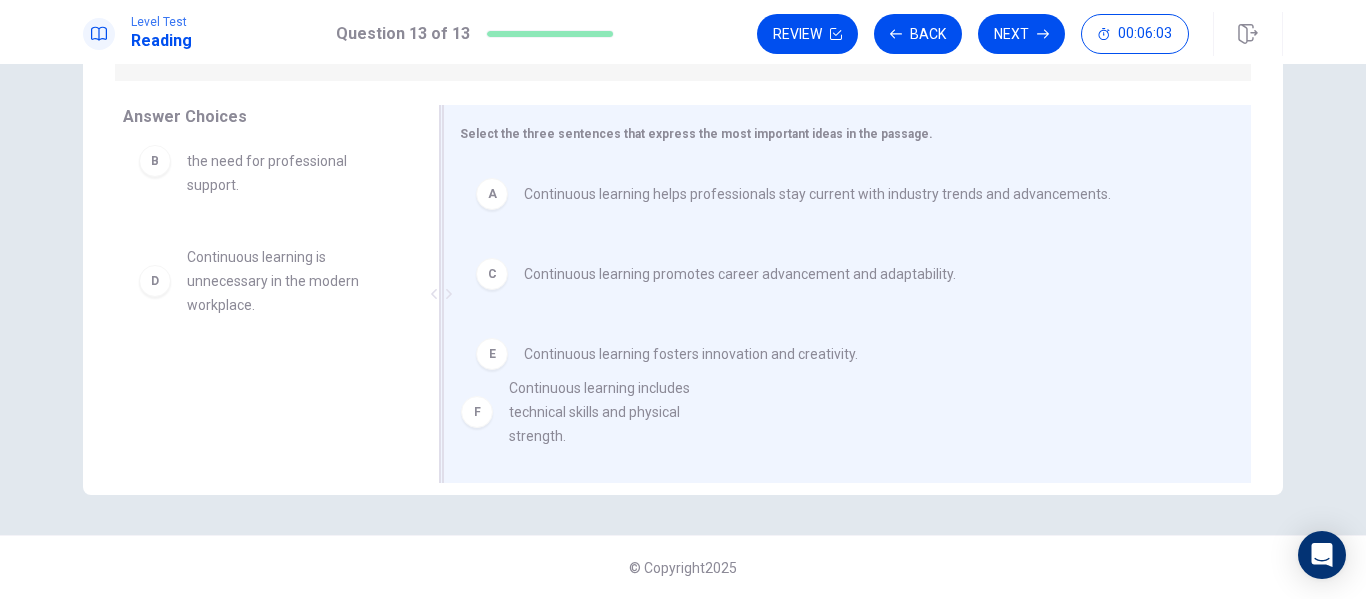 drag, startPoint x: 246, startPoint y: 400, endPoint x: 598, endPoint y: 410, distance: 352.14203 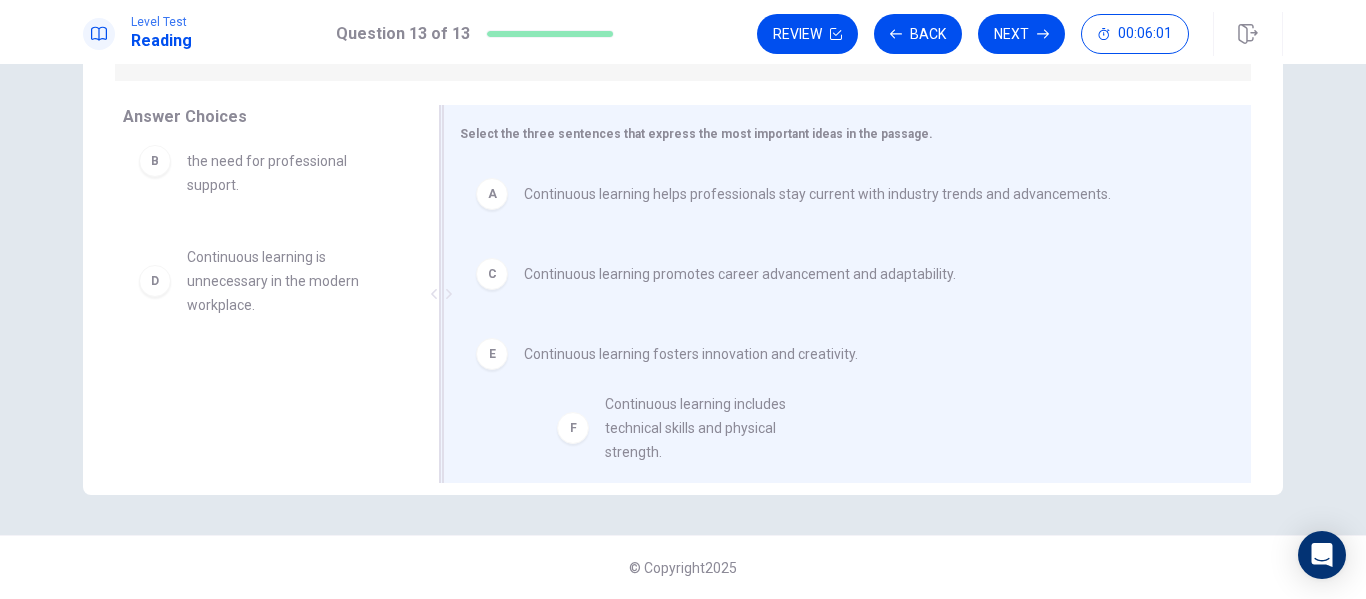 drag, startPoint x: 309, startPoint y: 393, endPoint x: 759, endPoint y: 417, distance: 450.63956 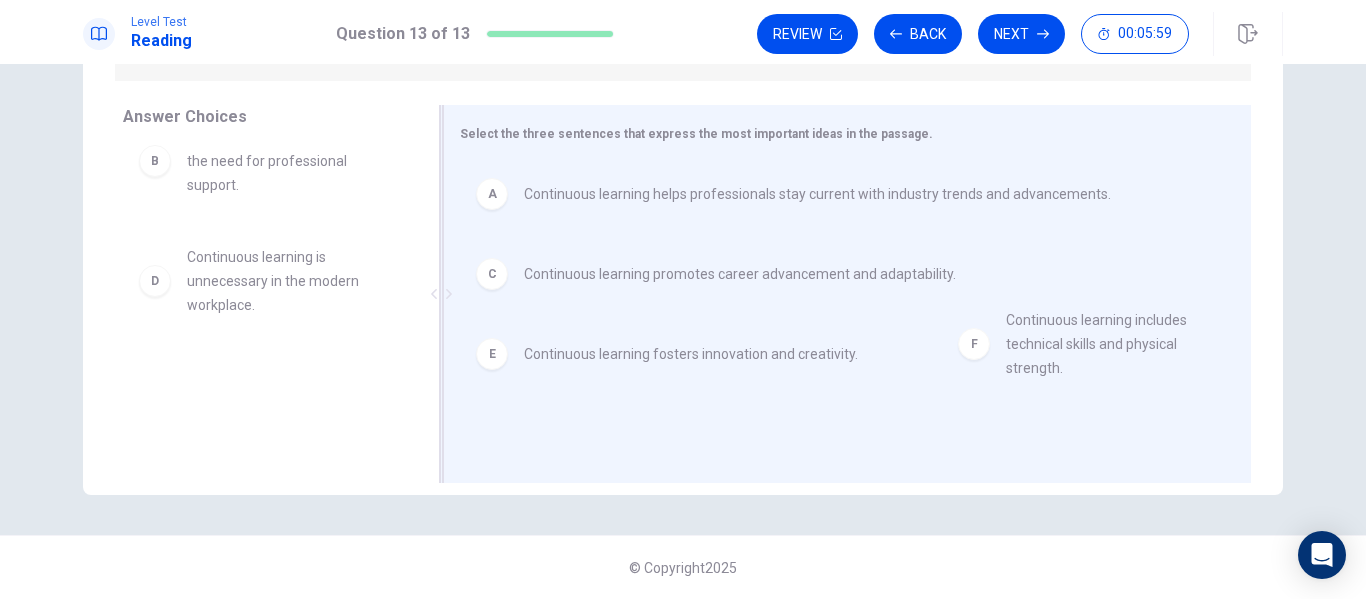 drag, startPoint x: 294, startPoint y: 390, endPoint x: 1199, endPoint y: 304, distance: 909.077 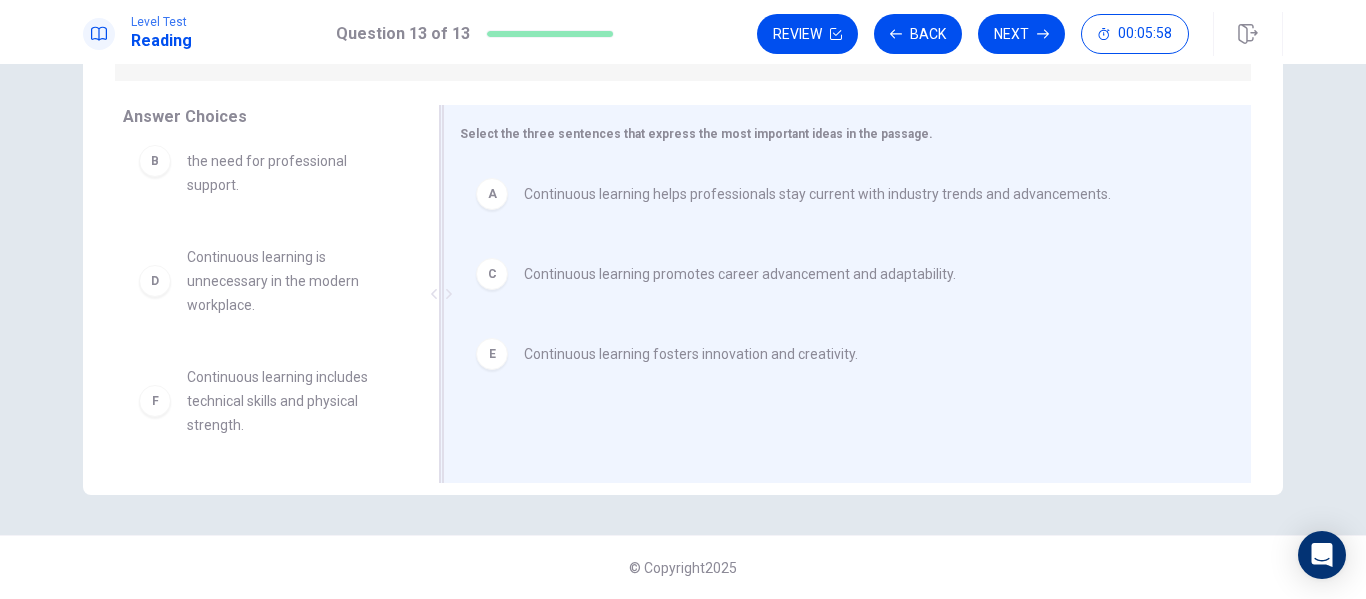 scroll, scrollTop: 304, scrollLeft: 0, axis: vertical 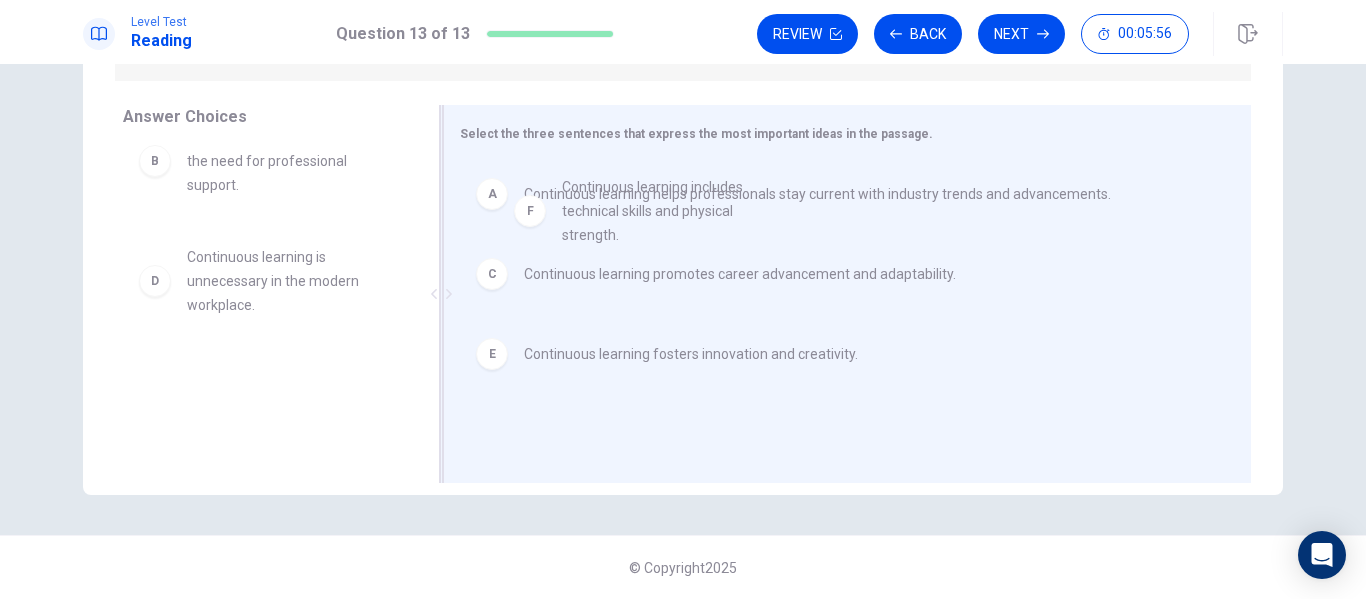 drag, startPoint x: 226, startPoint y: 397, endPoint x: 630, endPoint y: 188, distance: 454.8593 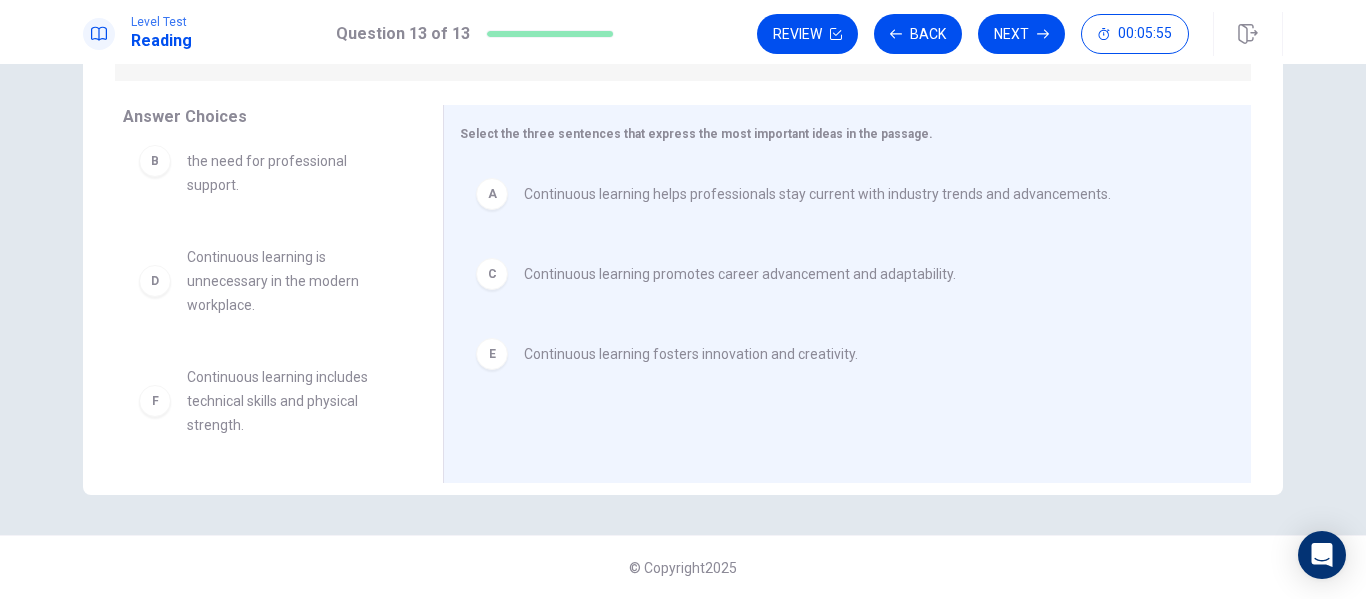 scroll, scrollTop: 0, scrollLeft: 0, axis: both 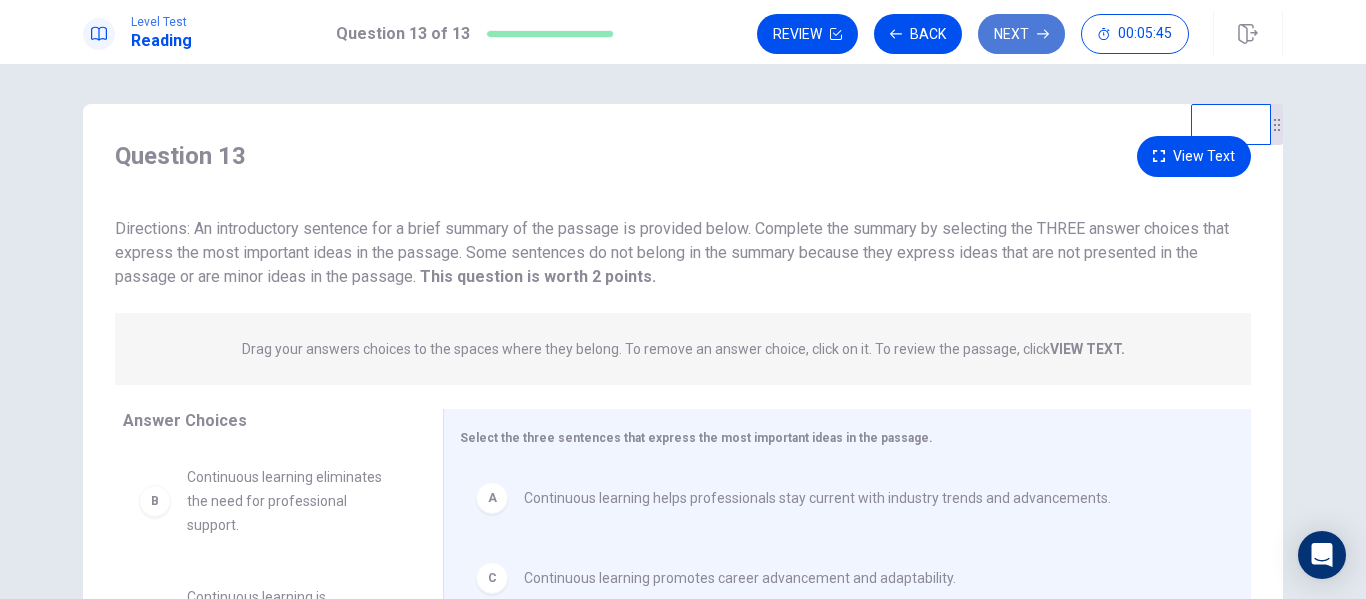 click on "Next" at bounding box center [1021, 34] 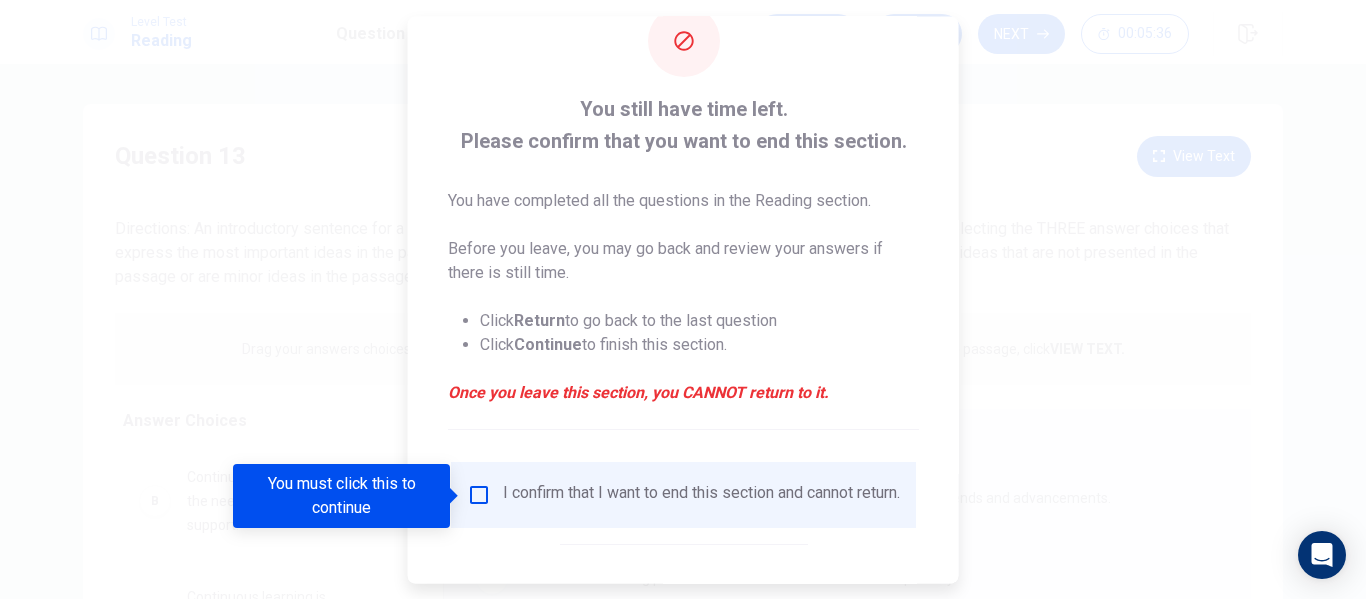 scroll, scrollTop: 50, scrollLeft: 0, axis: vertical 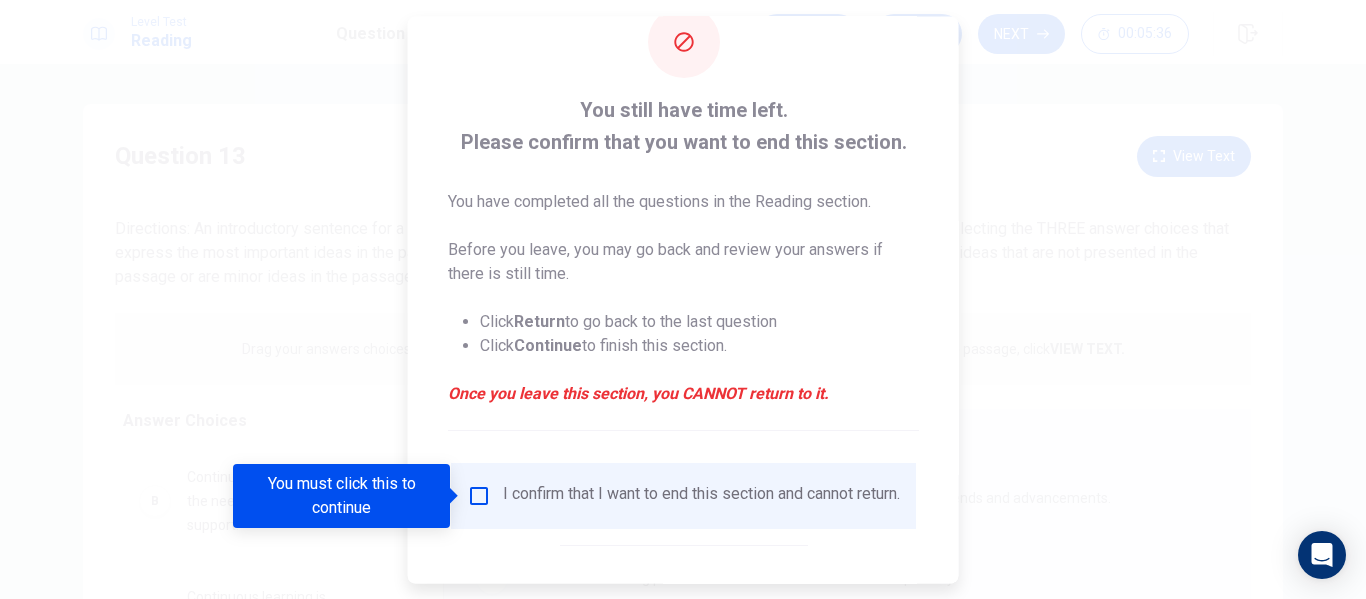 click on "You still have time left.   Please confirm that you want to end this section. You have completed all the questions in the Reading section. Before you leave, you may go back and review your answers if there is still time. Click  Return  to go back to the last question Click  Continue  to finish this section. Once you leave this section, you CANNOT return to it." at bounding box center [683, 262] 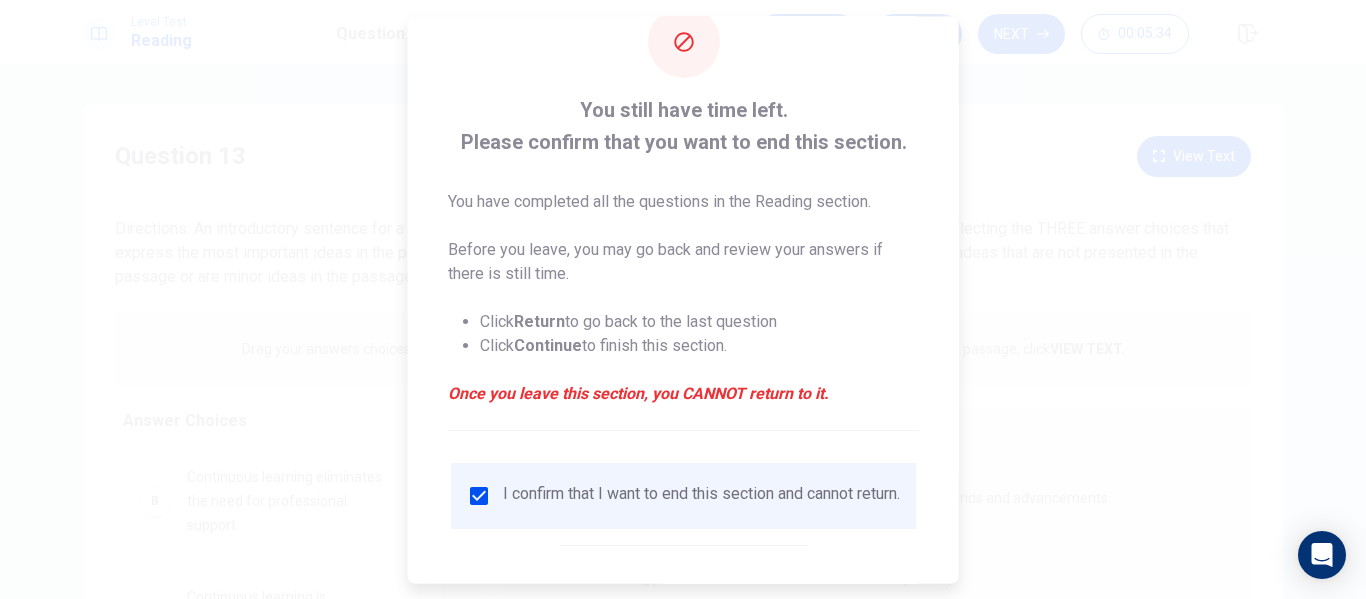 scroll, scrollTop: 147, scrollLeft: 0, axis: vertical 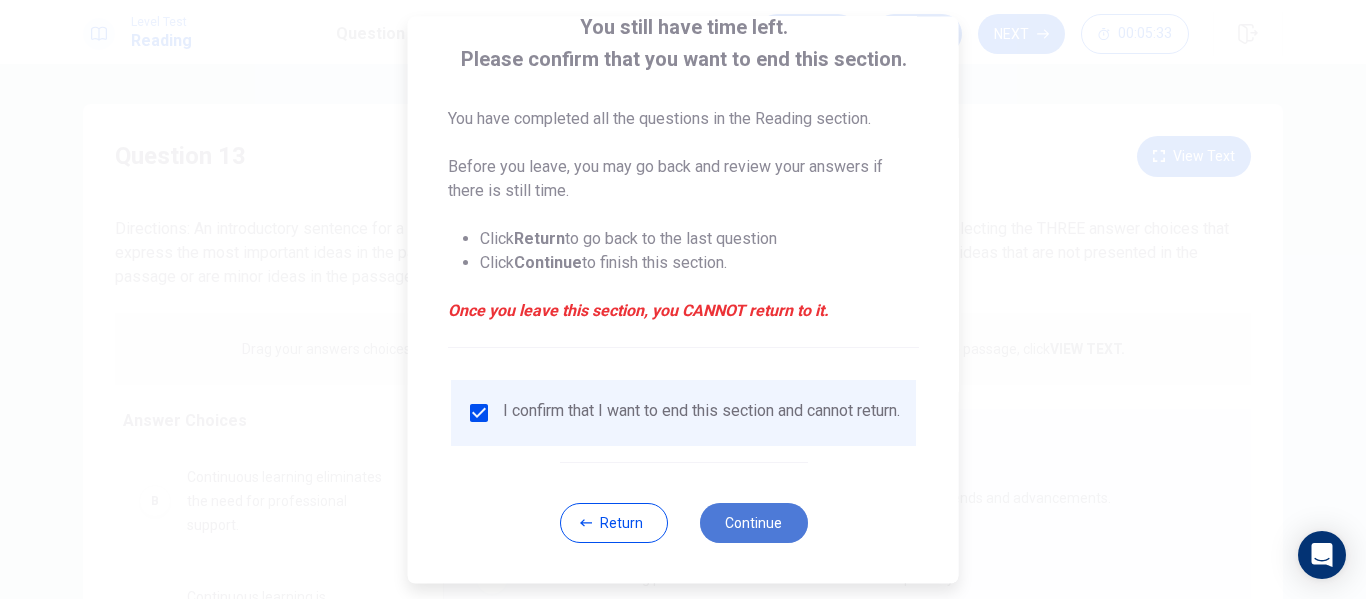 click on "Continue" at bounding box center [753, 523] 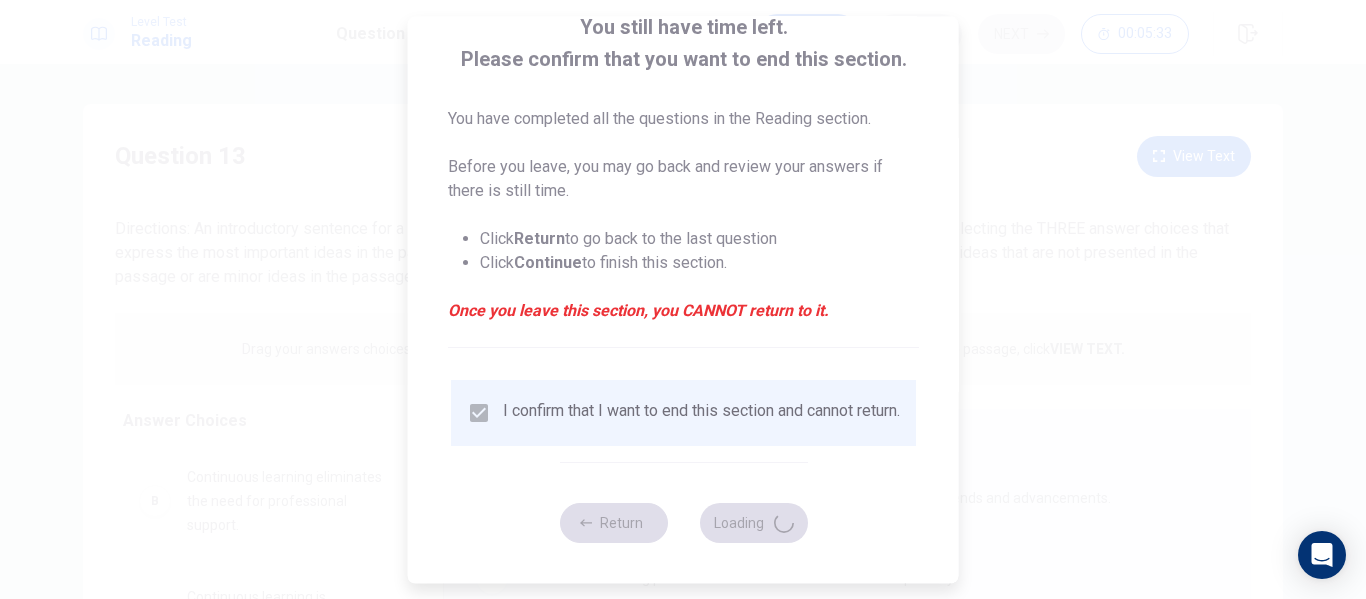 scroll, scrollTop: 0, scrollLeft: 0, axis: both 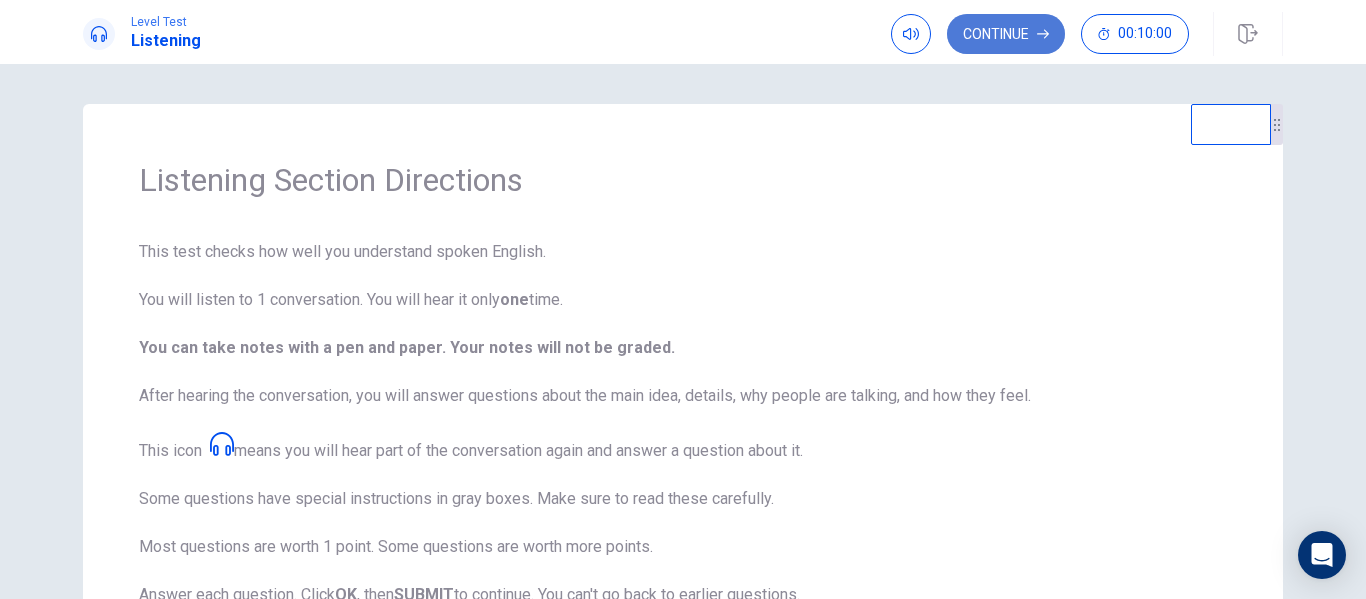 click on "Continue" at bounding box center (1006, 34) 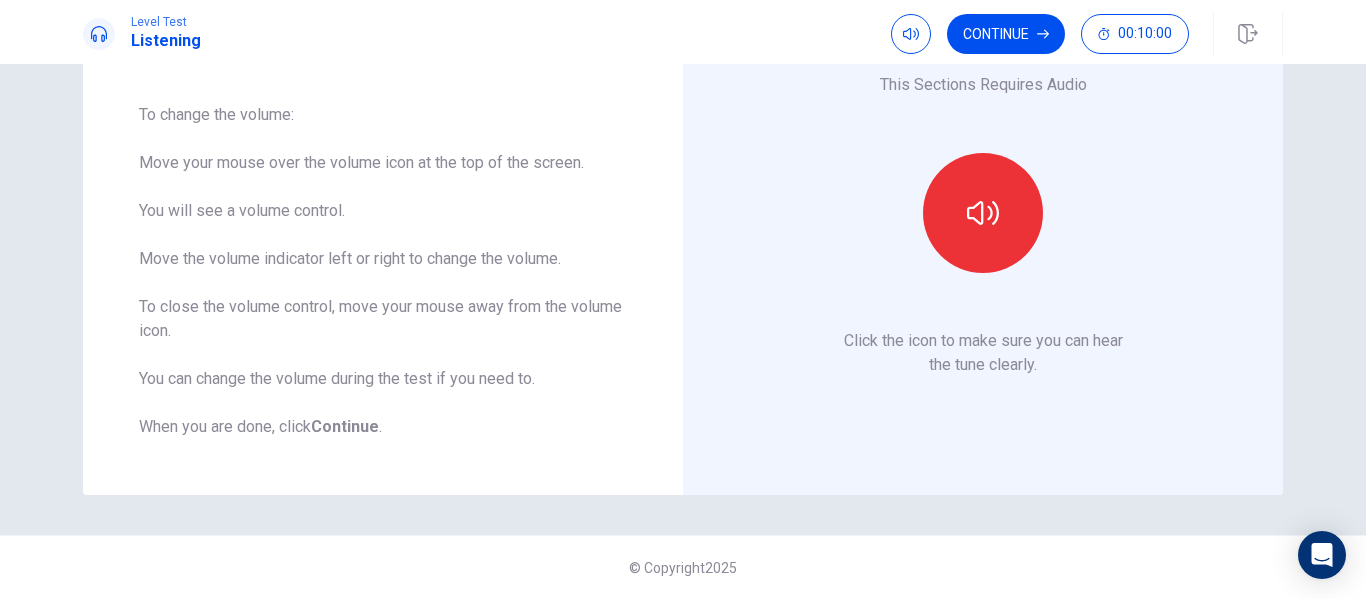 scroll, scrollTop: 0, scrollLeft: 0, axis: both 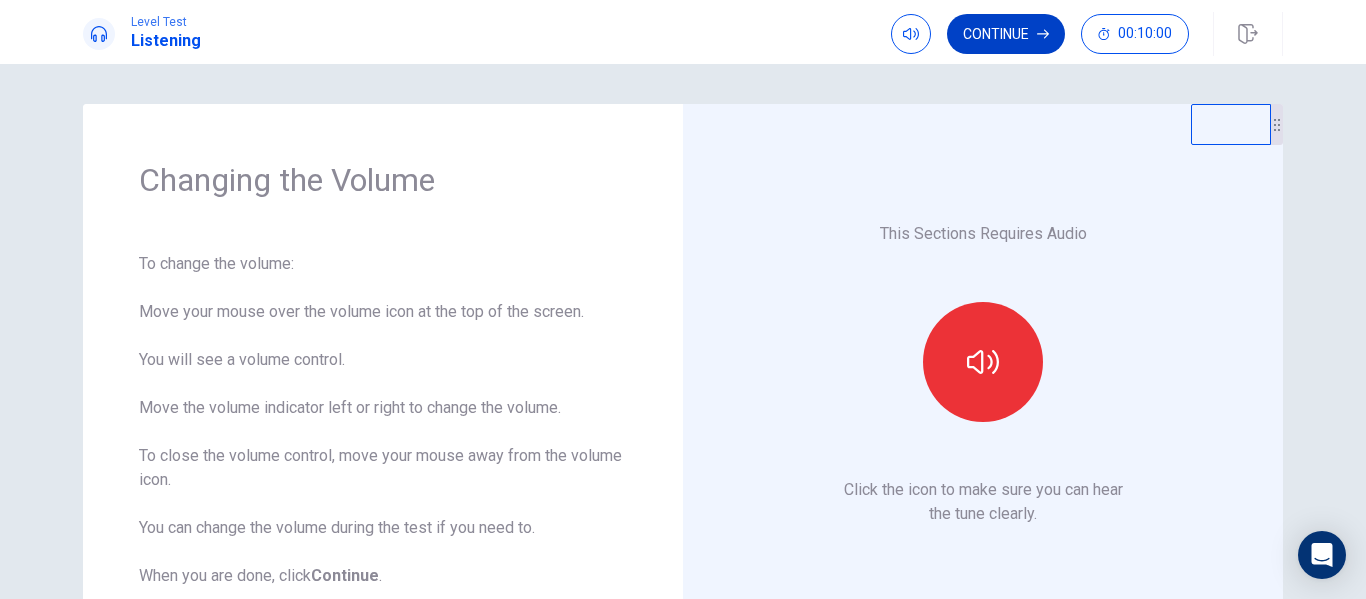 click on "Continue" at bounding box center [1006, 34] 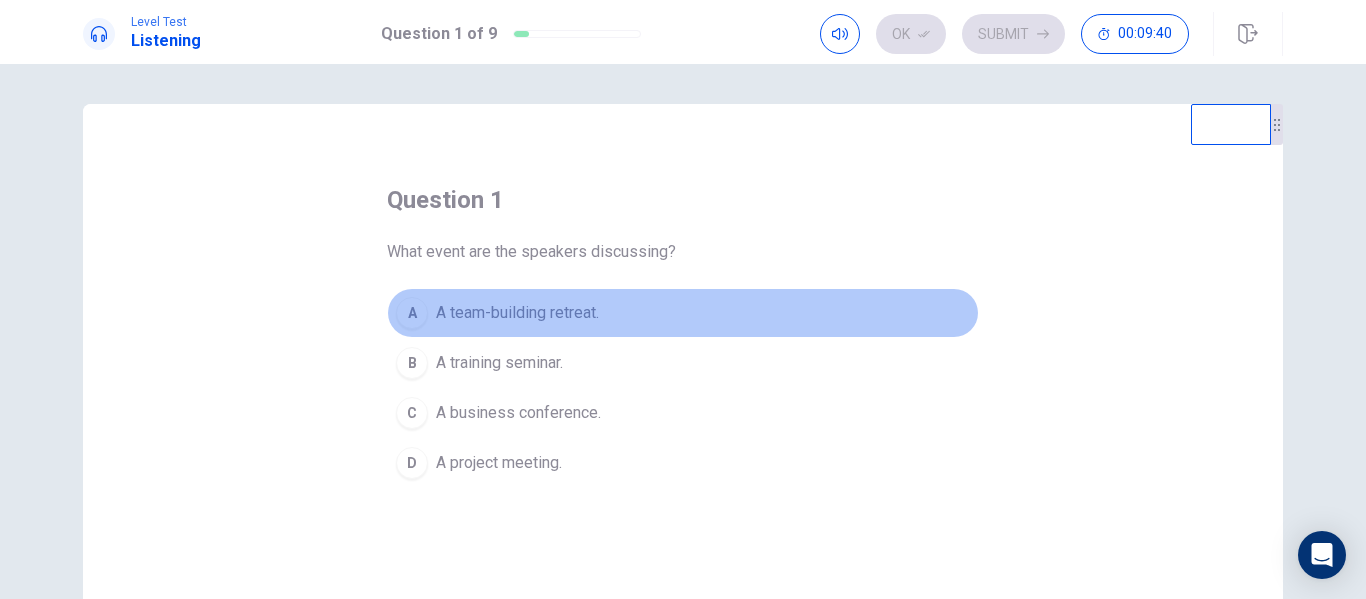 click on "A team-building retreat." at bounding box center [517, 313] 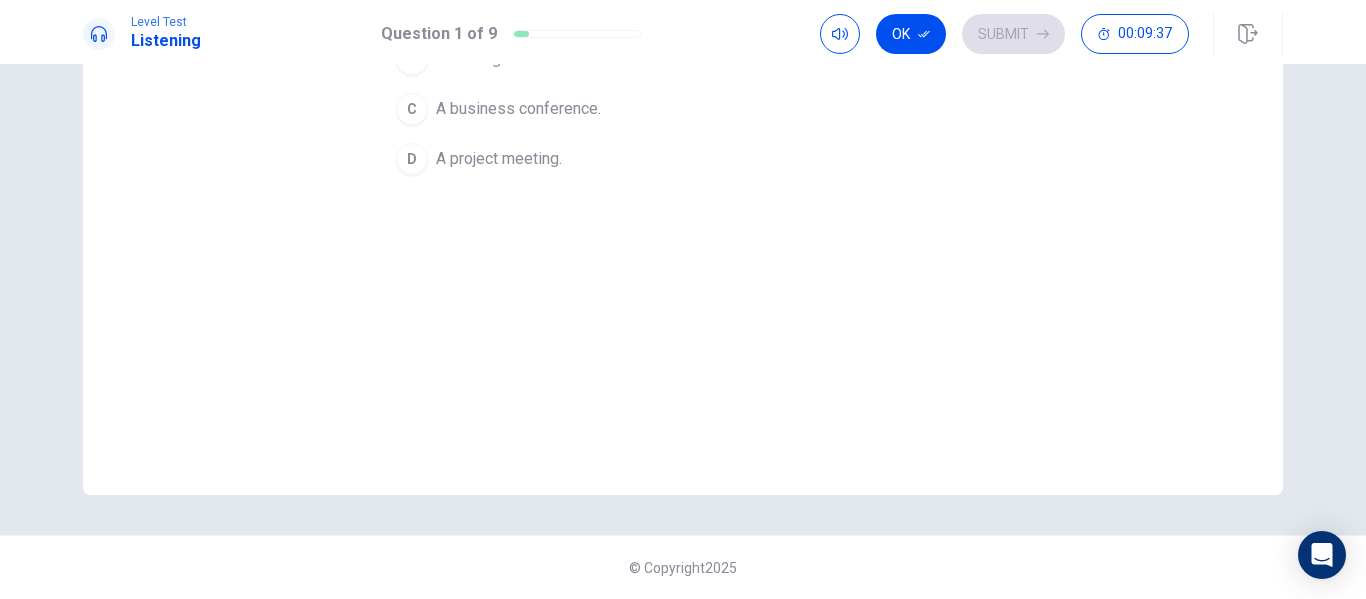 scroll, scrollTop: 0, scrollLeft: 0, axis: both 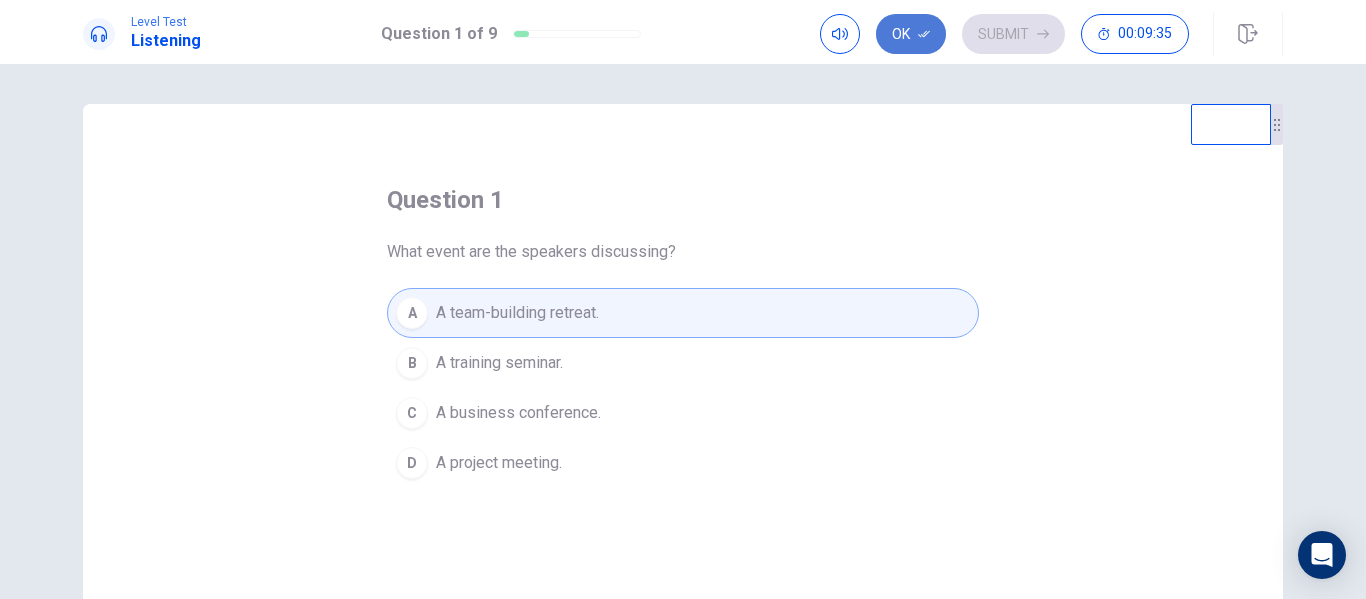 click on "Ok" at bounding box center (911, 34) 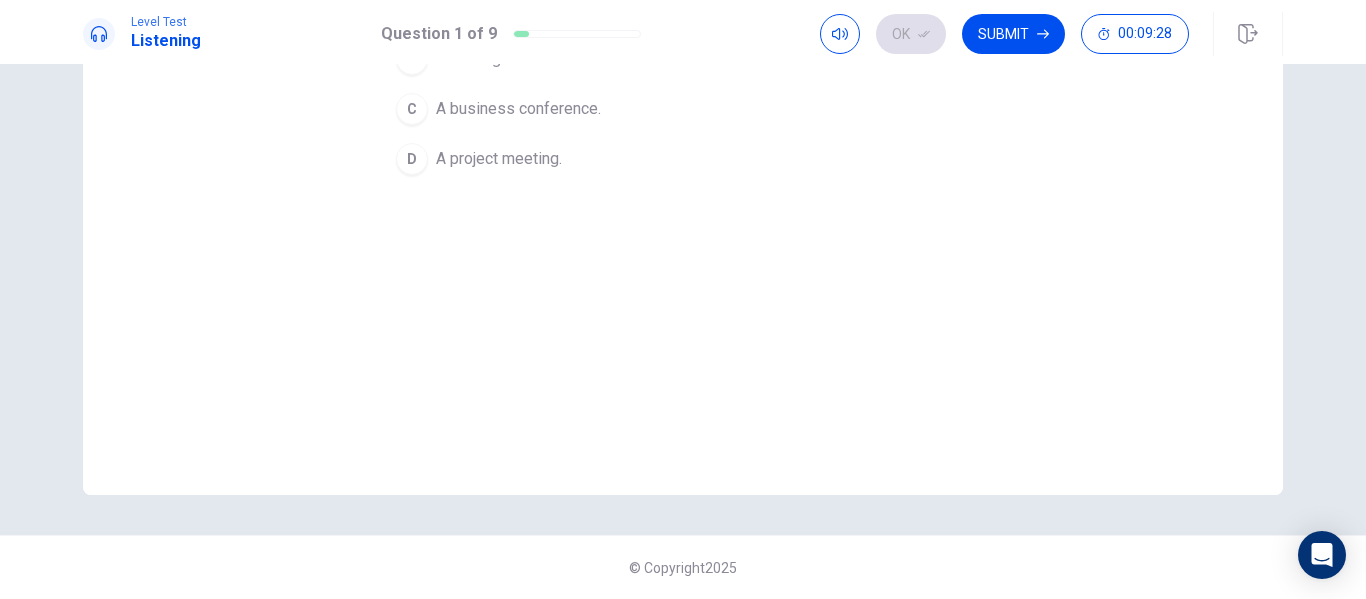 scroll, scrollTop: 0, scrollLeft: 0, axis: both 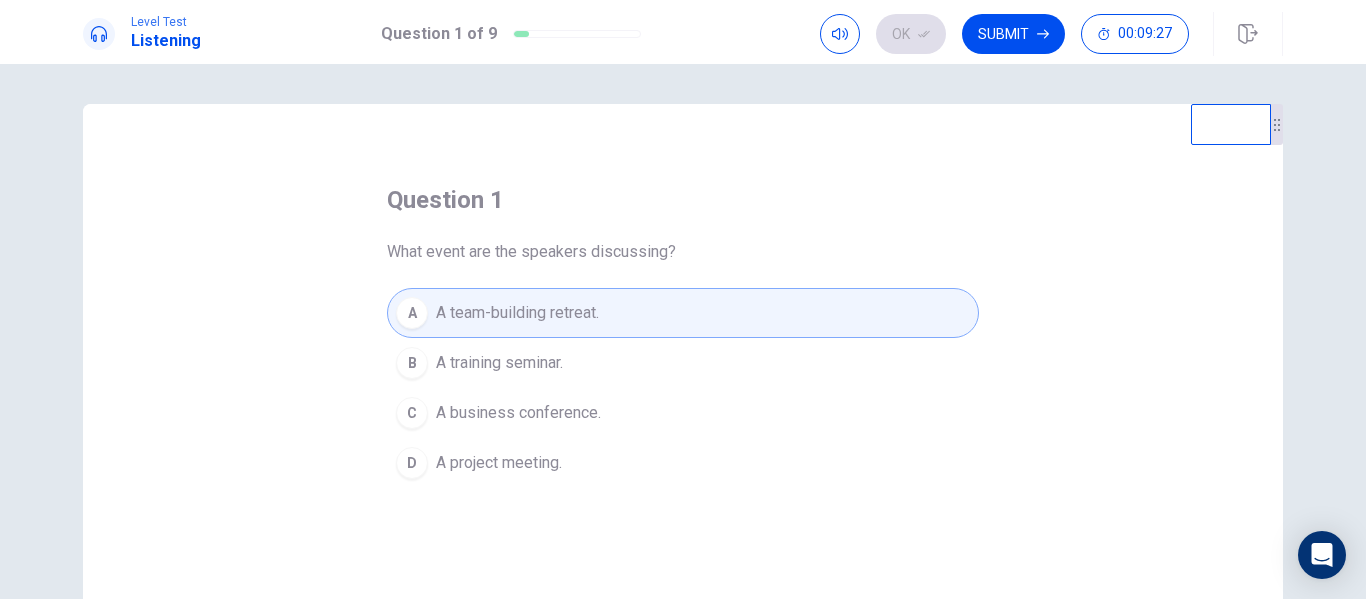 click on "Level Test   Listening Question 1 of 9 Ok Submit 00:09:27" at bounding box center (683, 32) 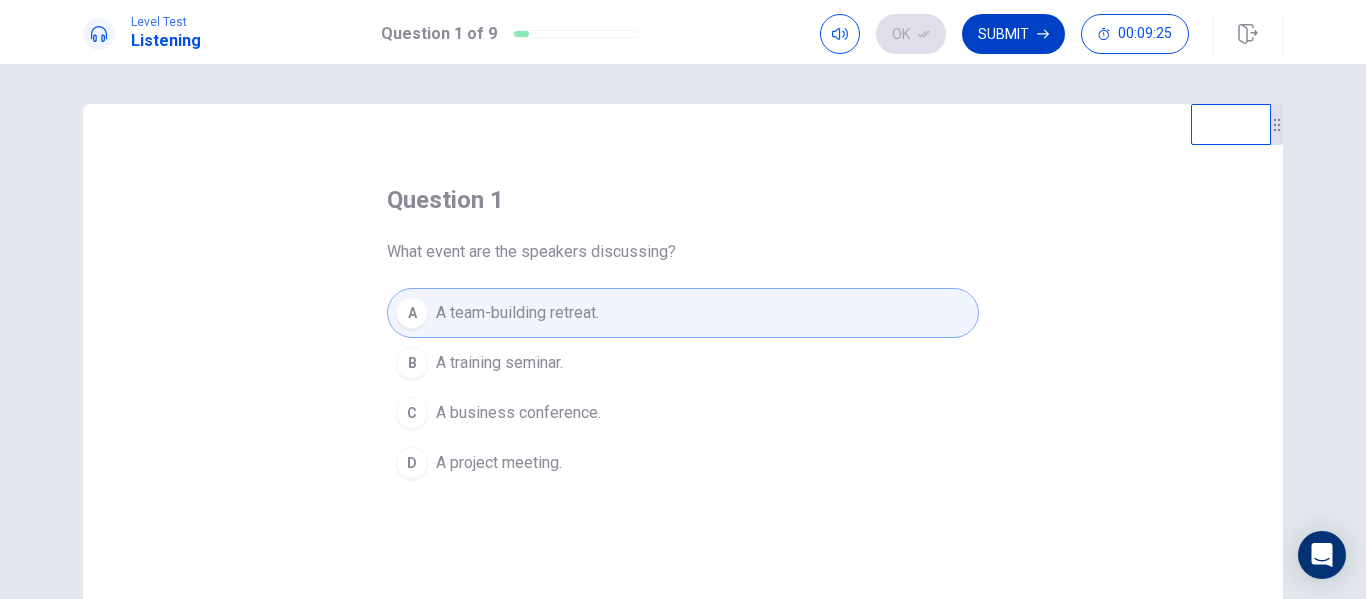 click on "Submit" at bounding box center (1013, 34) 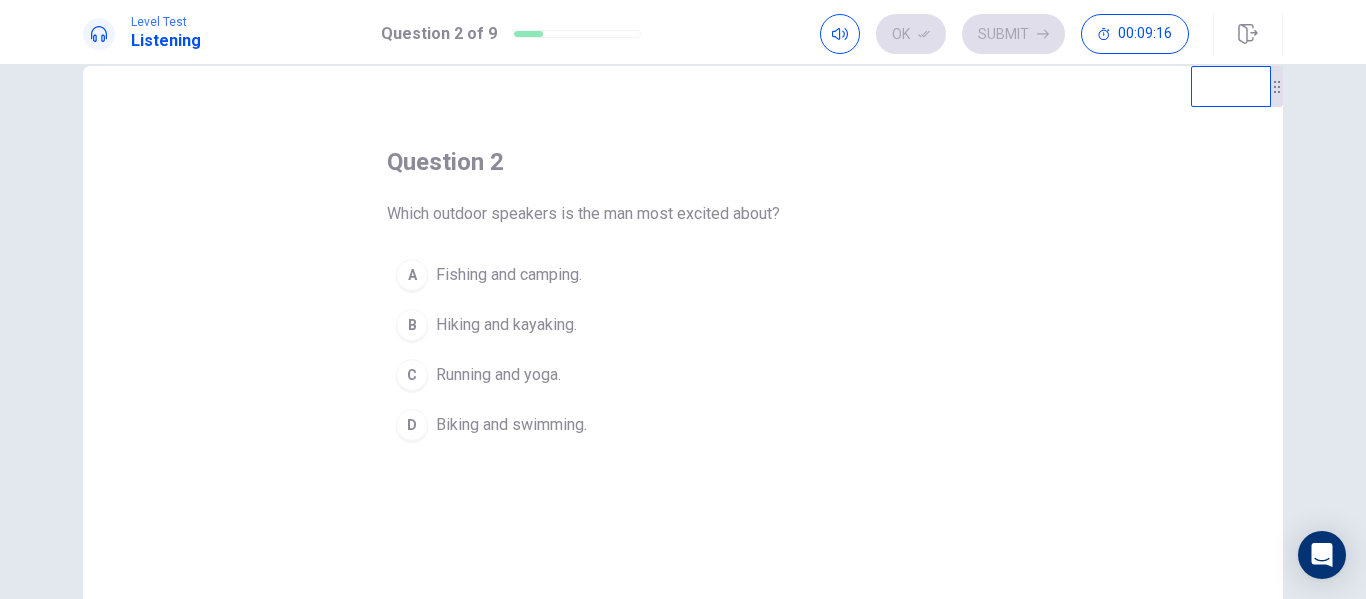 scroll, scrollTop: 38, scrollLeft: 0, axis: vertical 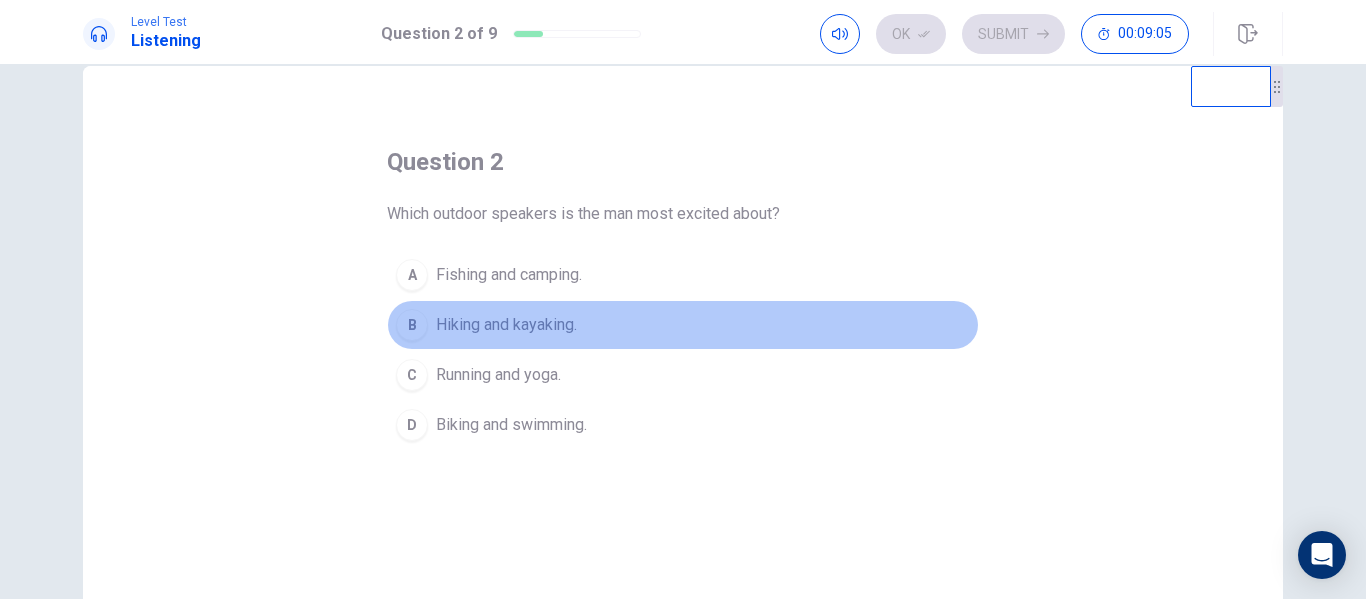 click on "Hiking and kayaking." at bounding box center [509, 275] 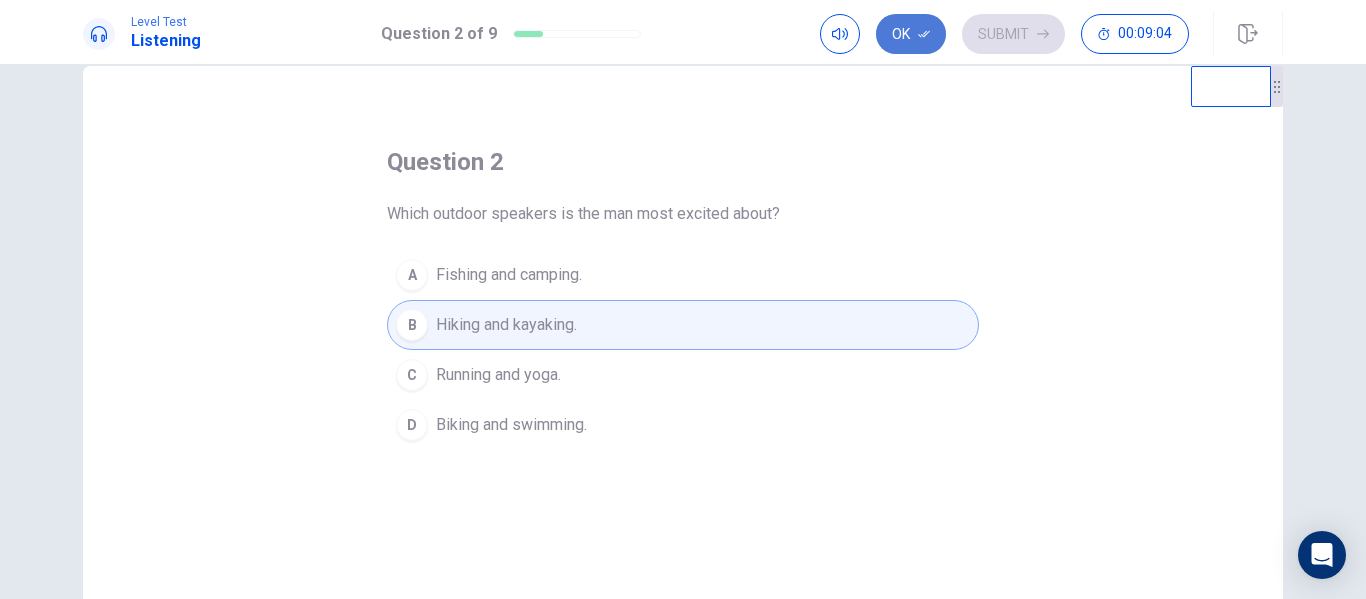 click at bounding box center (924, 34) 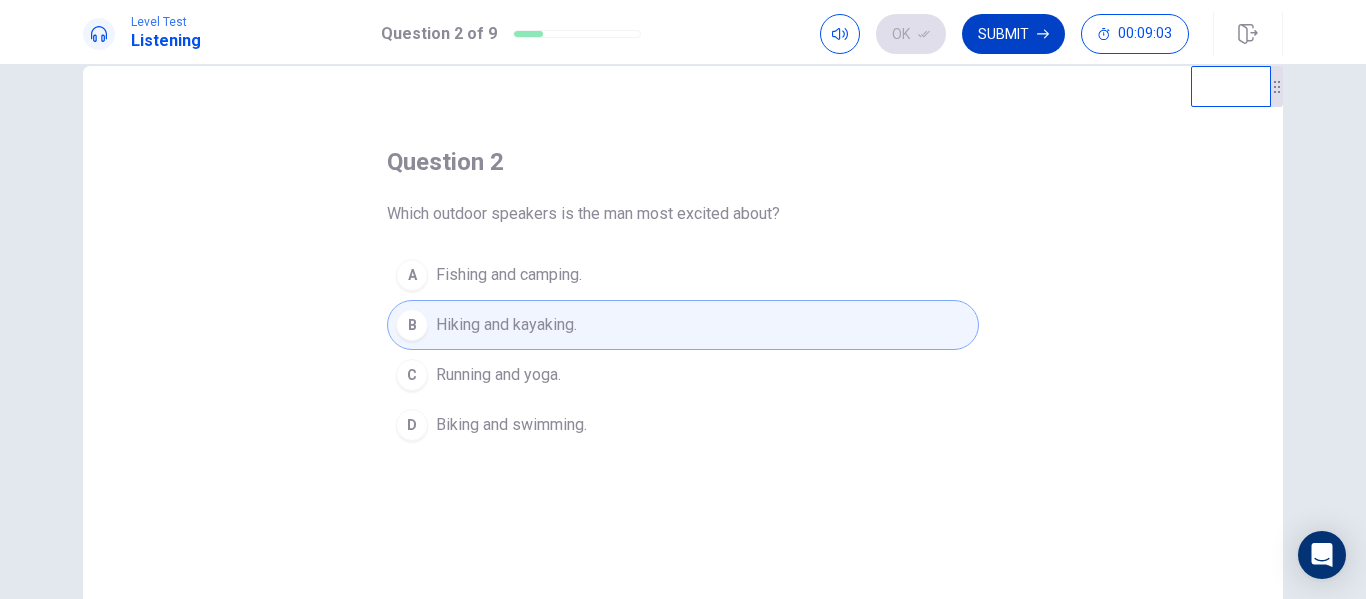 click on "Submit" at bounding box center [1013, 34] 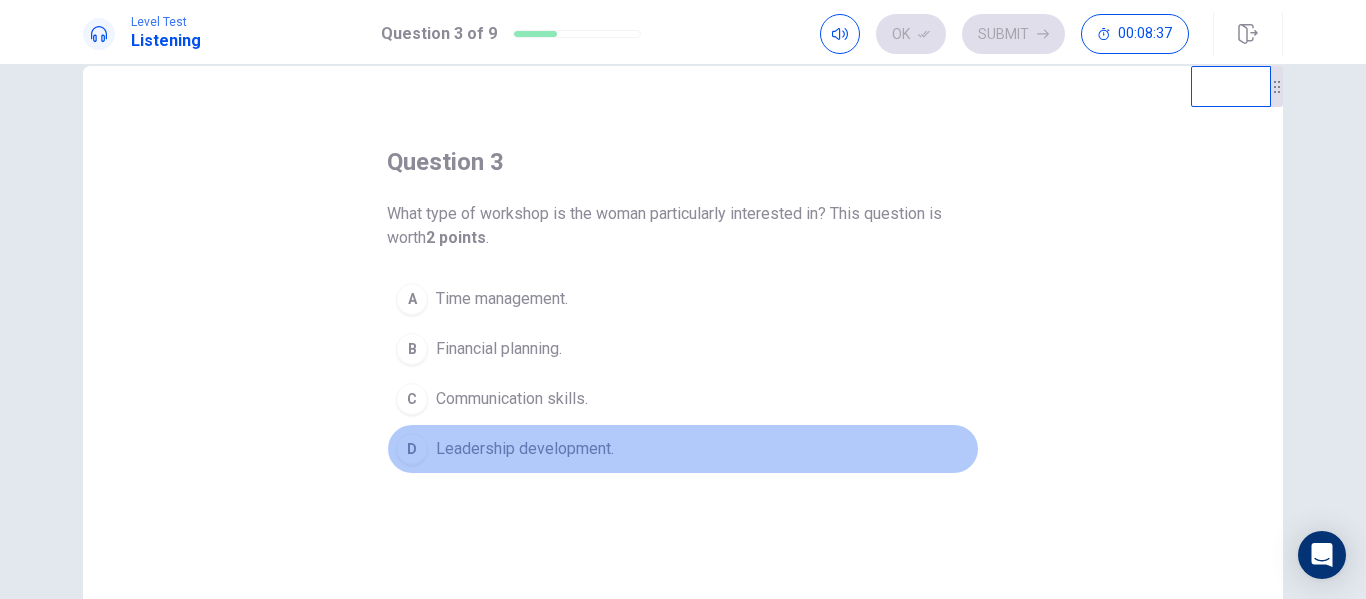 click on "Leadership development." at bounding box center (502, 299) 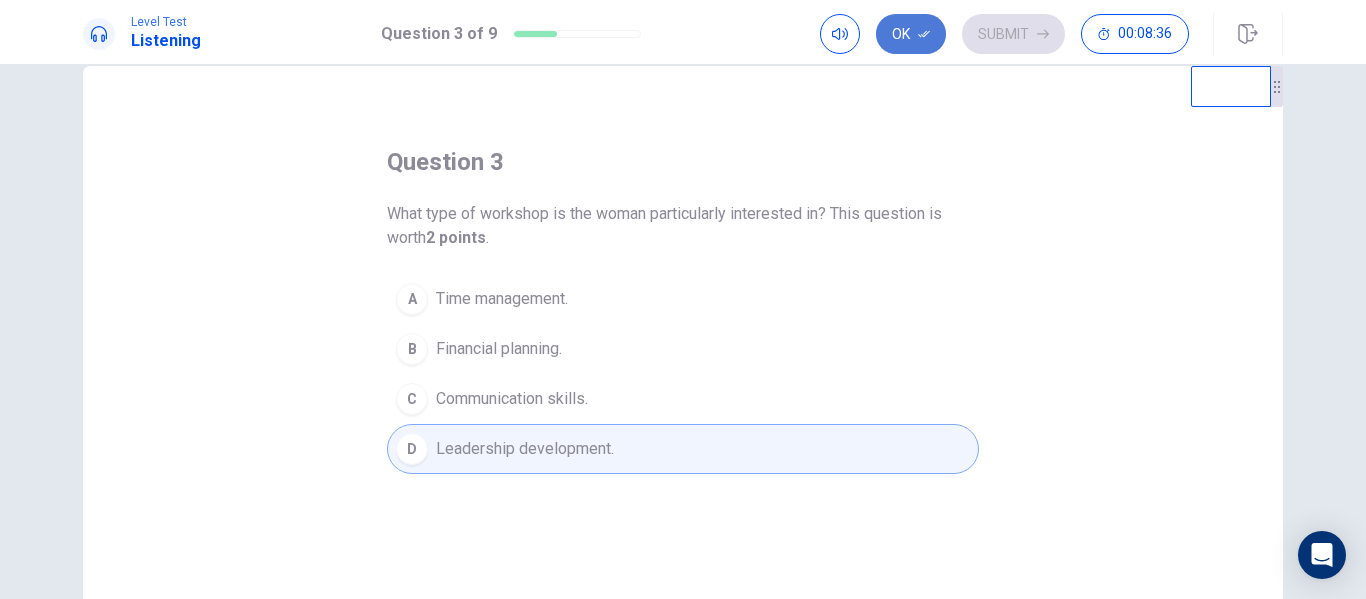 click on "Ok" at bounding box center (911, 34) 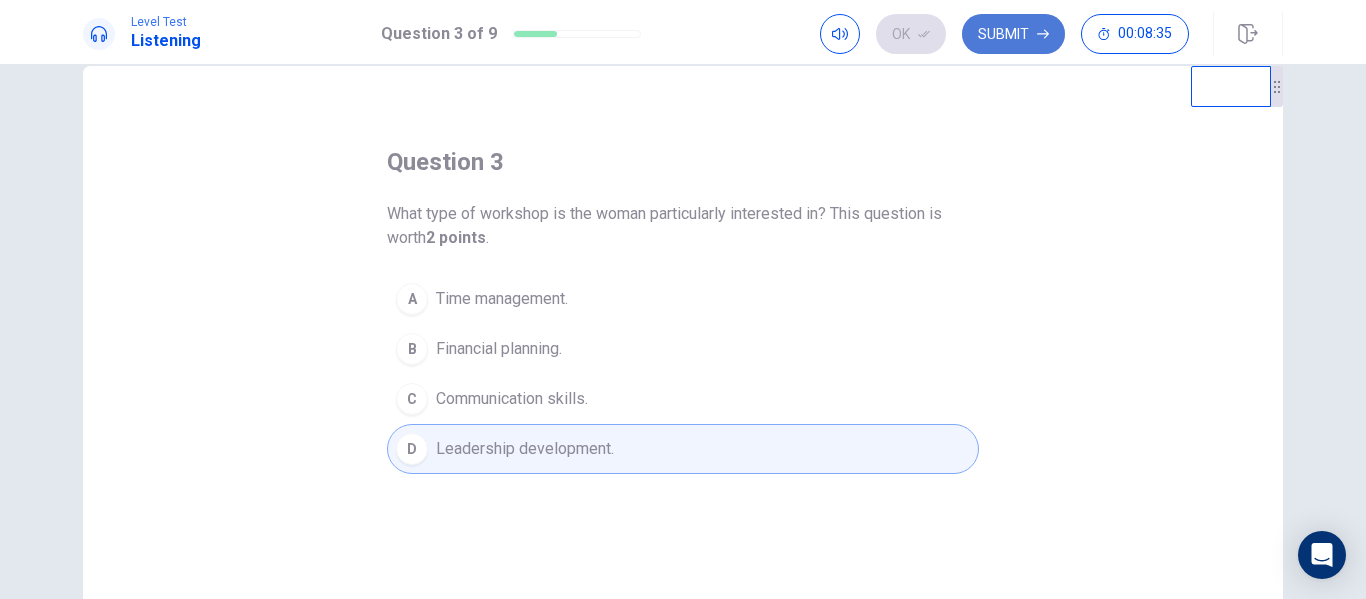 click on "Submit" at bounding box center (1013, 34) 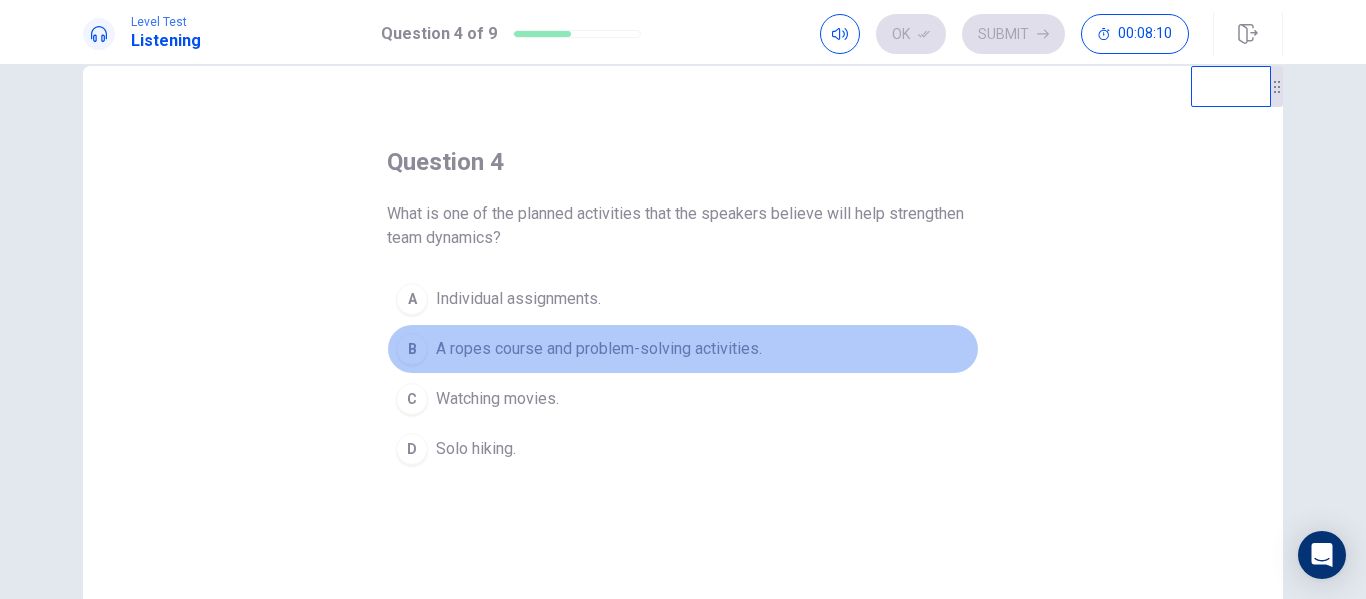 click on "A ropes course and problem-solving activities." at bounding box center [518, 299] 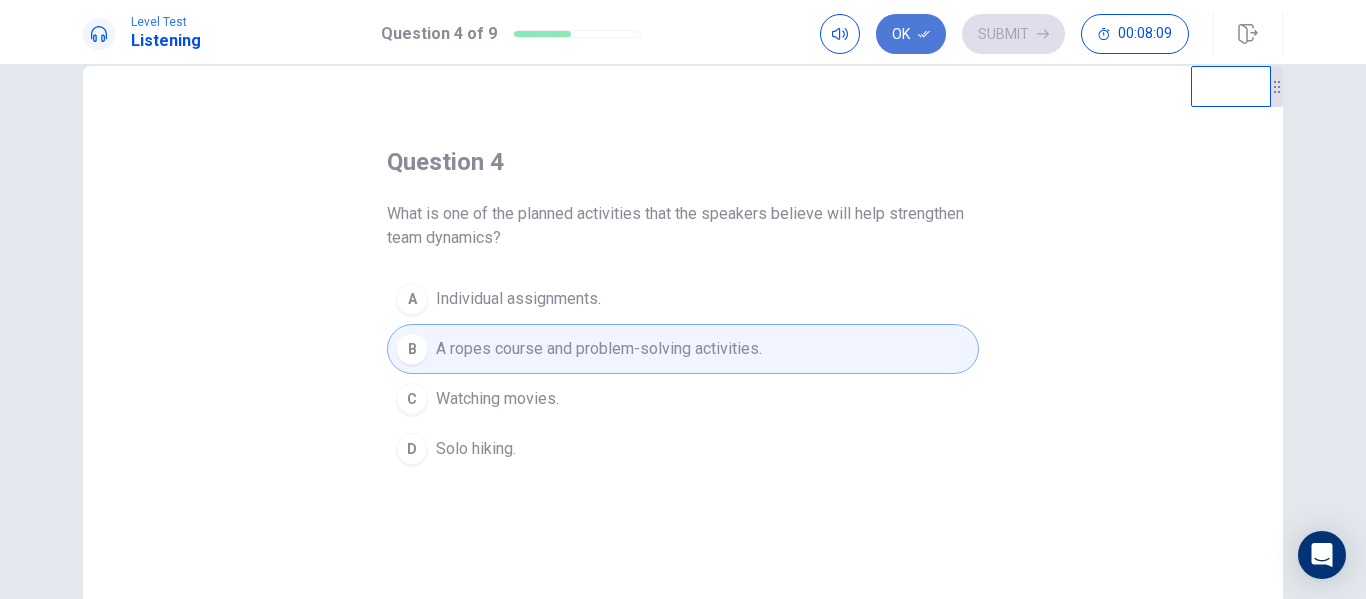 click on "Ok" at bounding box center [911, 34] 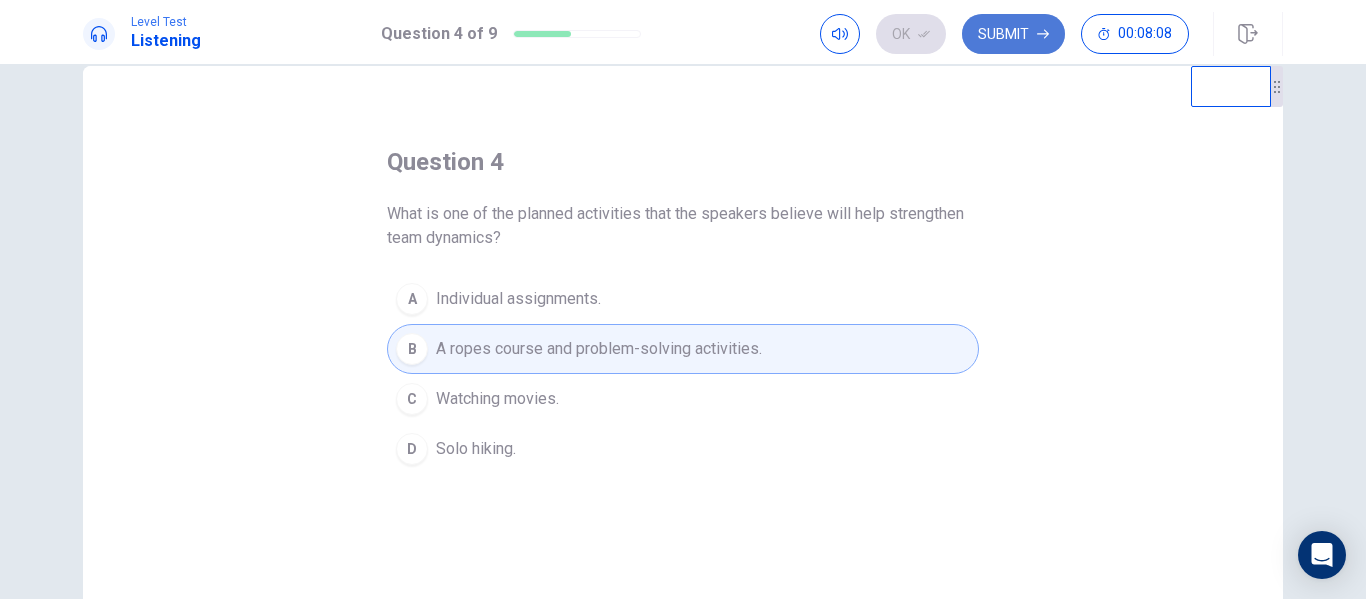 click on "Submit" at bounding box center [1013, 34] 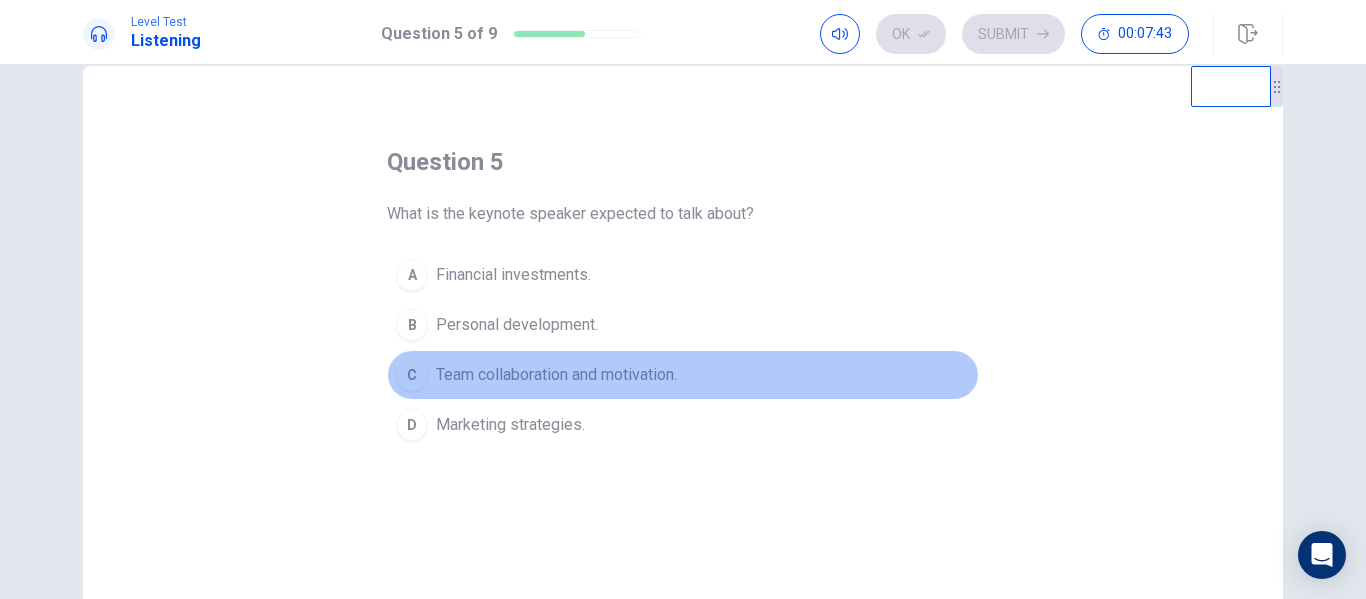 click on "C Team collaboration and motivation." at bounding box center (683, 375) 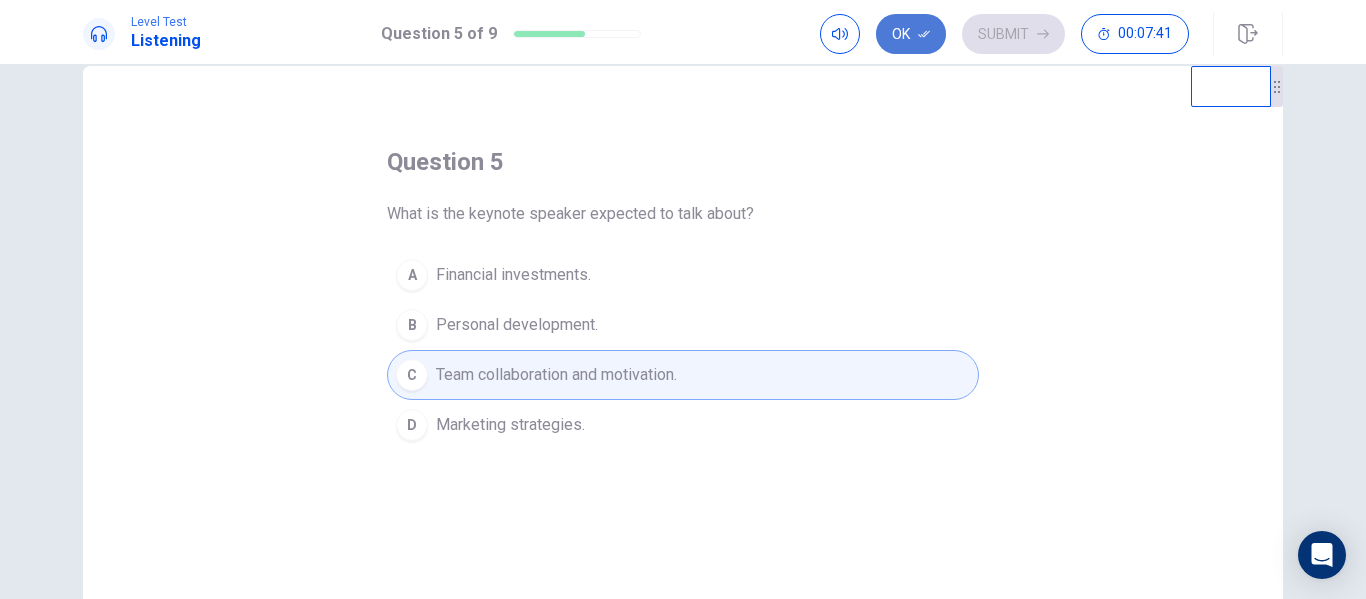 click at bounding box center (924, 34) 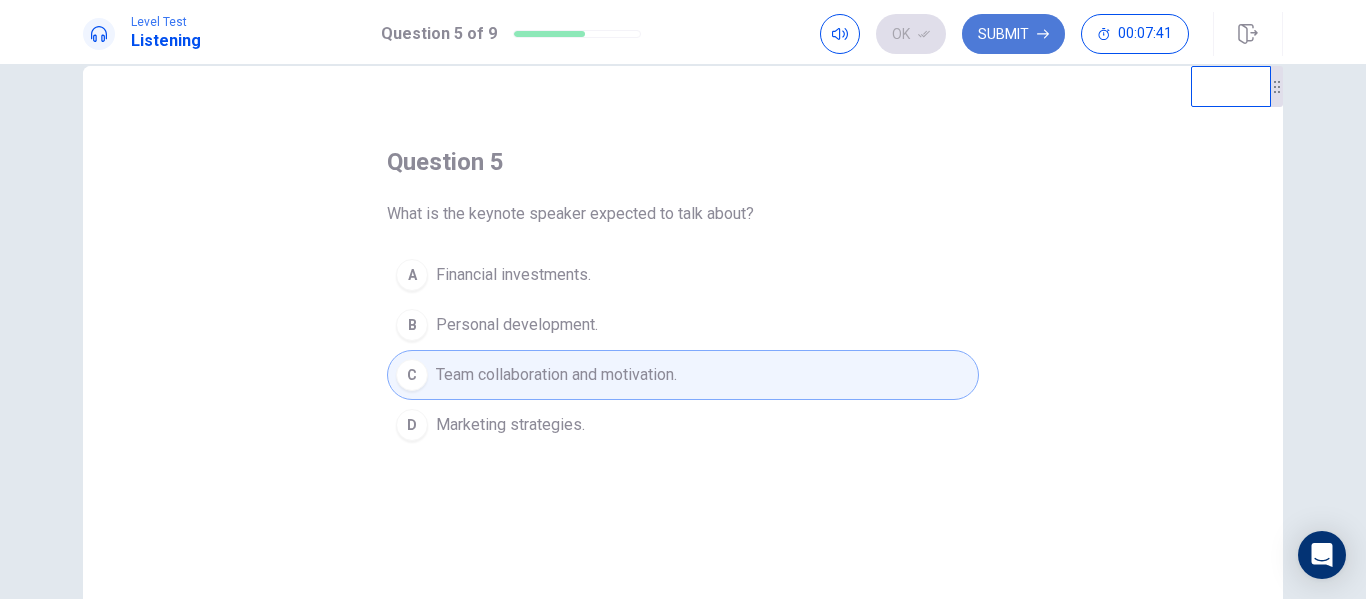 click on "Submit" at bounding box center [1013, 34] 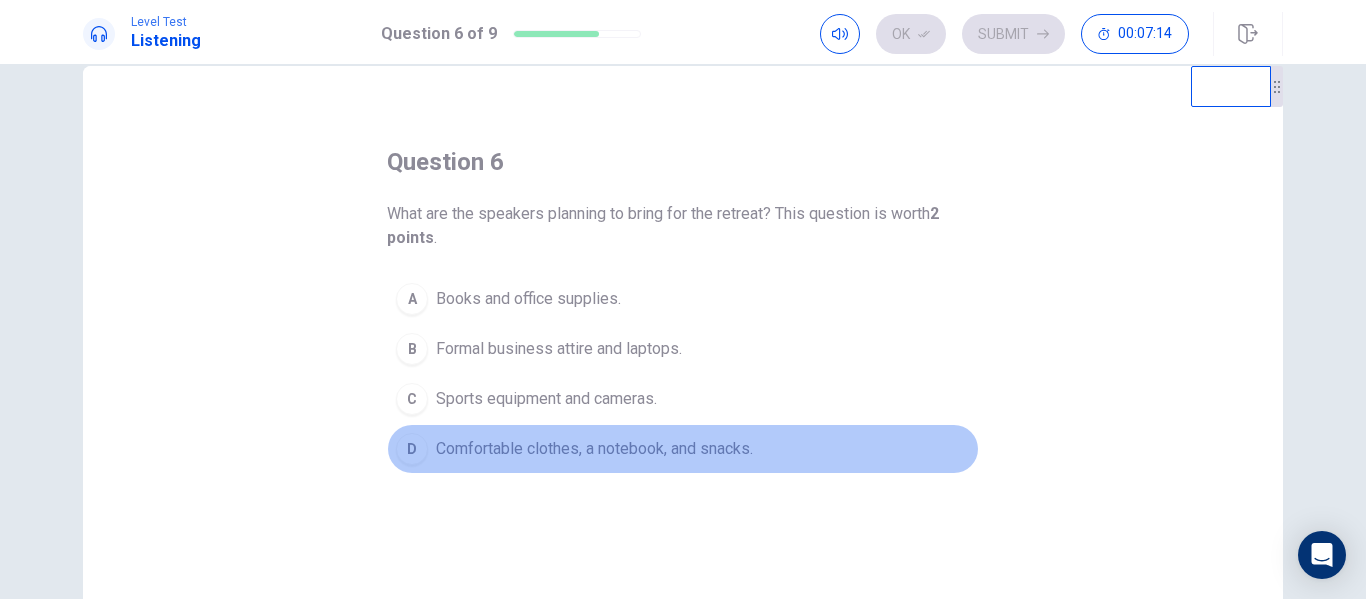 click on "Comfortable clothes, a notebook, and snacks." at bounding box center (528, 299) 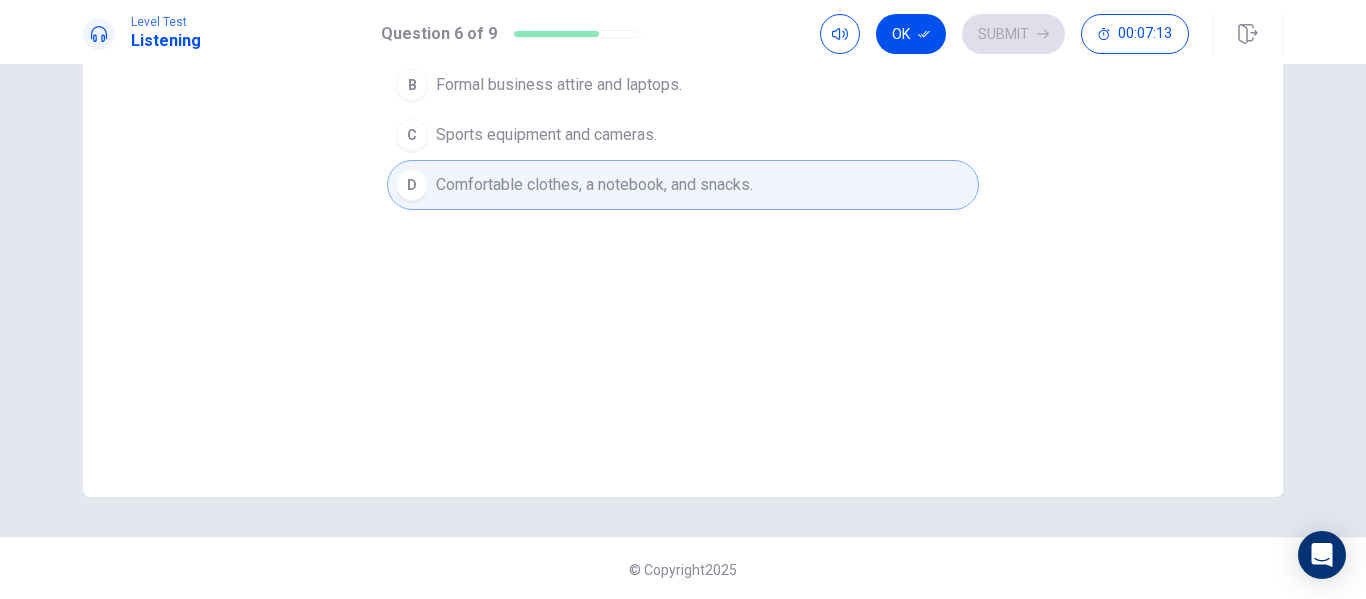 scroll, scrollTop: 0, scrollLeft: 0, axis: both 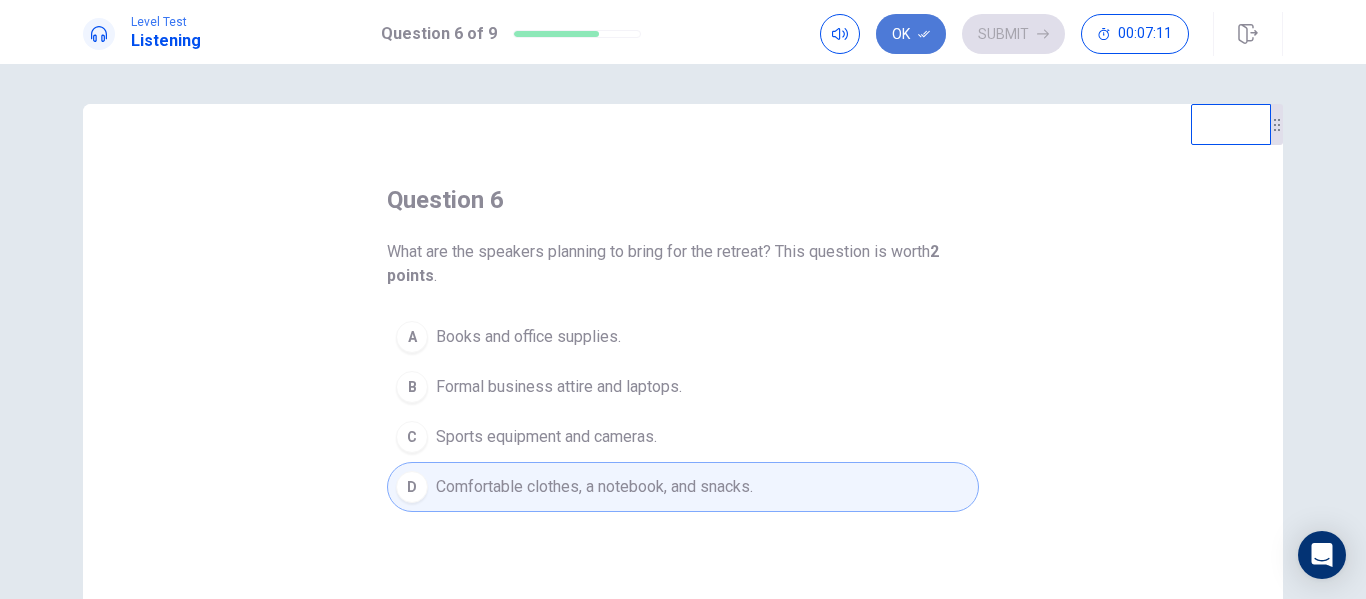 click on "Ok" at bounding box center (911, 34) 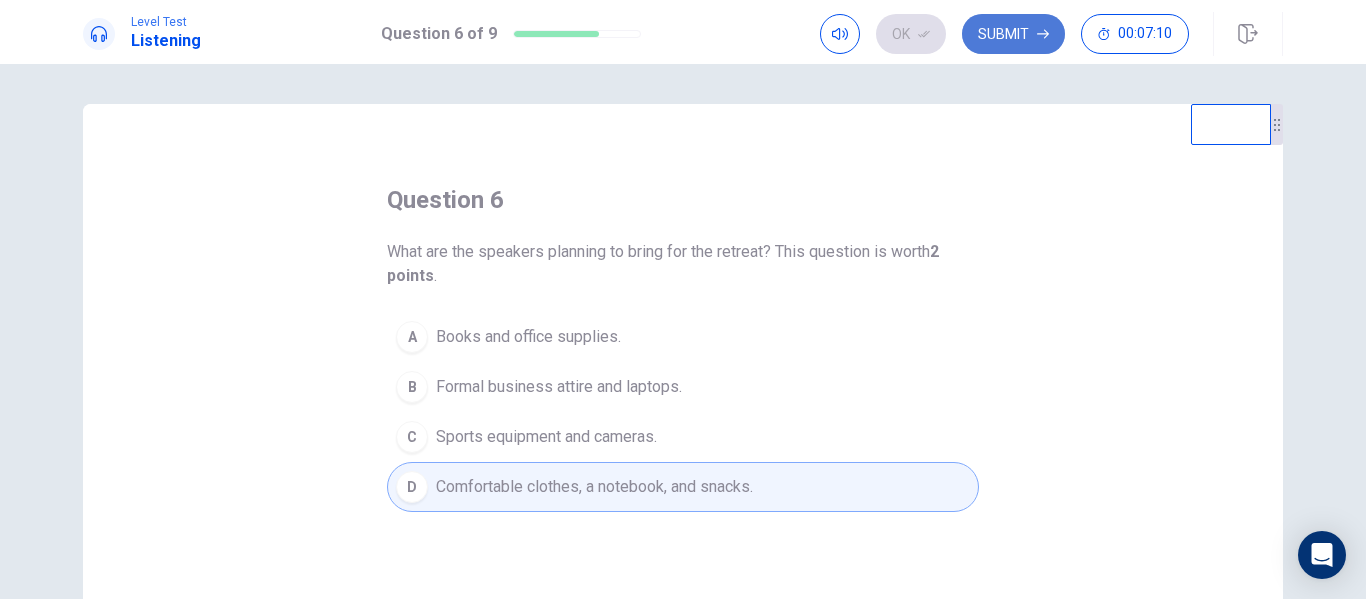 click on "Submit" at bounding box center (1013, 34) 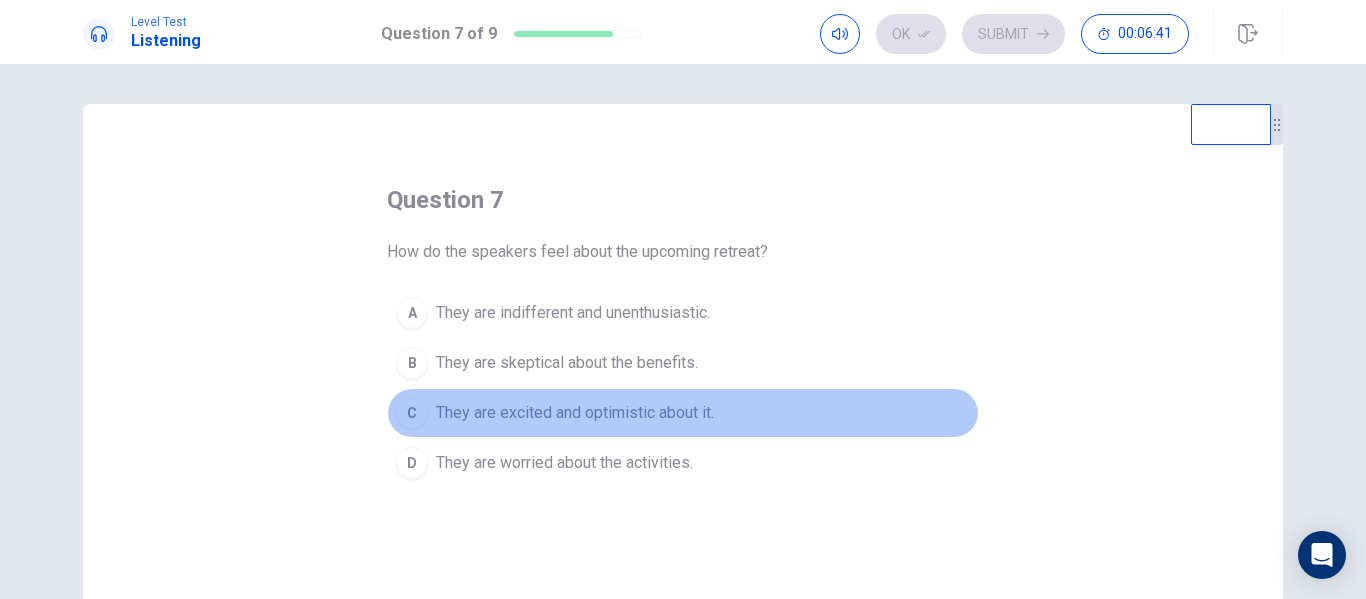 click on "They are excited and optimistic about it." at bounding box center (573, 313) 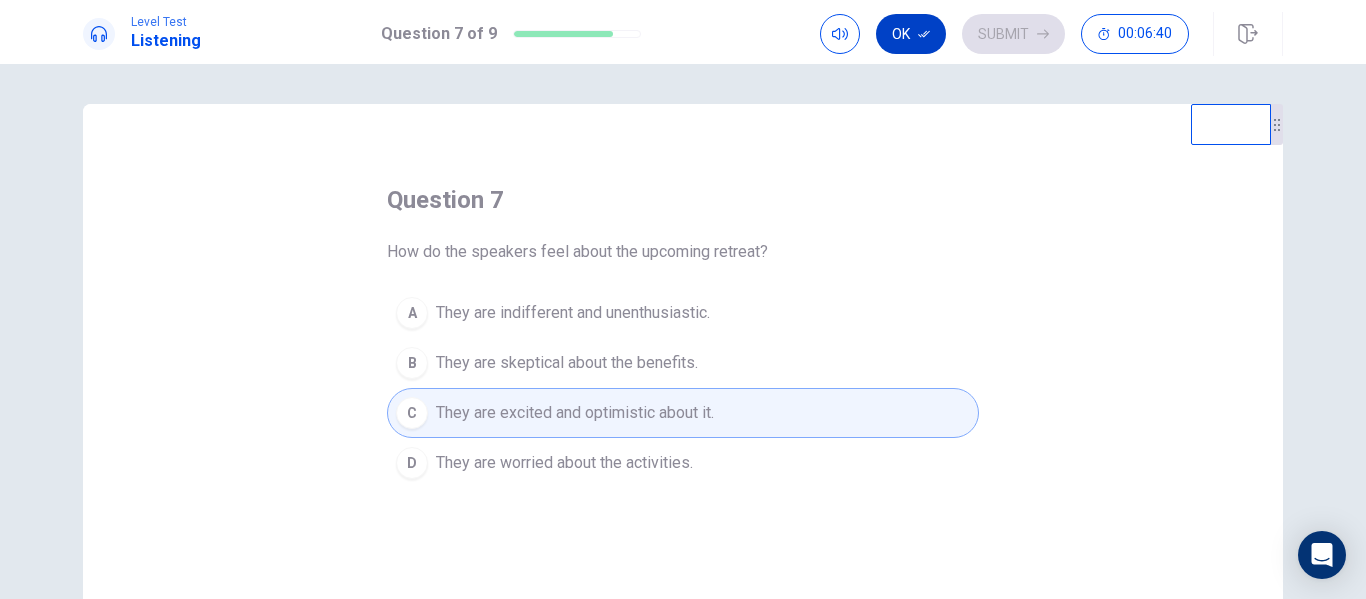 click on "Ok" at bounding box center (911, 34) 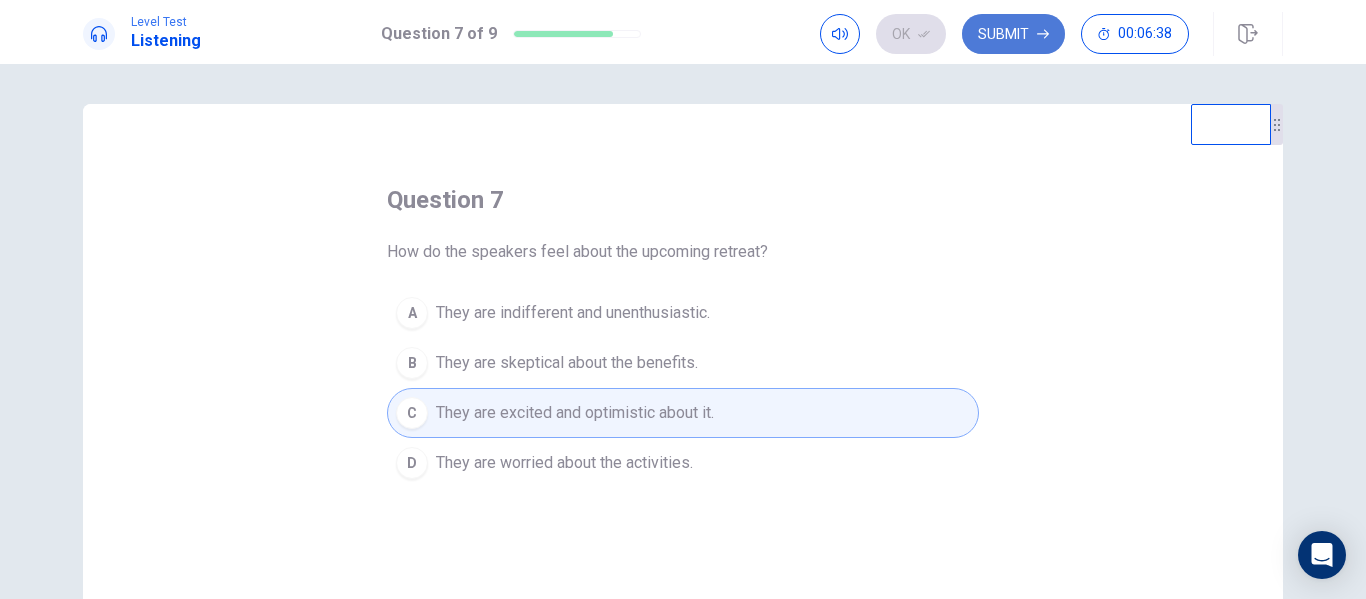 click on "Submit" at bounding box center [1013, 34] 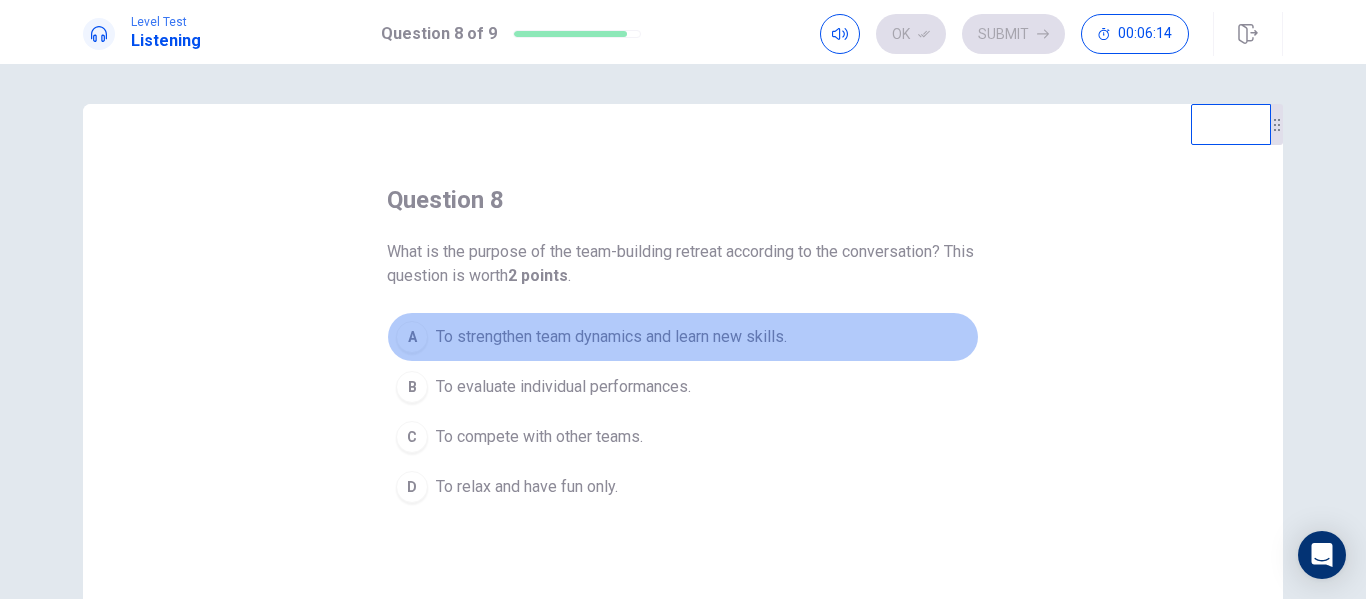 click on "To strengthen team dynamics and learn new skills." at bounding box center (611, 337) 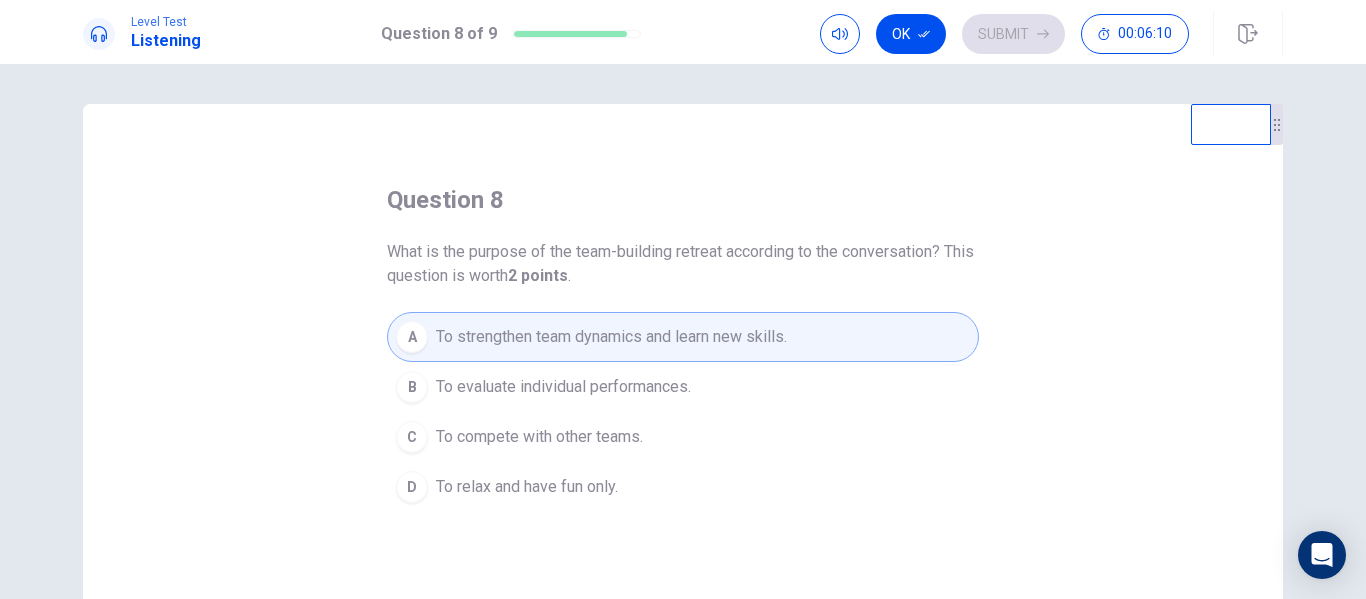 scroll, scrollTop: 141, scrollLeft: 0, axis: vertical 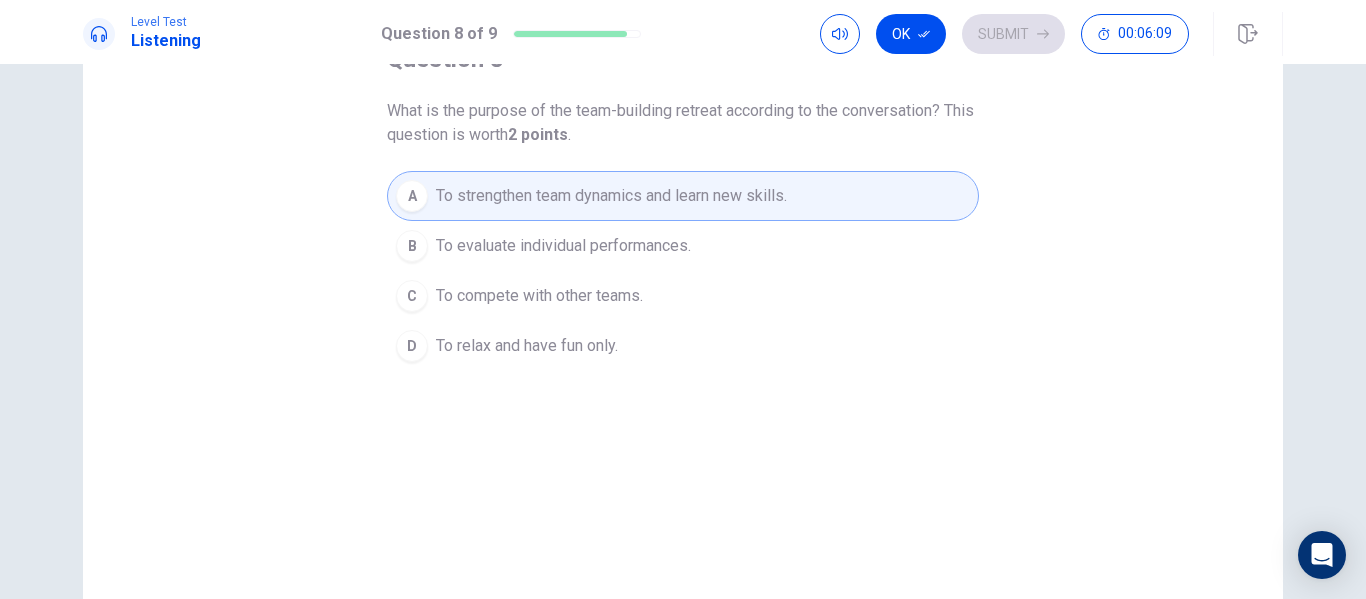 click on "Ok Submit 00:06:09" at bounding box center (1051, 34) 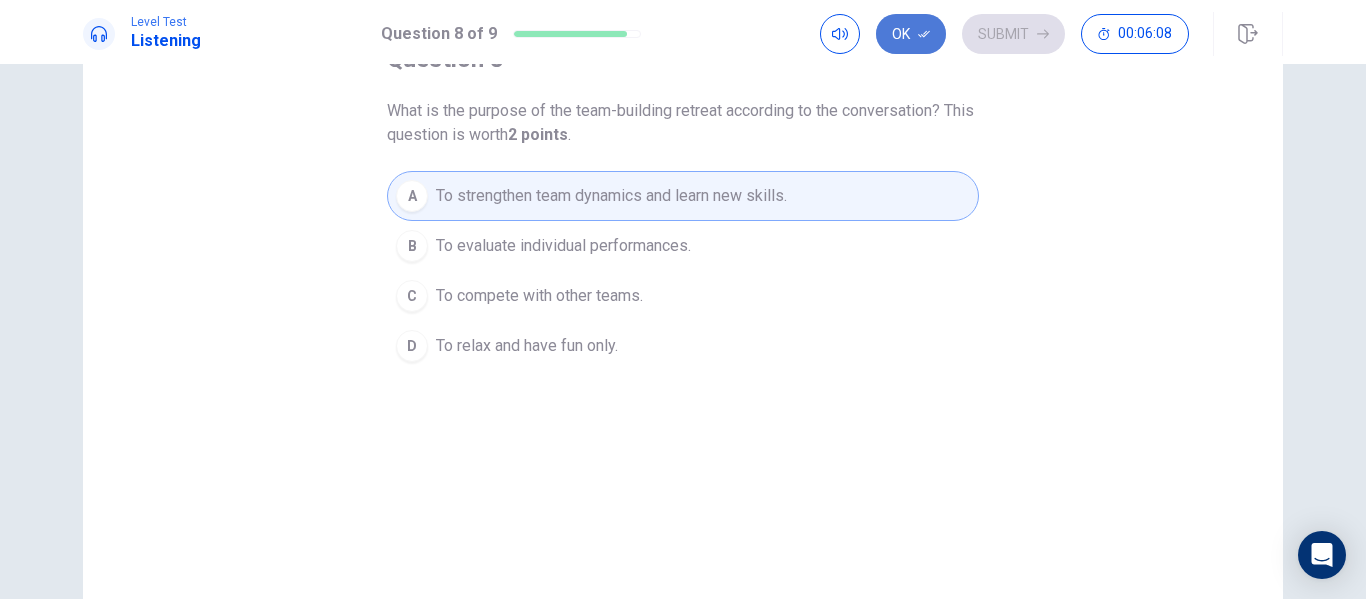 click on "Ok" at bounding box center (911, 34) 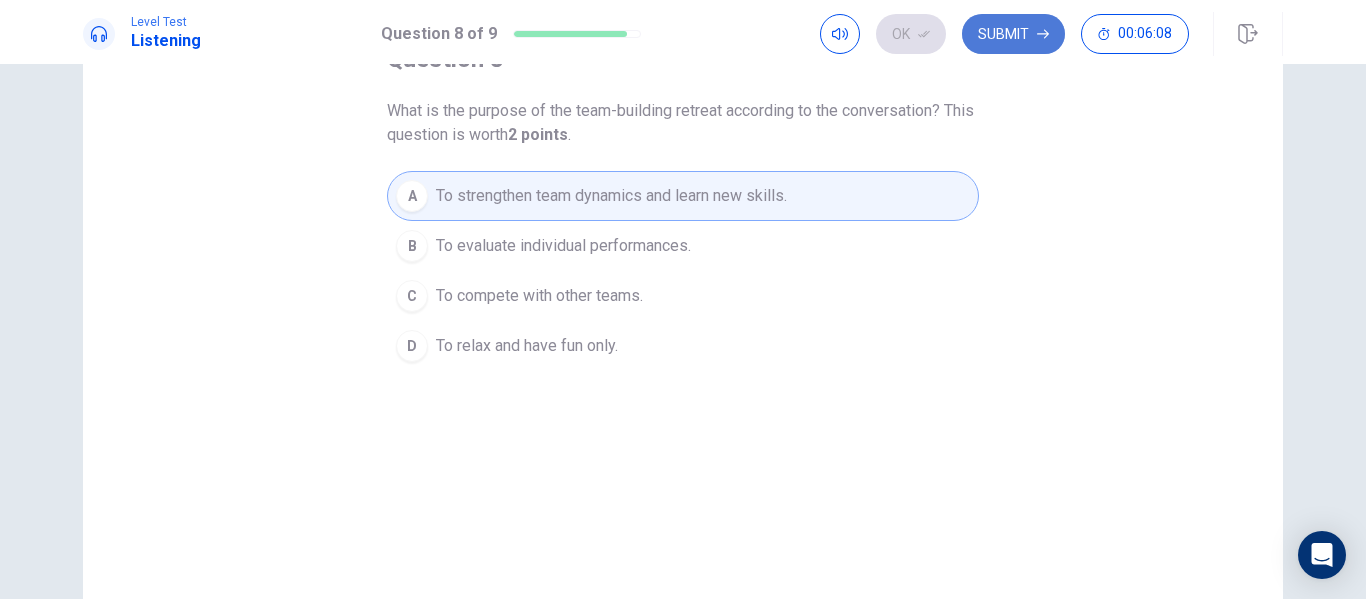 click on "Submit" at bounding box center (1013, 34) 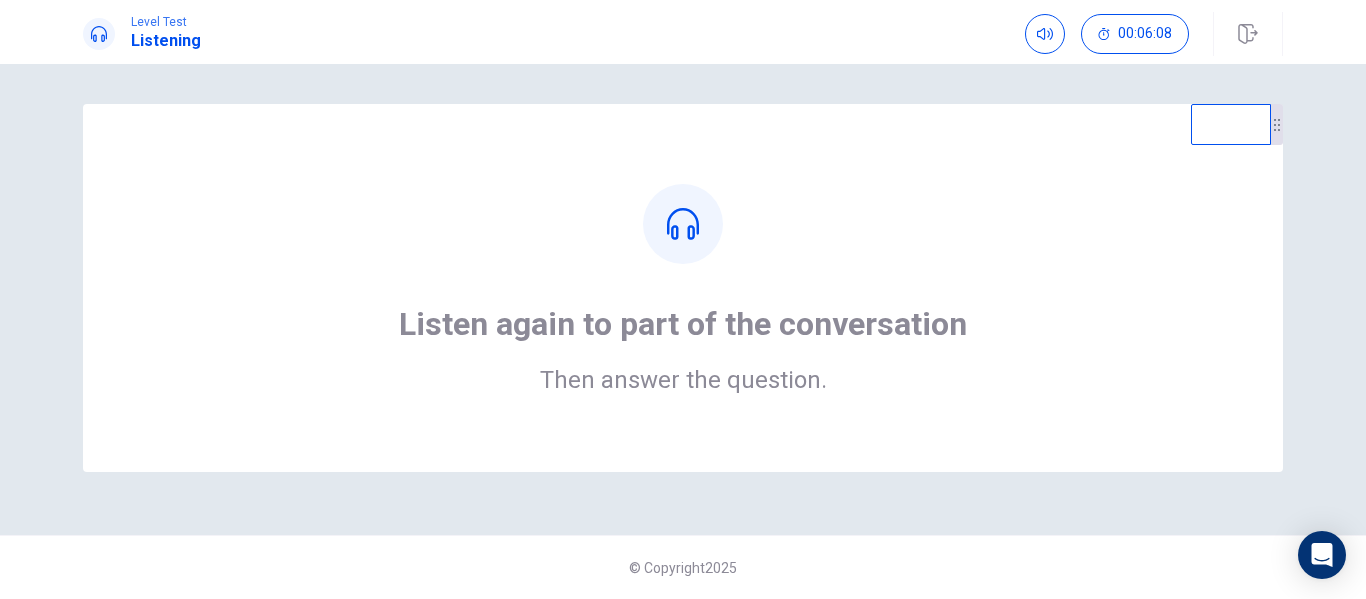 scroll, scrollTop: 0, scrollLeft: 0, axis: both 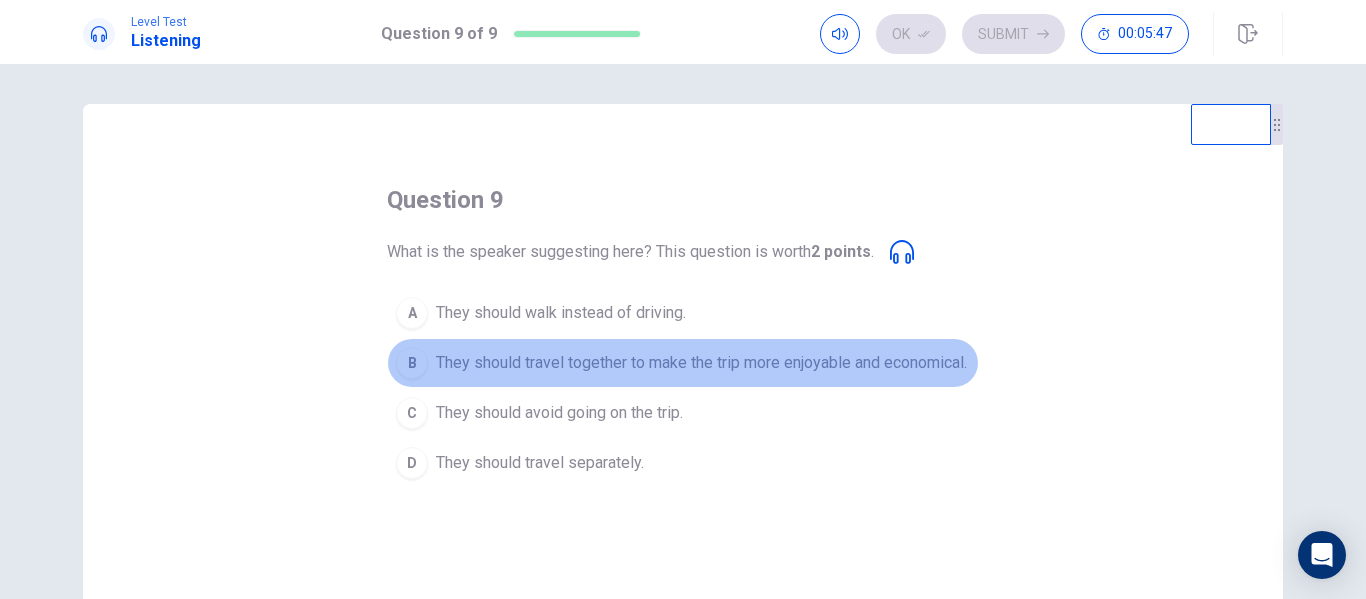 click on "They should travel together to make the trip more enjoyable and economical." at bounding box center [561, 313] 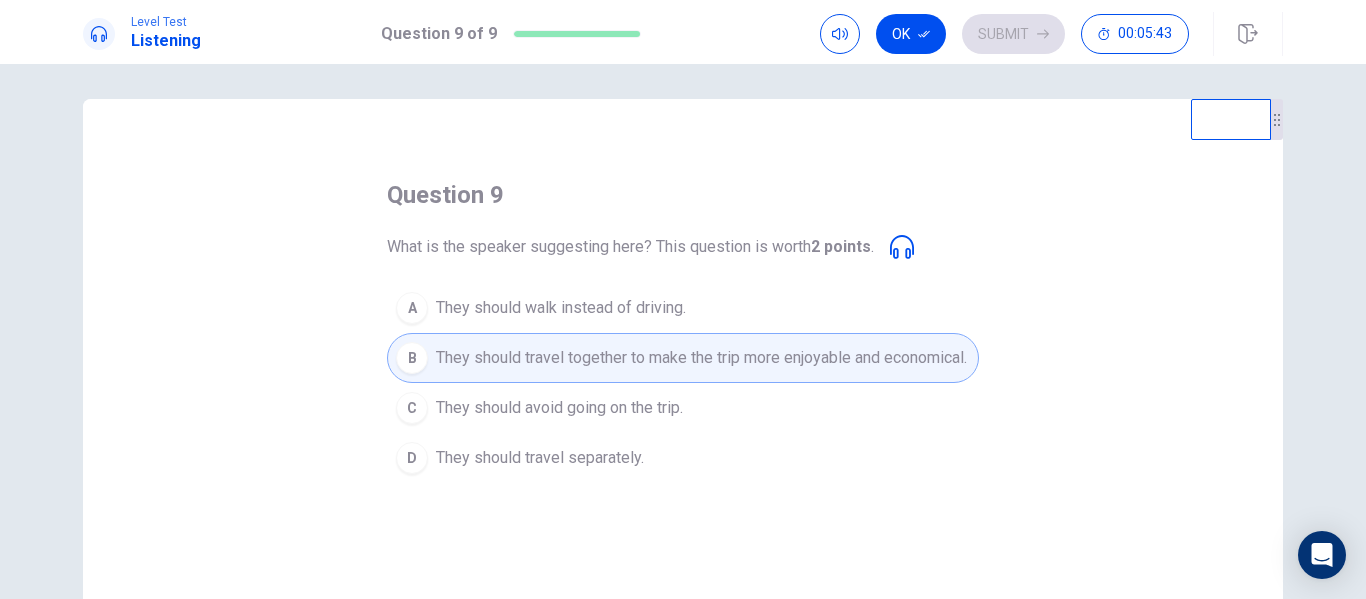 scroll, scrollTop: 0, scrollLeft: 0, axis: both 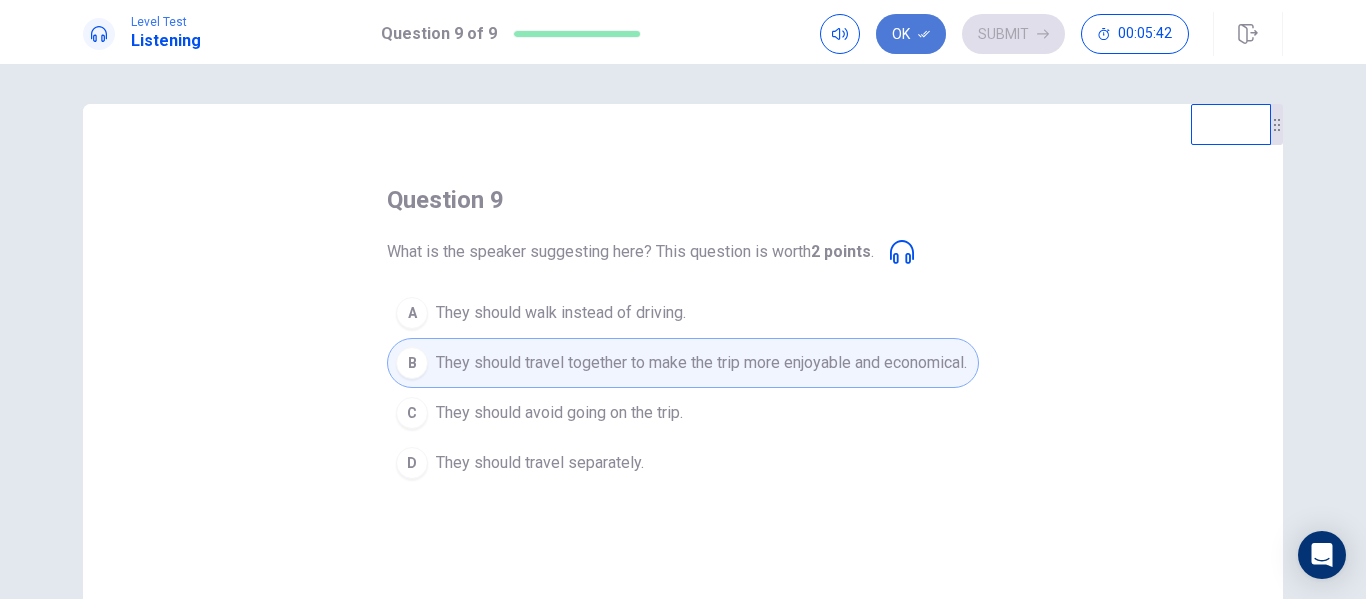 click on "Ok" at bounding box center (911, 34) 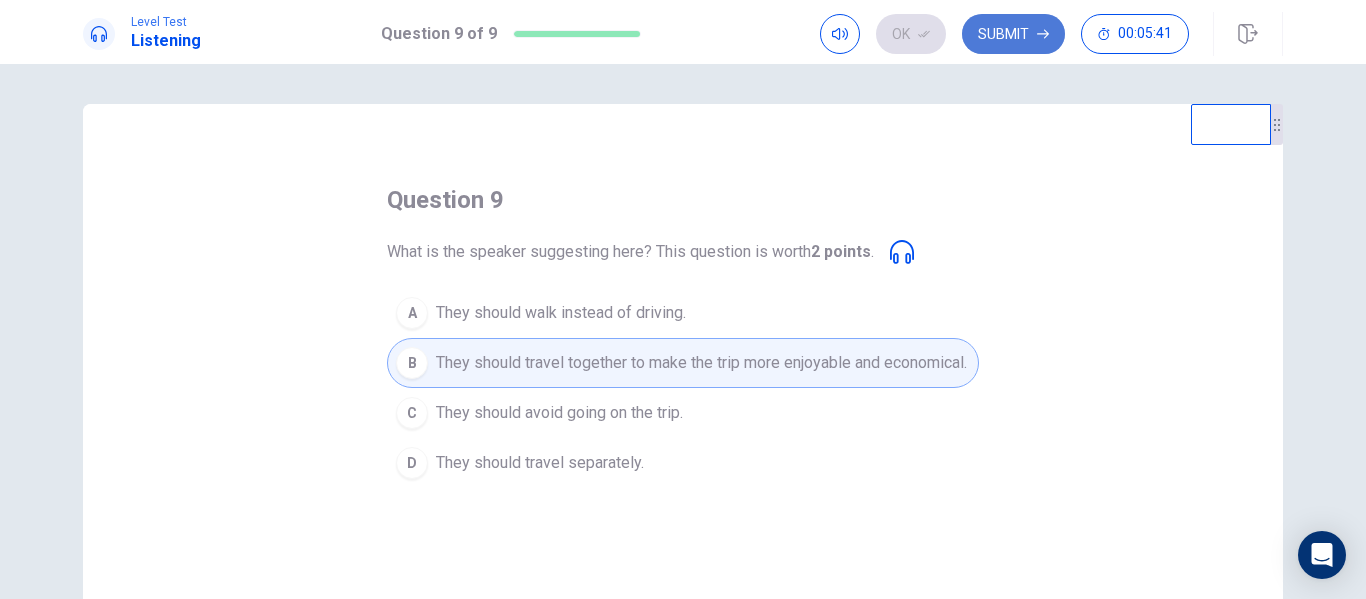 click on "Submit" at bounding box center [1013, 34] 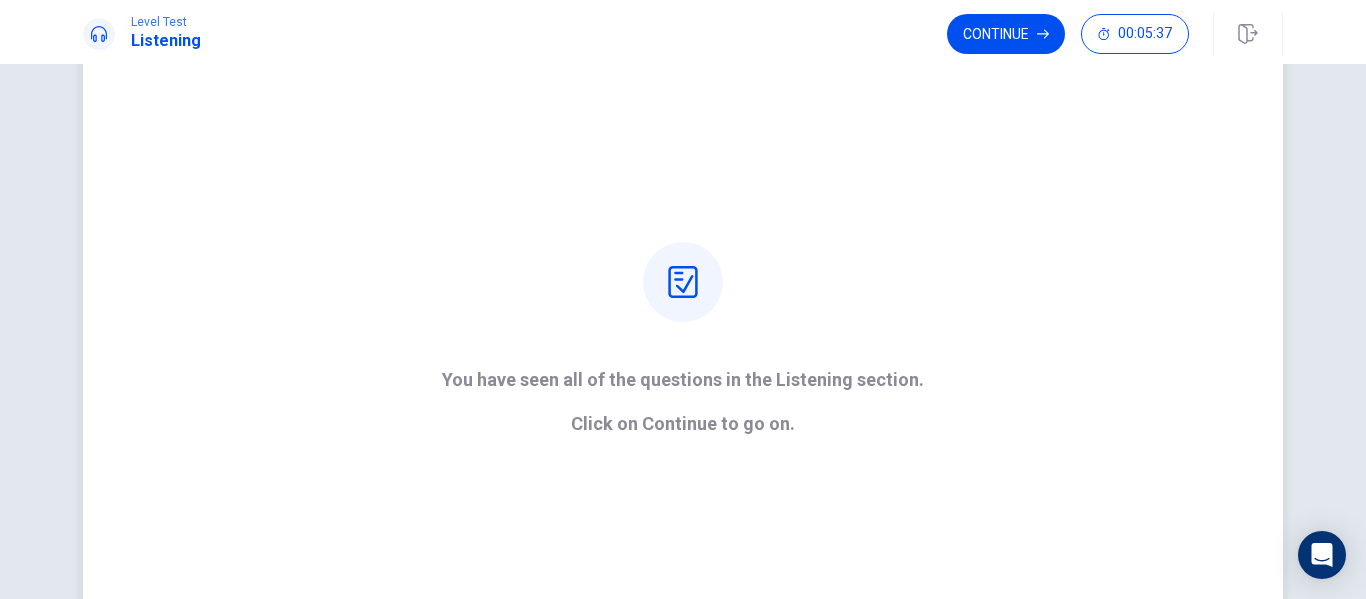 scroll, scrollTop: 0, scrollLeft: 0, axis: both 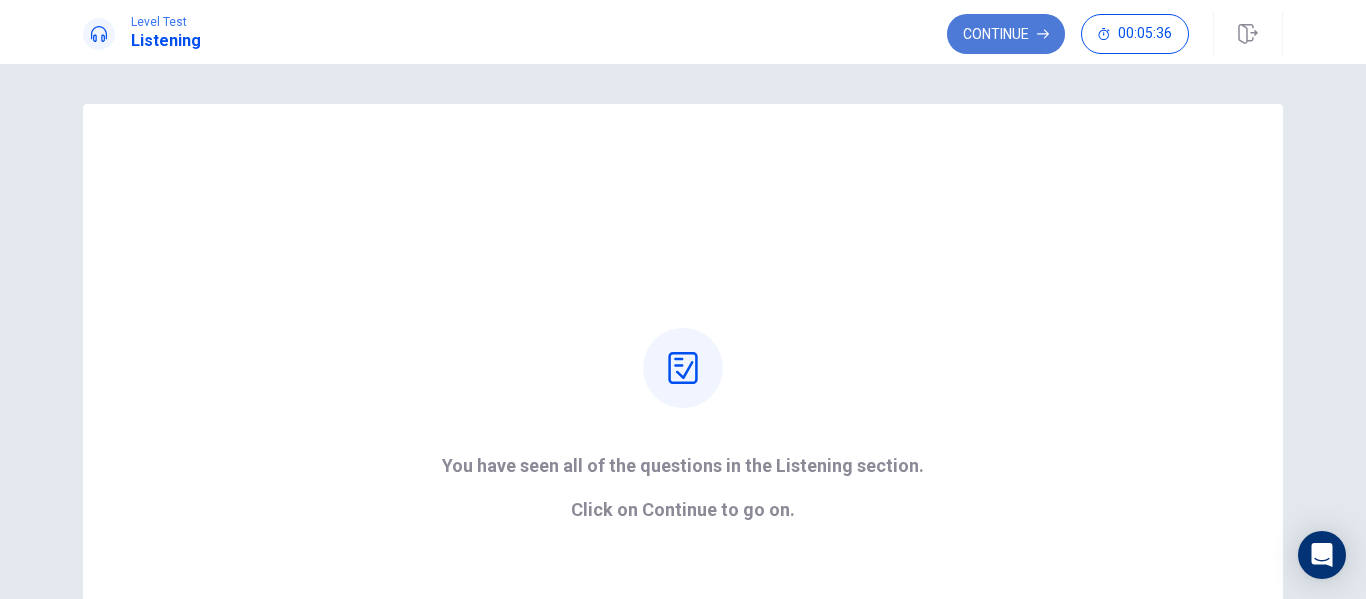 click on "Continue" at bounding box center [1006, 34] 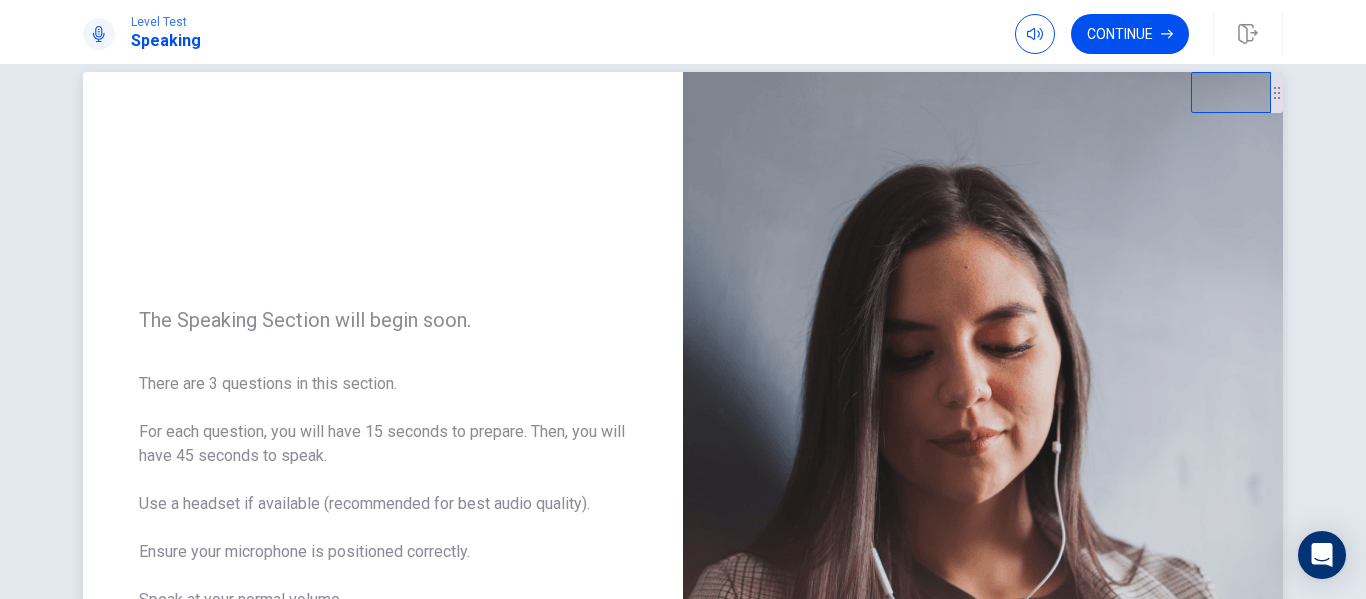 scroll, scrollTop: 0, scrollLeft: 0, axis: both 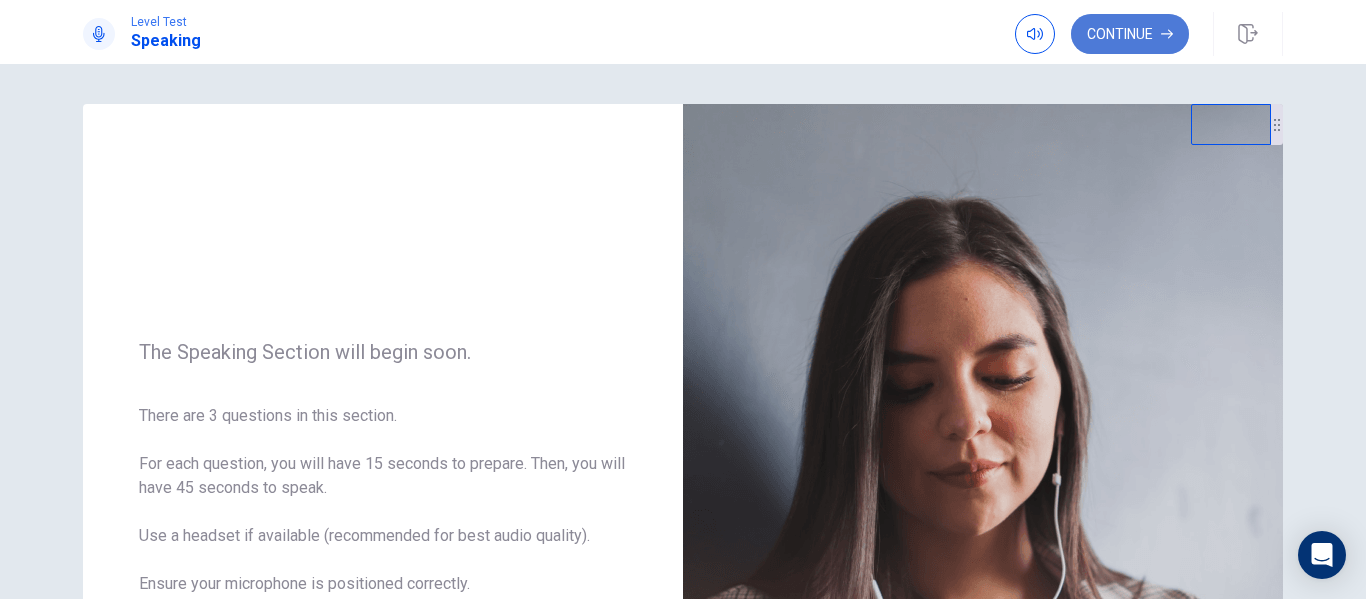 click on "Continue" at bounding box center [1130, 34] 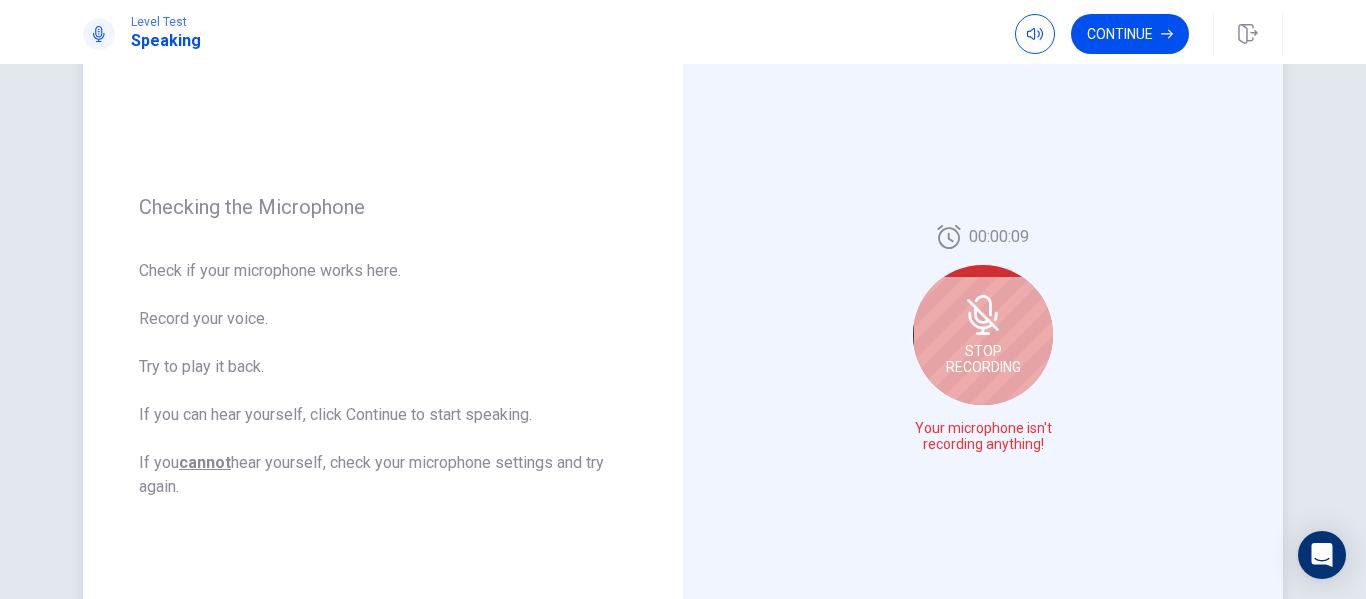 scroll, scrollTop: 193, scrollLeft: 0, axis: vertical 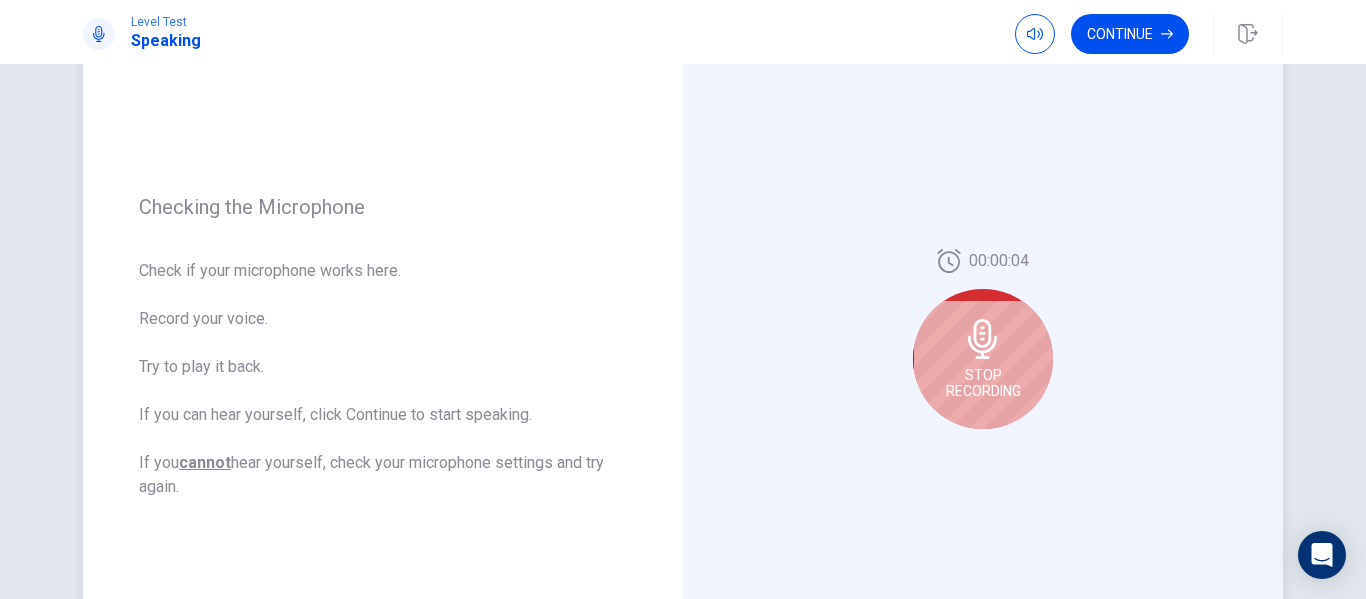 click on "Stop   Recording" at bounding box center [983, 359] 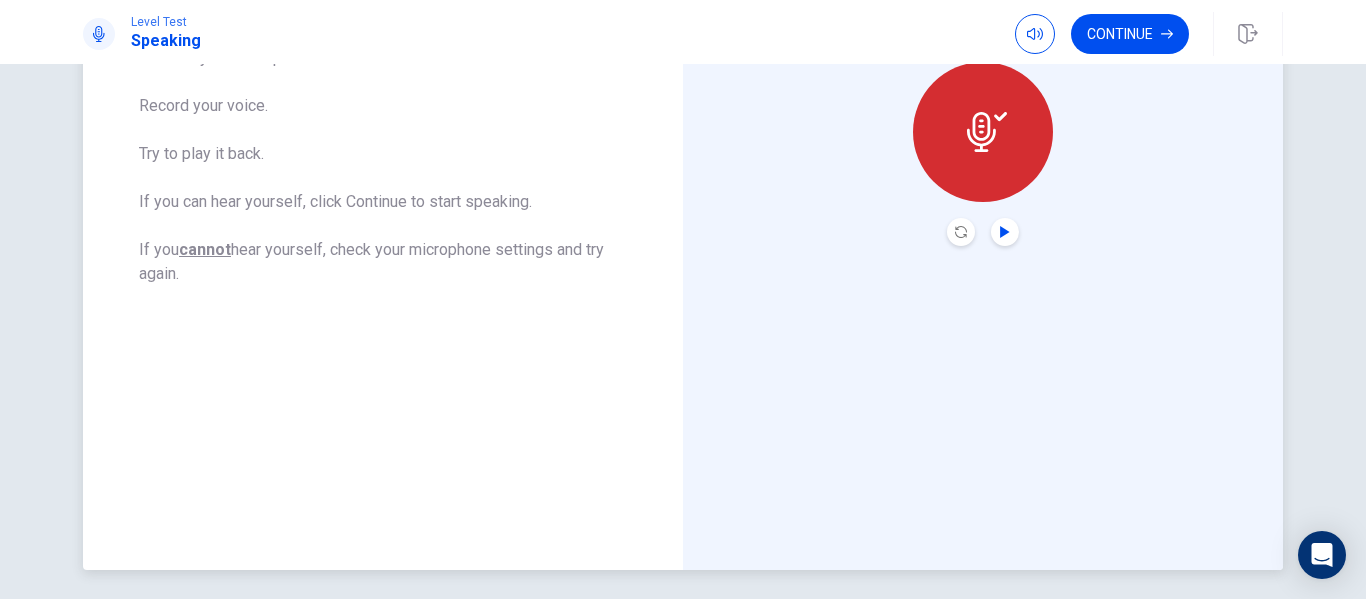scroll, scrollTop: 404, scrollLeft: 0, axis: vertical 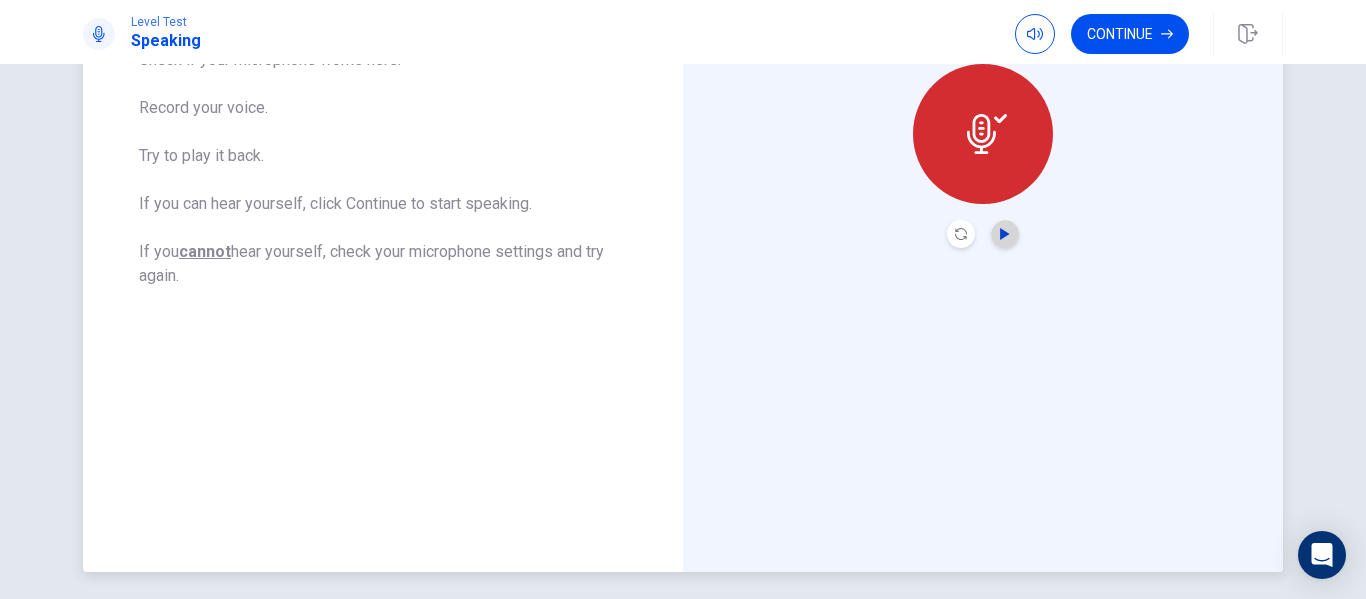 click at bounding box center (1004, 234) 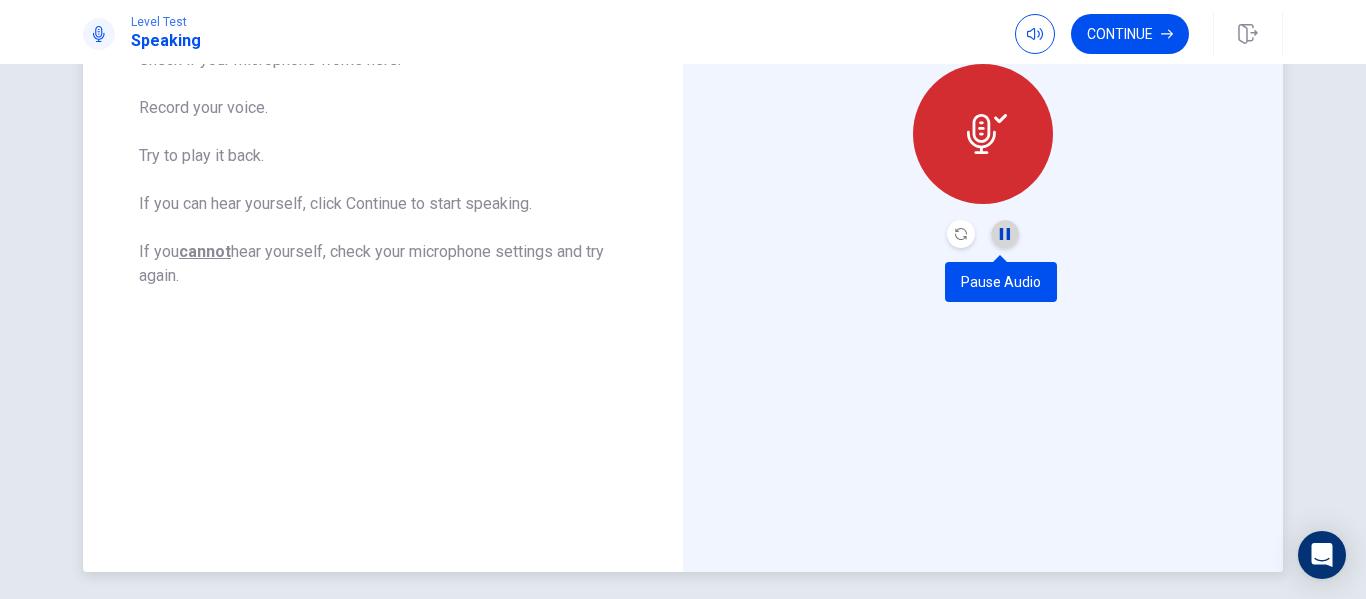click at bounding box center (1005, 234) 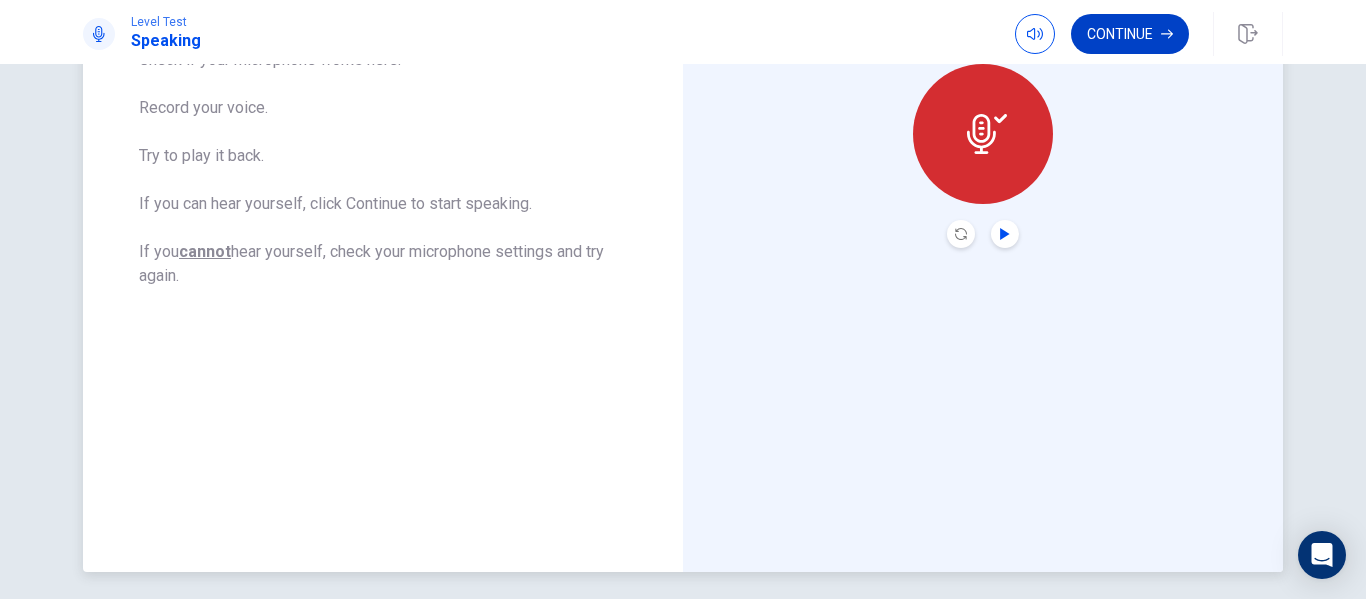 click on "Continue" at bounding box center (1130, 34) 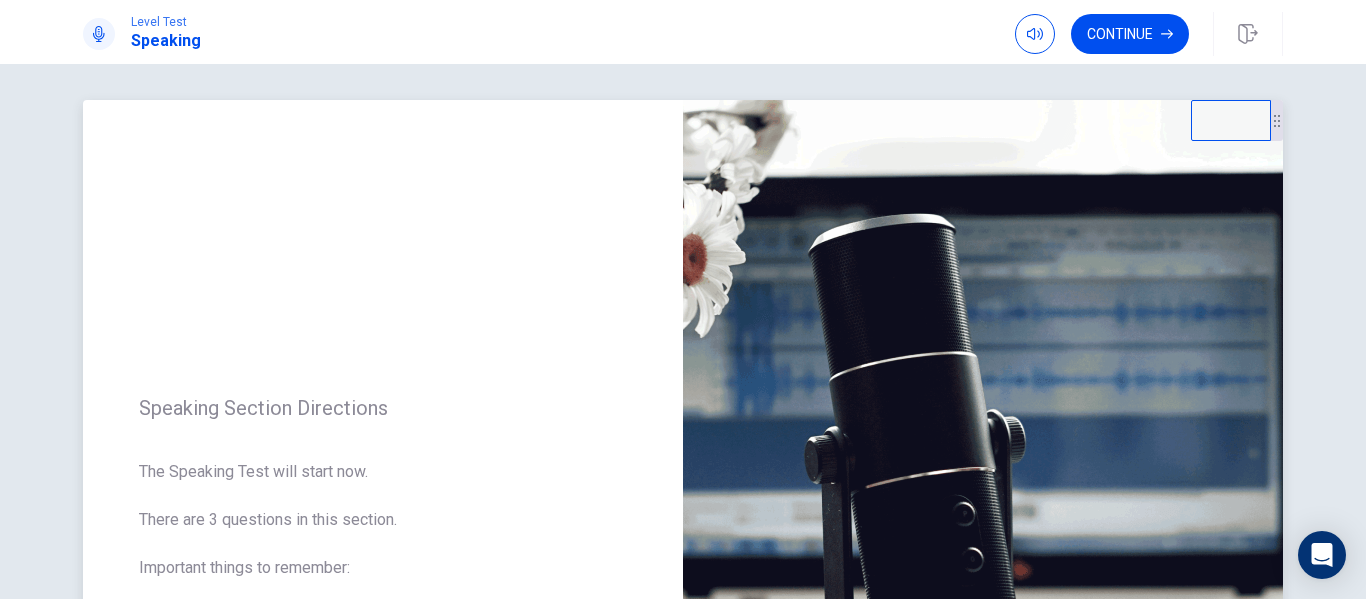scroll, scrollTop: 0, scrollLeft: 0, axis: both 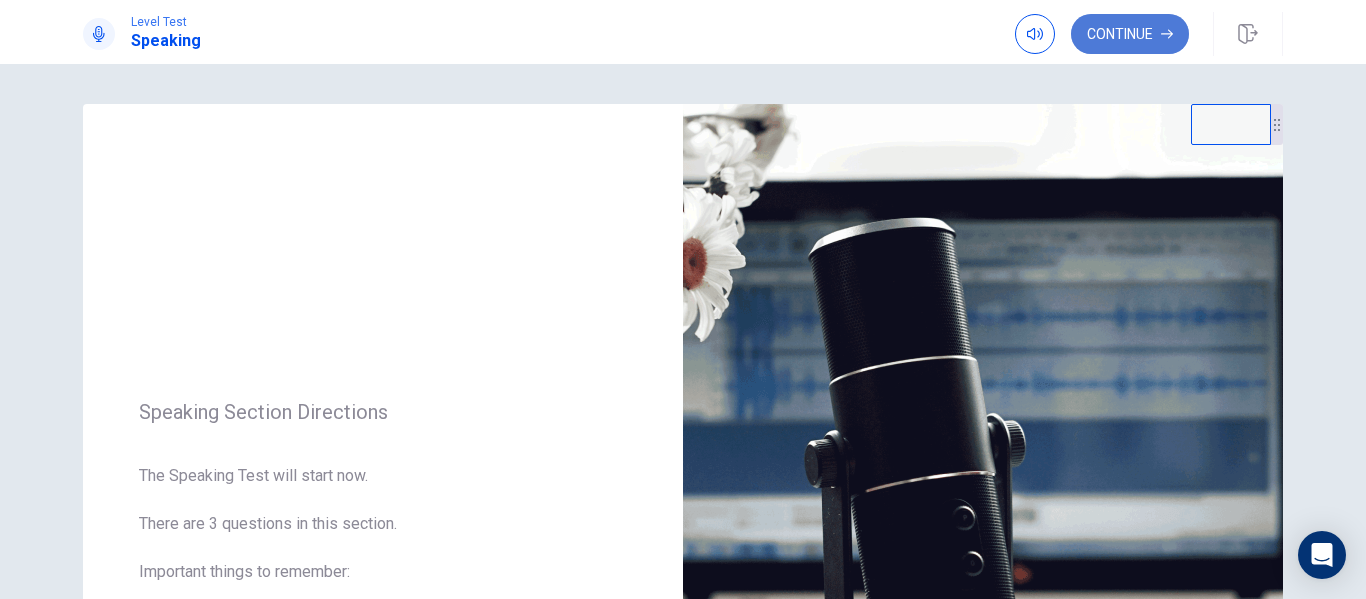 click on "Continue" at bounding box center [1130, 34] 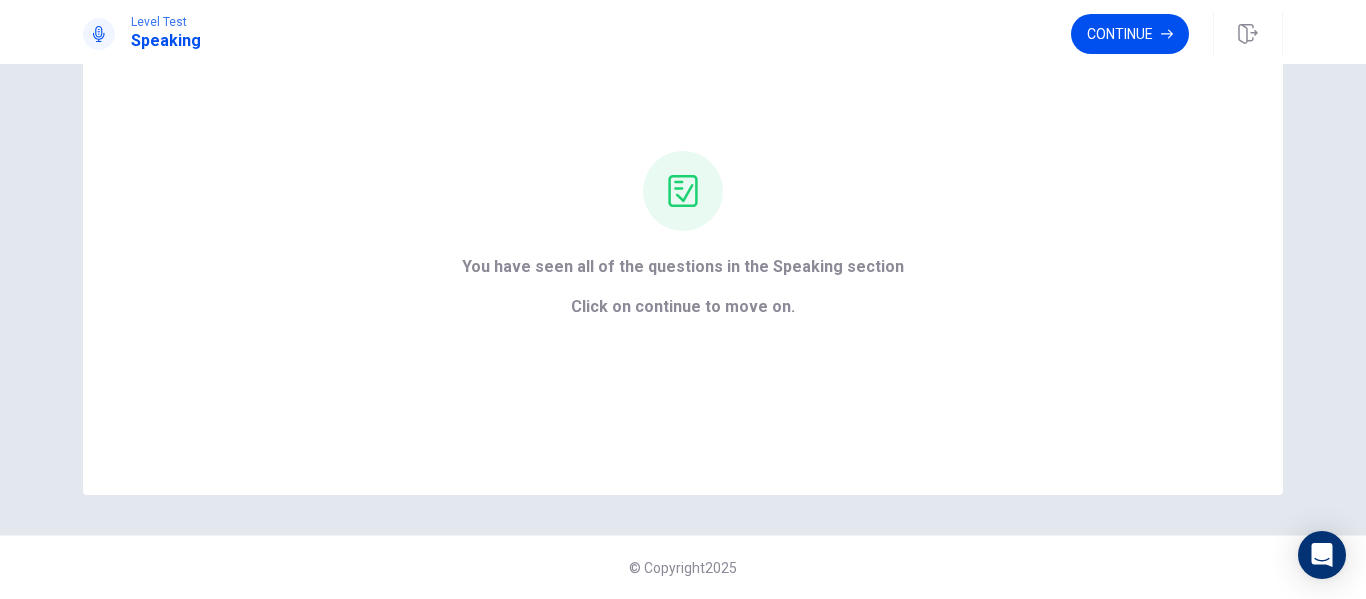 scroll, scrollTop: 0, scrollLeft: 0, axis: both 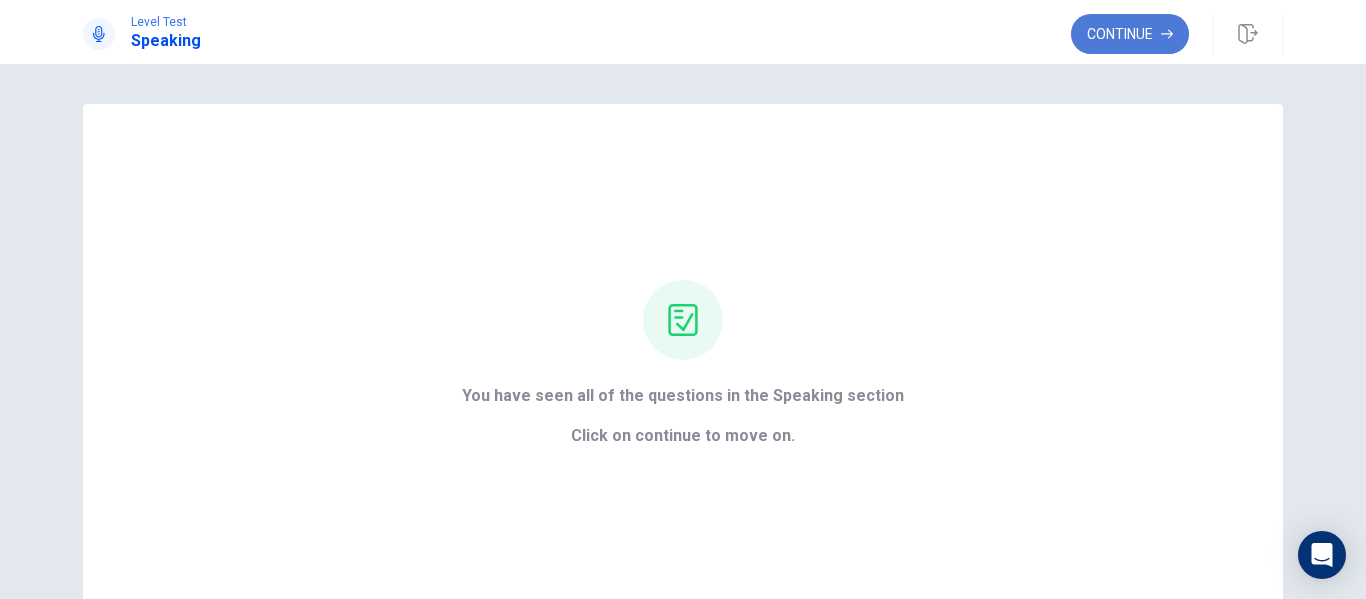 click on "Continue" at bounding box center [1130, 34] 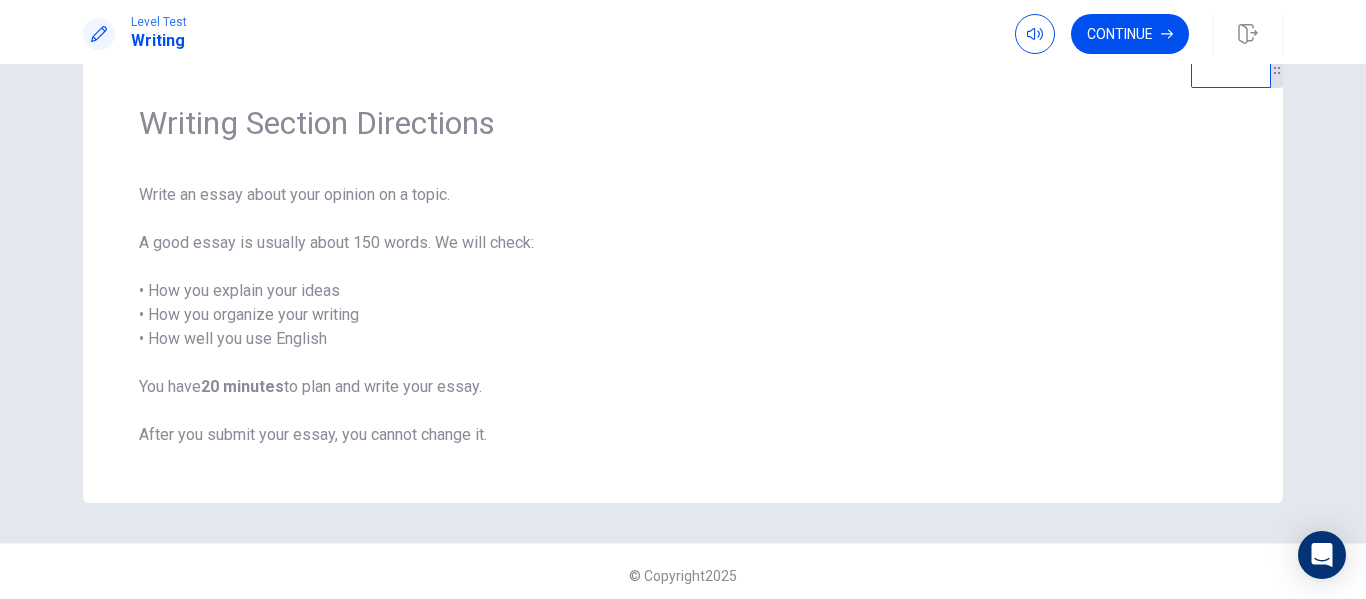 scroll, scrollTop: 56, scrollLeft: 0, axis: vertical 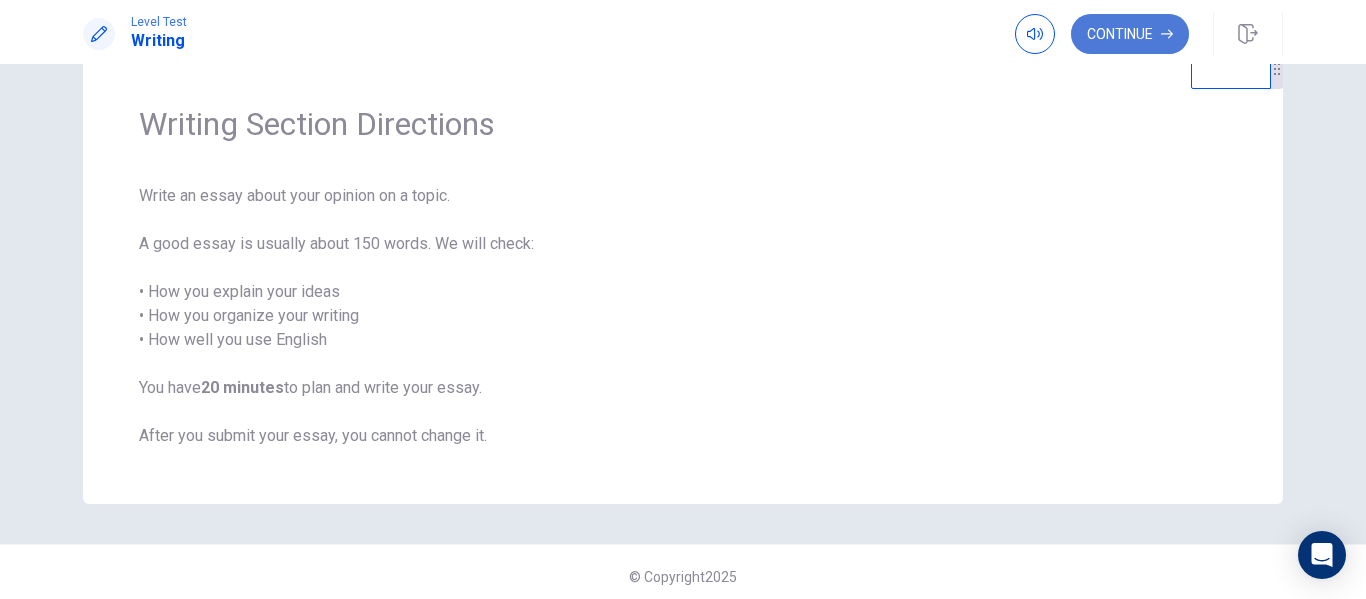 click on "Continue" at bounding box center (1130, 34) 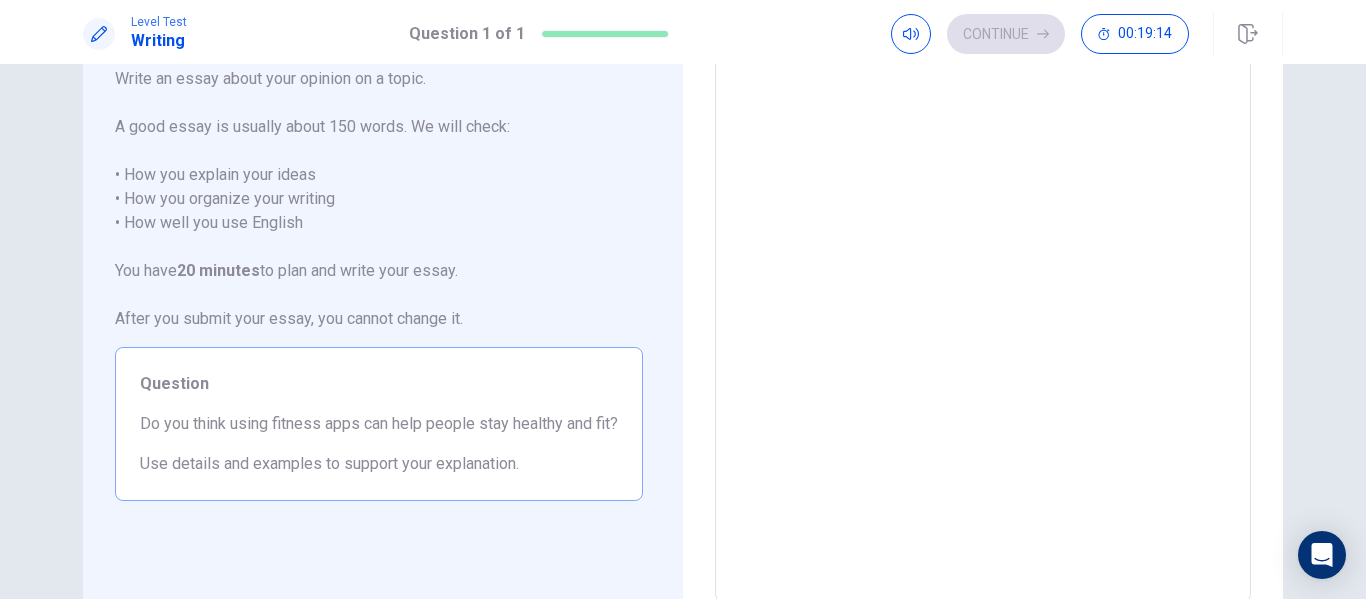 scroll, scrollTop: 0, scrollLeft: 0, axis: both 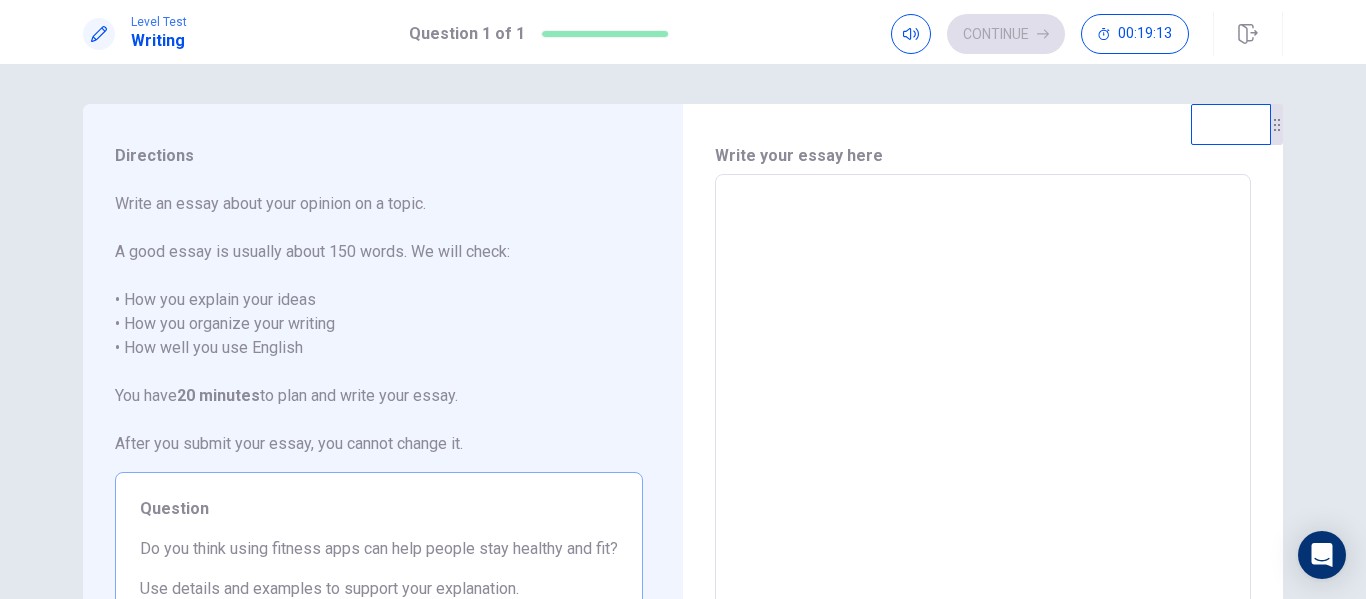 click at bounding box center (983, 451) 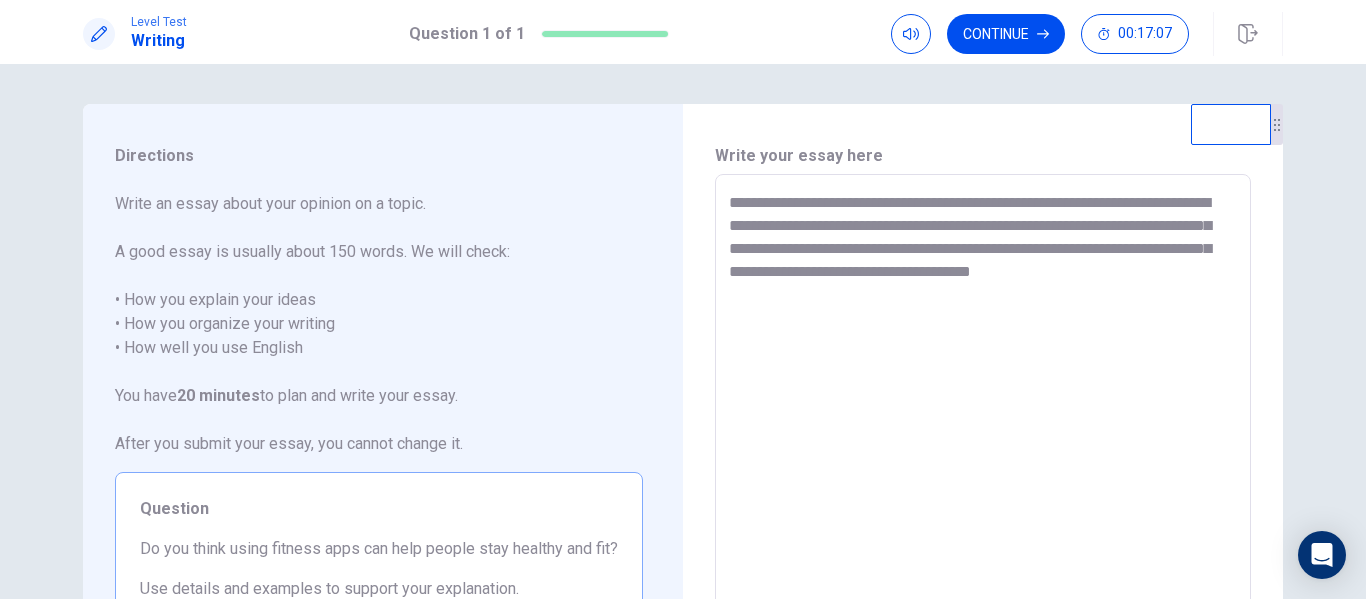 click on "**********" at bounding box center [983, 451] 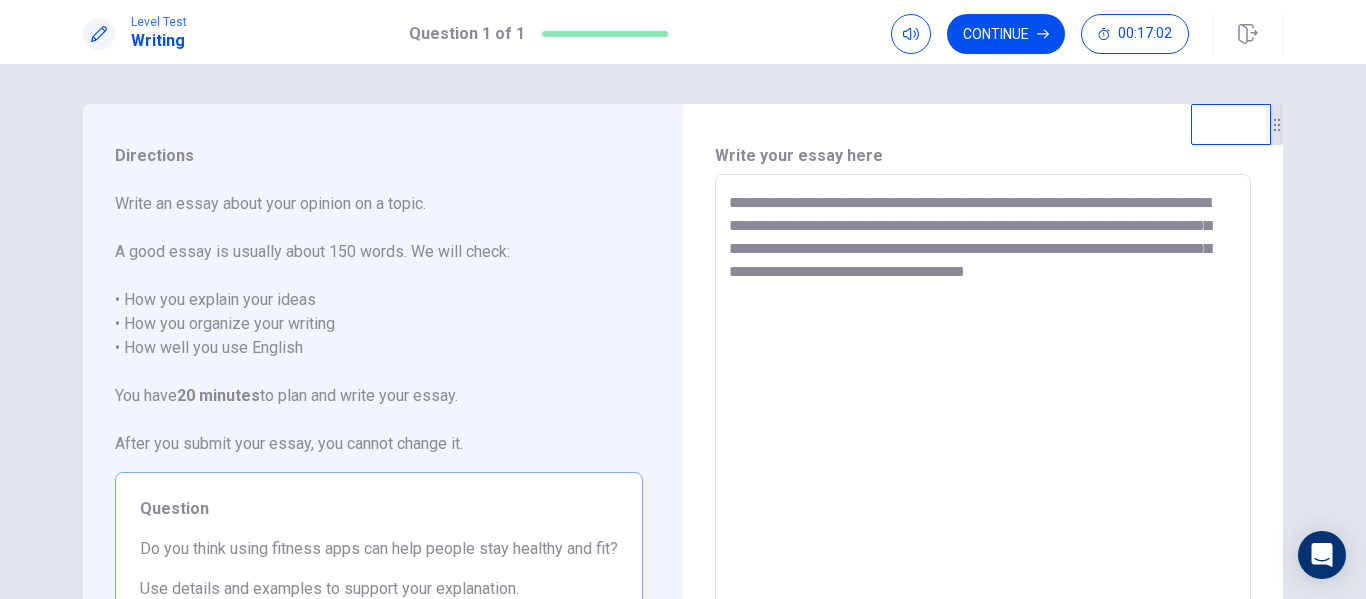 click on "**********" at bounding box center [983, 451] 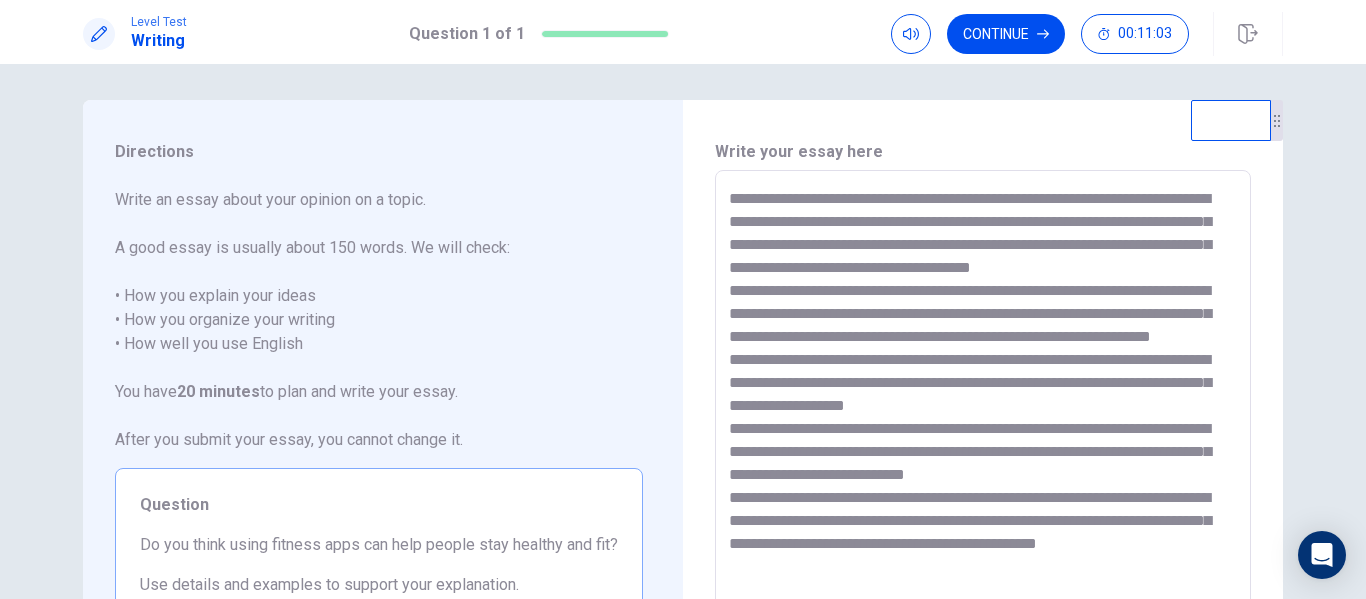 scroll, scrollTop: 146, scrollLeft: 0, axis: vertical 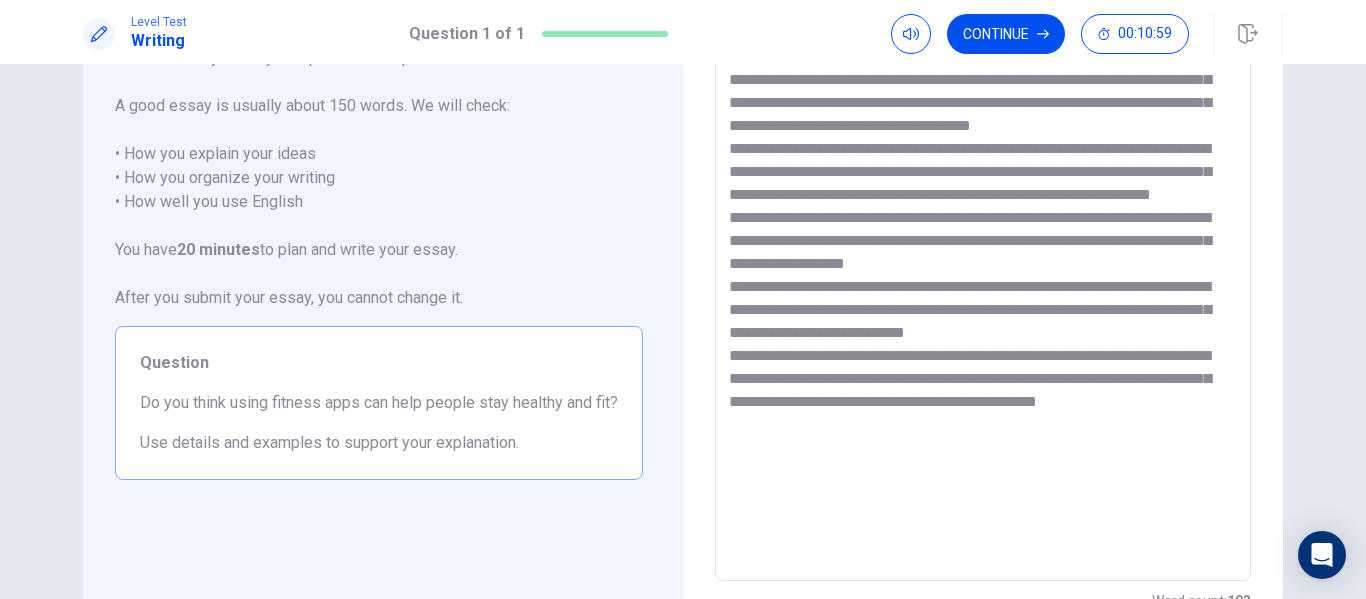 click at bounding box center [983, 305] 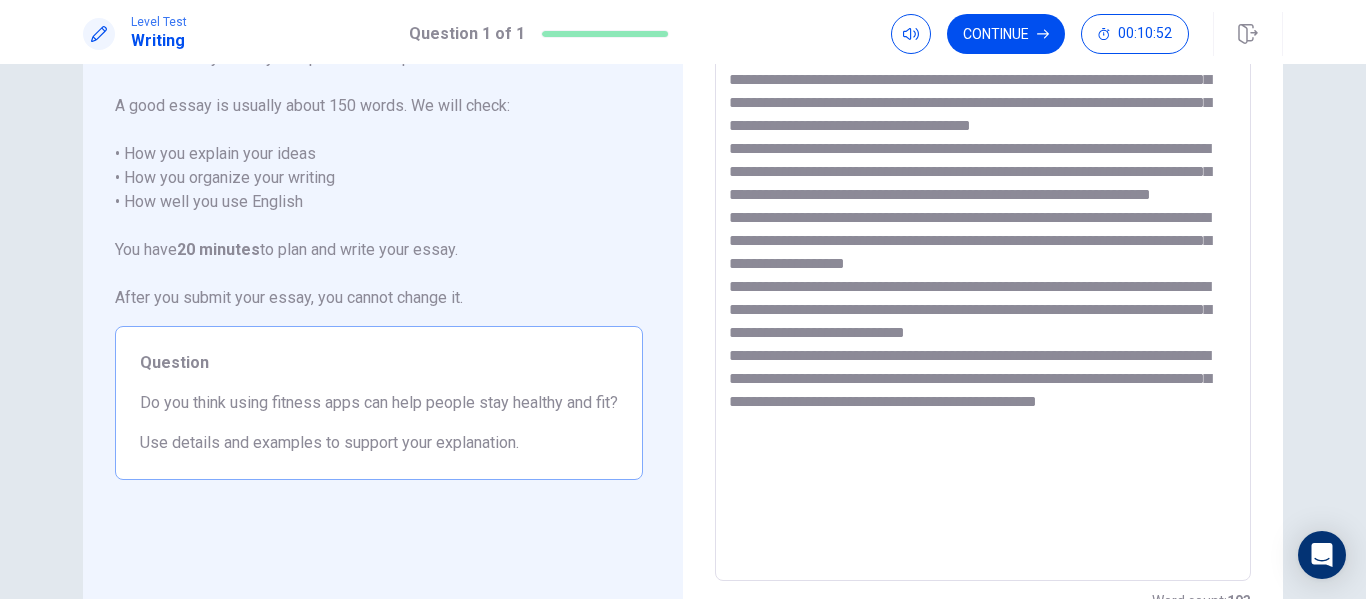 click at bounding box center (983, 305) 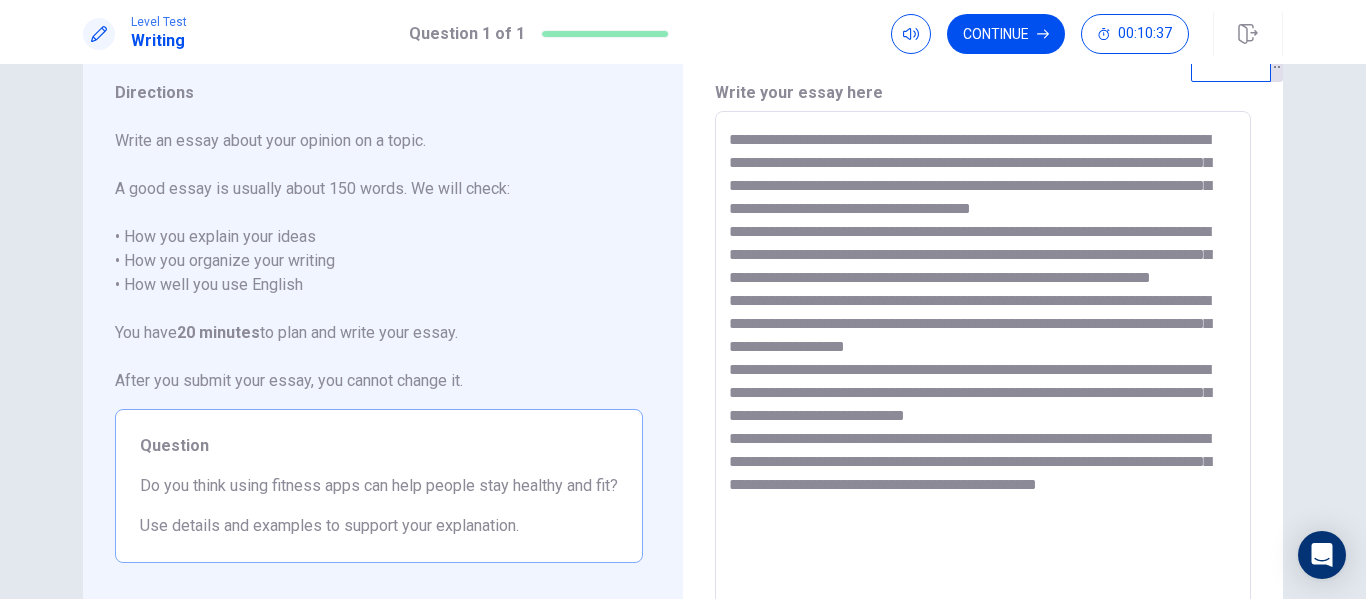 scroll, scrollTop: 62, scrollLeft: 0, axis: vertical 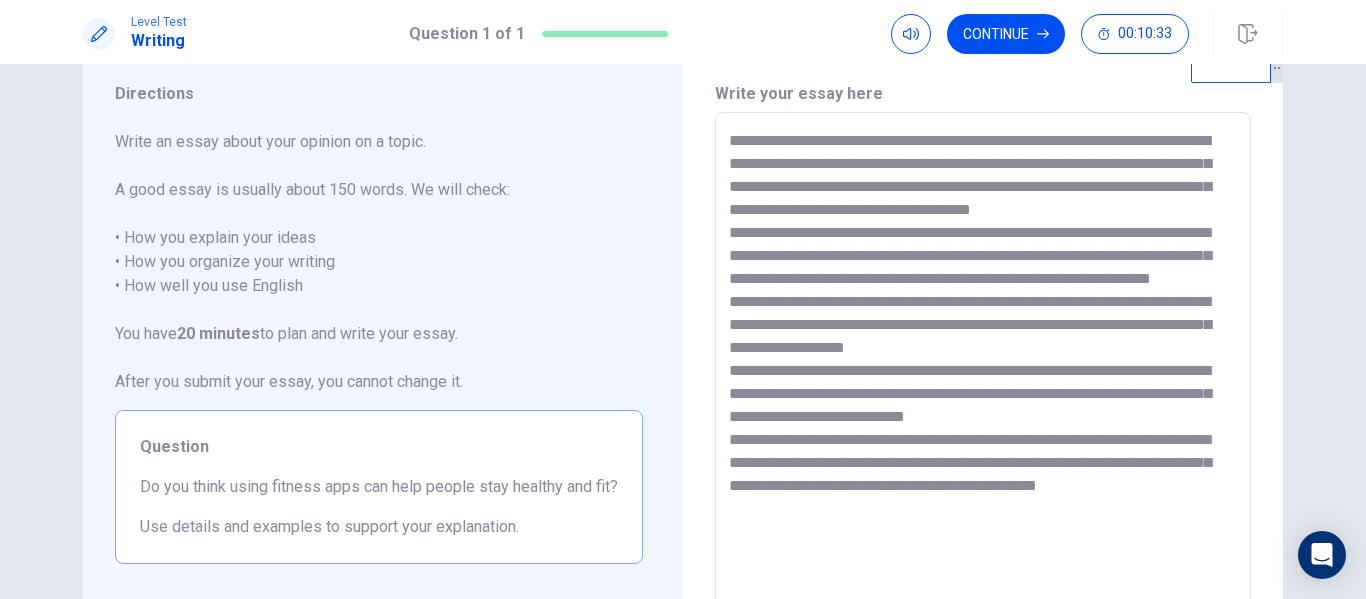 click at bounding box center [983, 389] 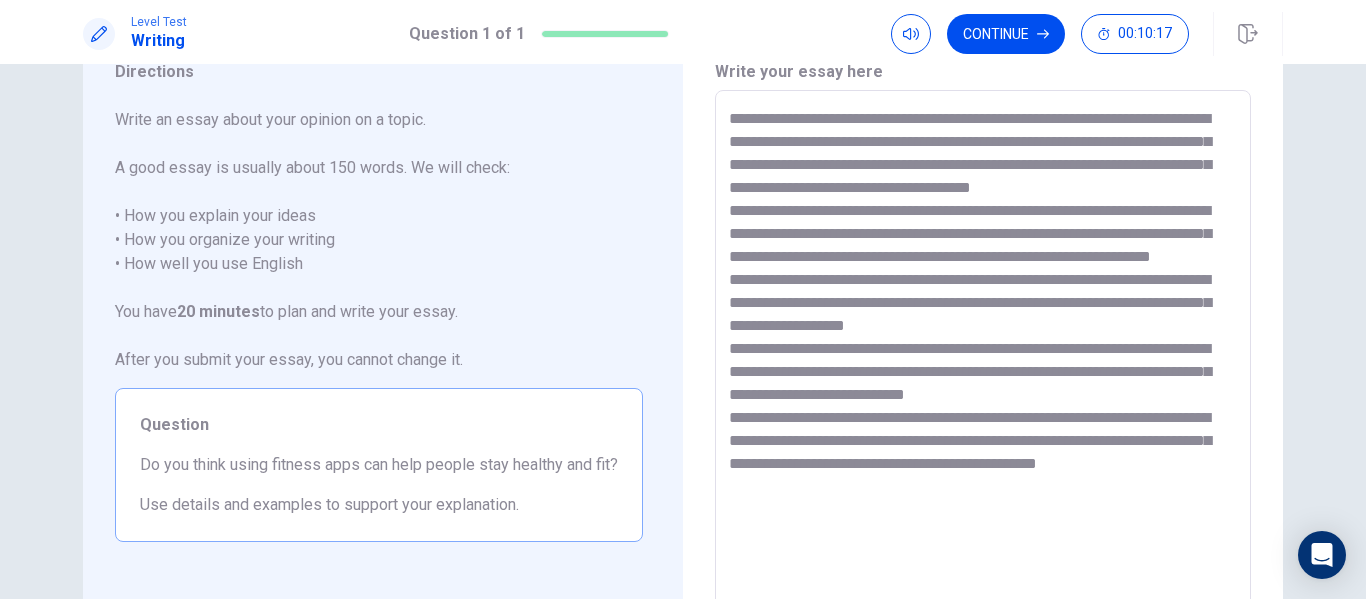 scroll, scrollTop: 84, scrollLeft: 0, axis: vertical 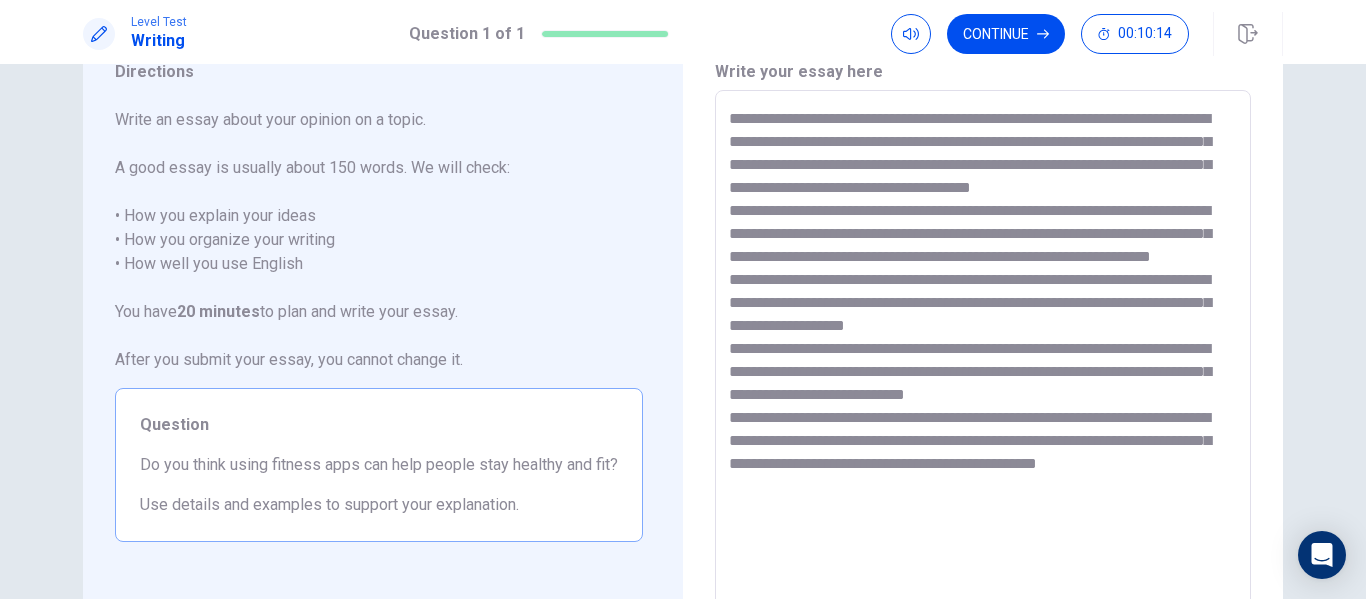 click at bounding box center [983, 367] 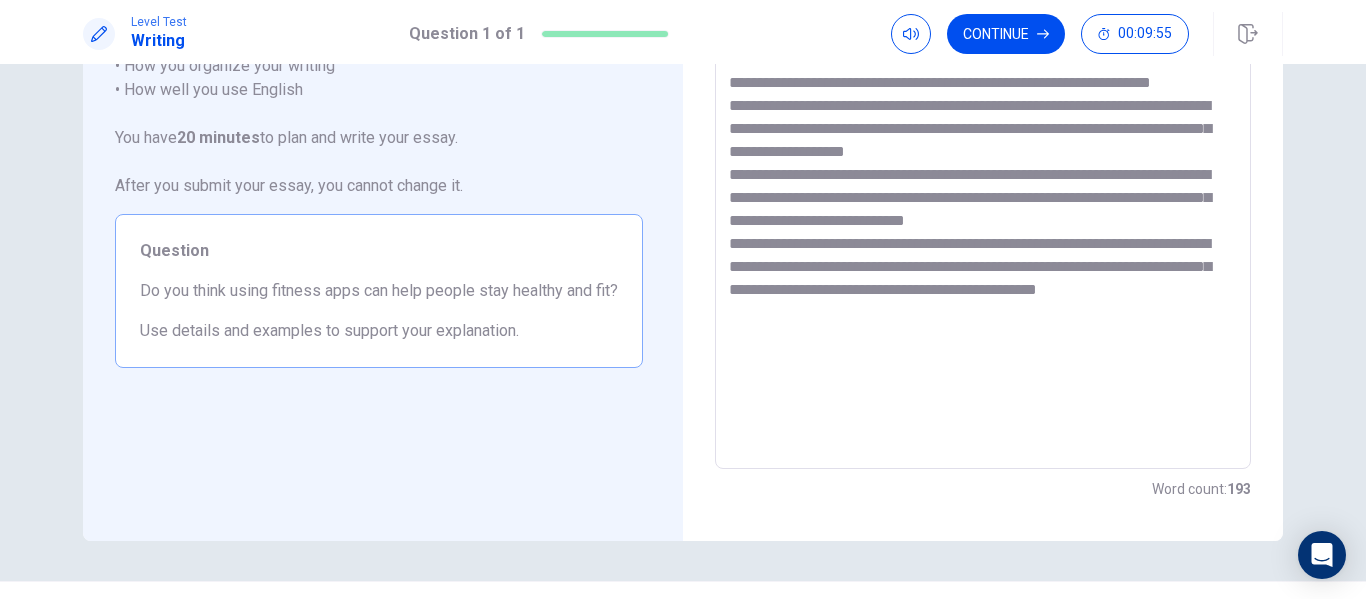 scroll, scrollTop: 259, scrollLeft: 0, axis: vertical 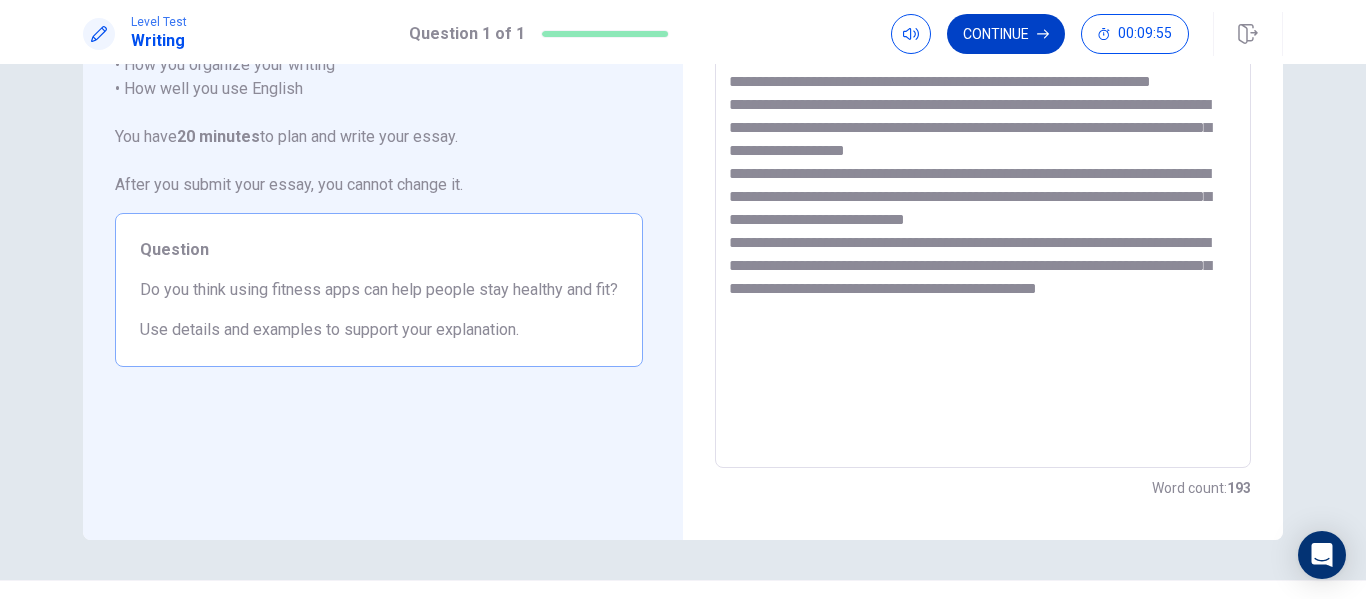 type on "**********" 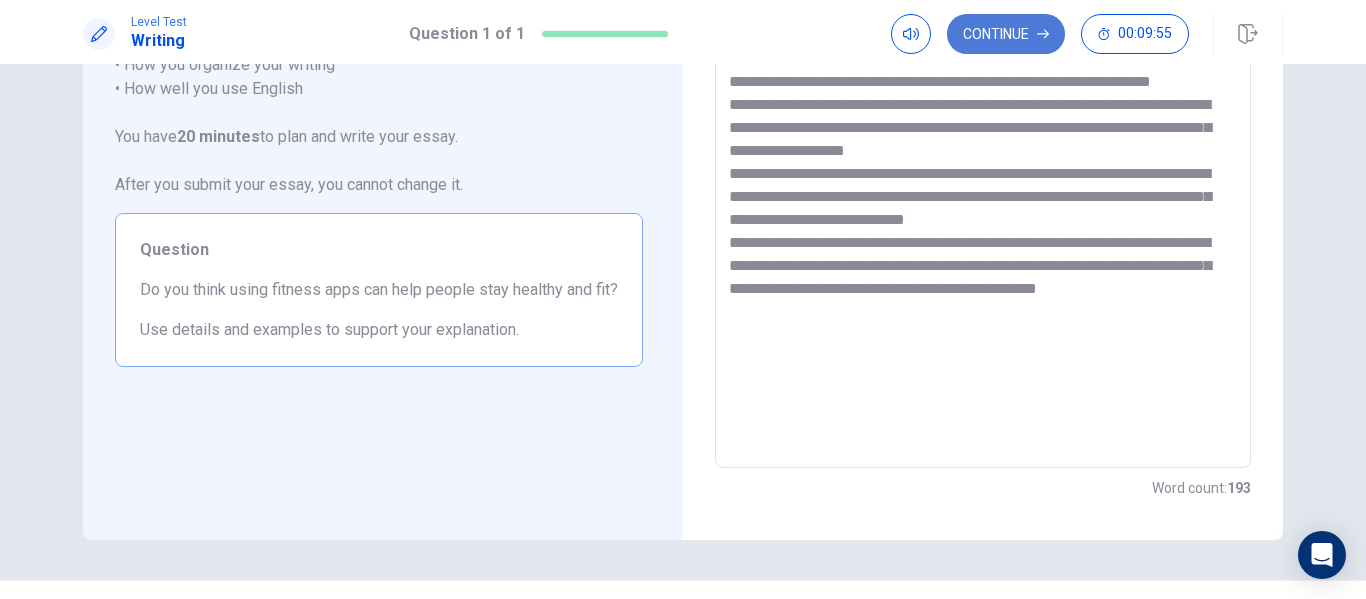click on "Continue" at bounding box center (1006, 34) 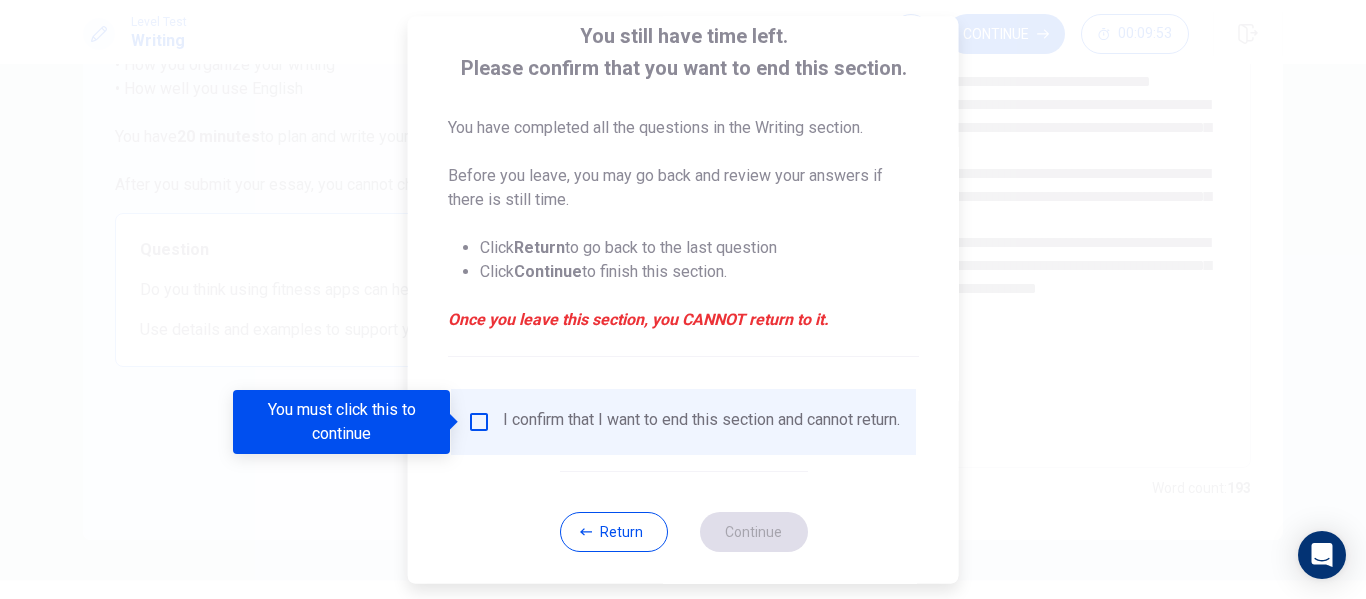 scroll, scrollTop: 125, scrollLeft: 0, axis: vertical 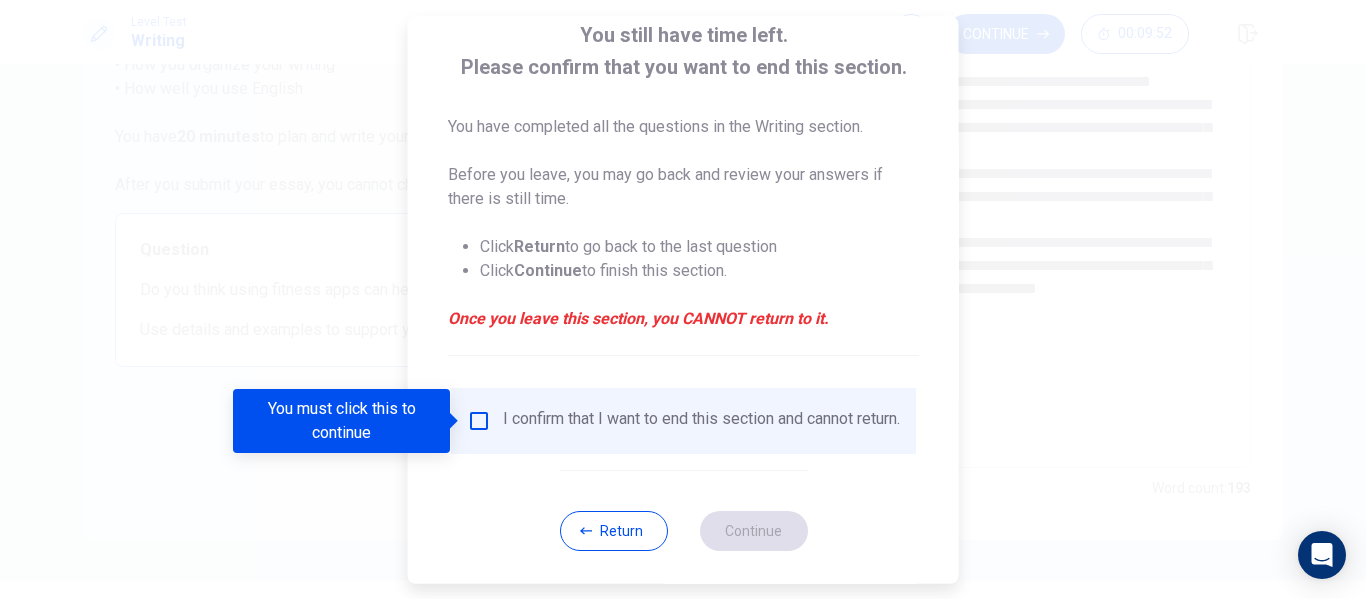 click on "I confirm that I want to end this section and cannot return." at bounding box center [683, 421] 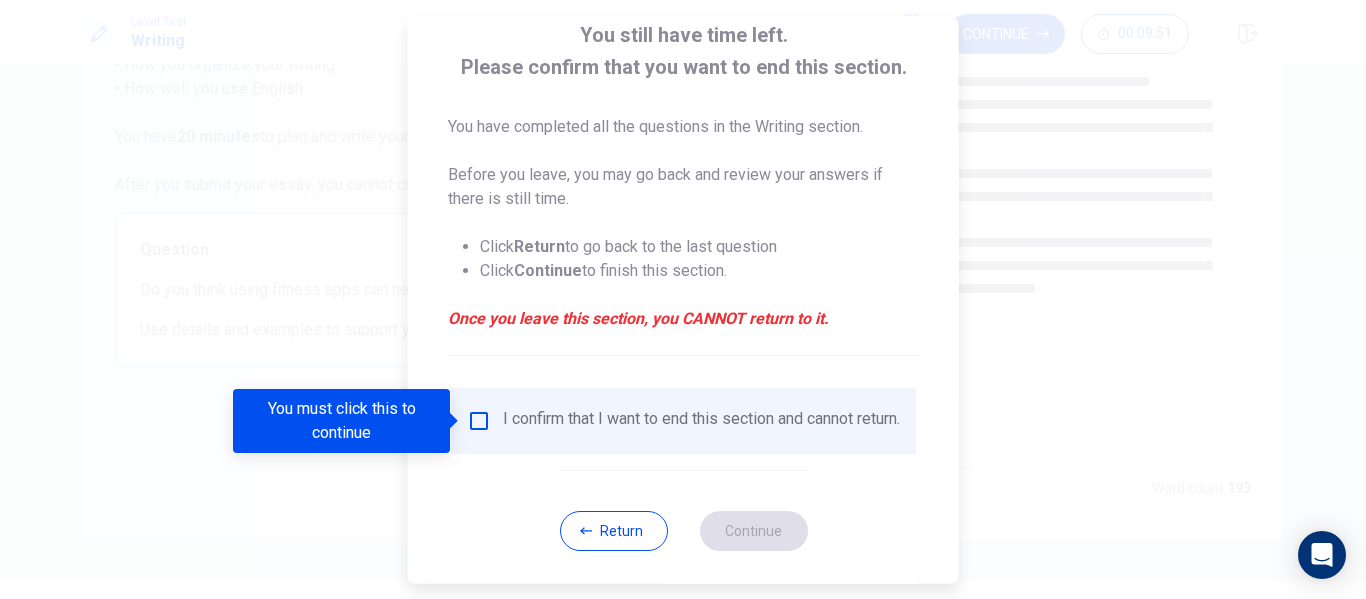 click on "I confirm that I want to end this section and cannot return." at bounding box center [701, 421] 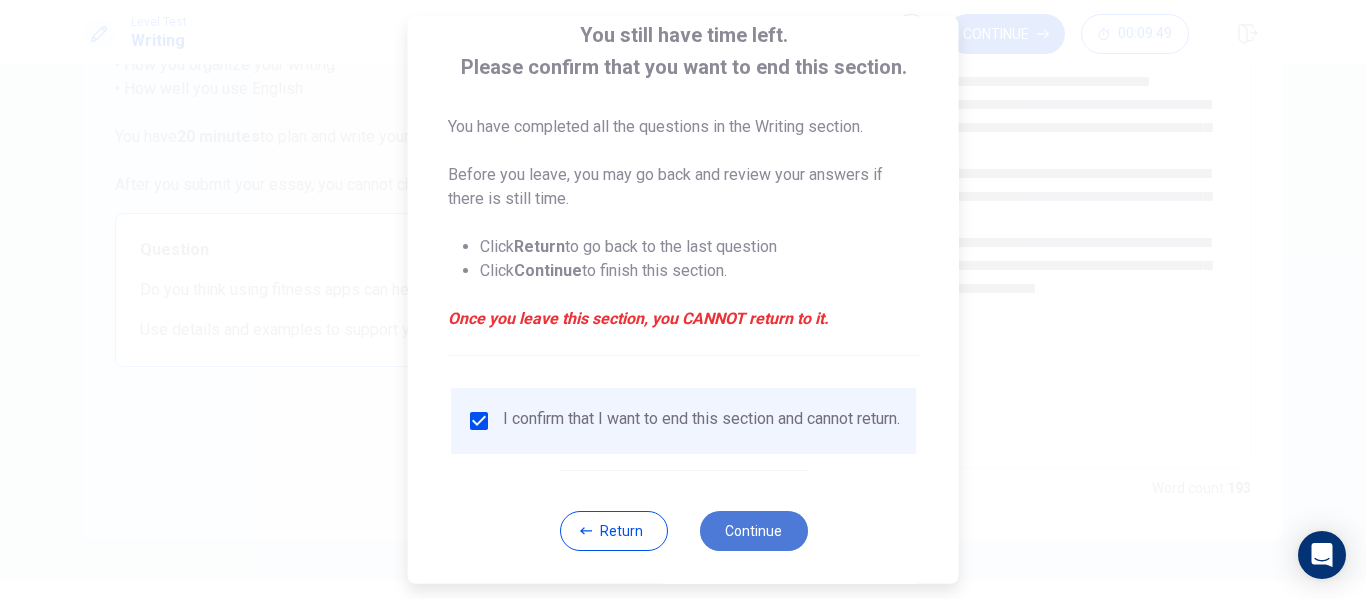 click on "Continue" at bounding box center [753, 531] 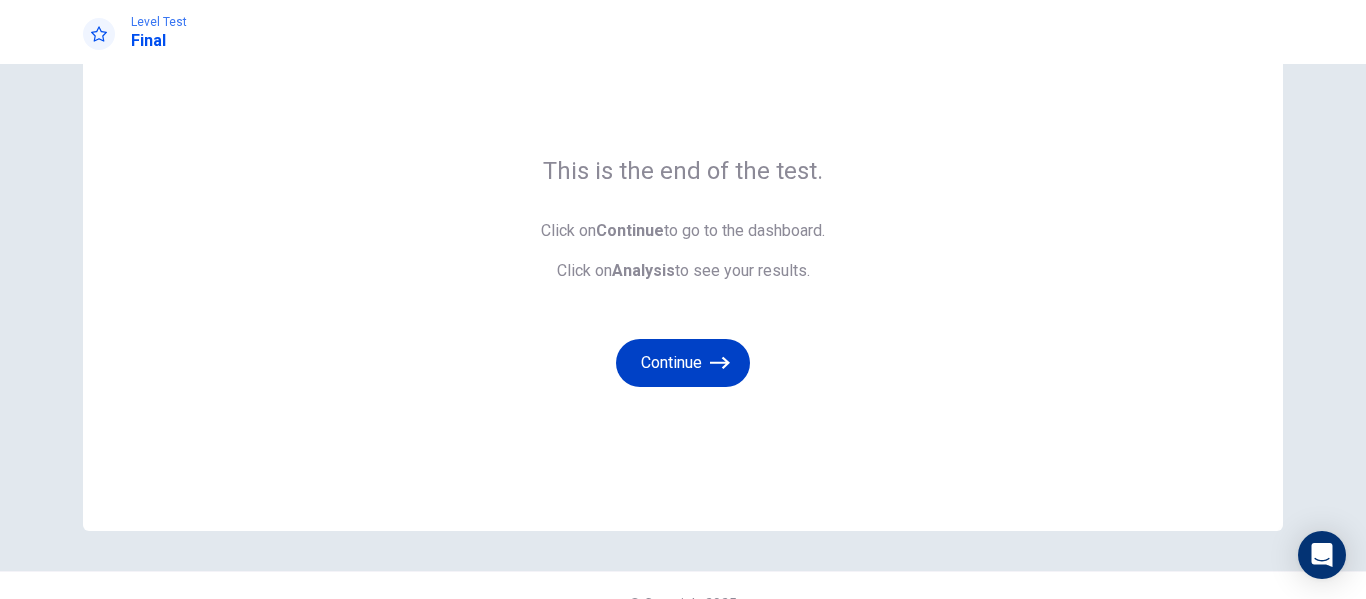 scroll, scrollTop: 92, scrollLeft: 0, axis: vertical 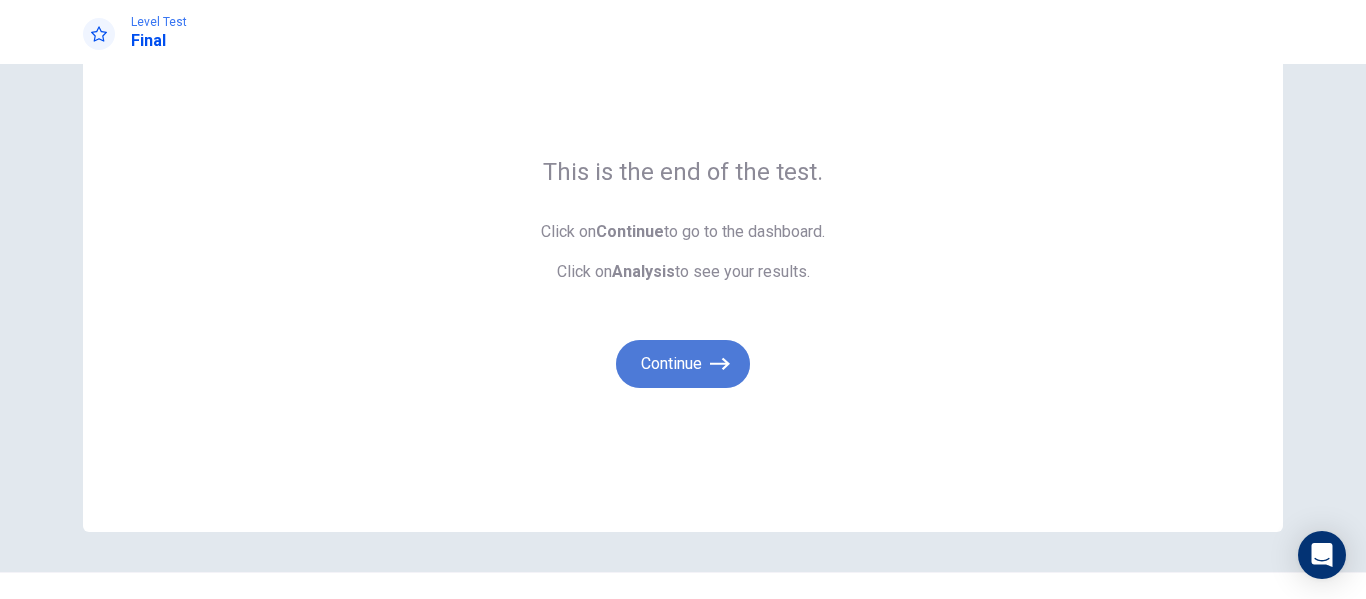 click on "Continue" at bounding box center [683, 364] 